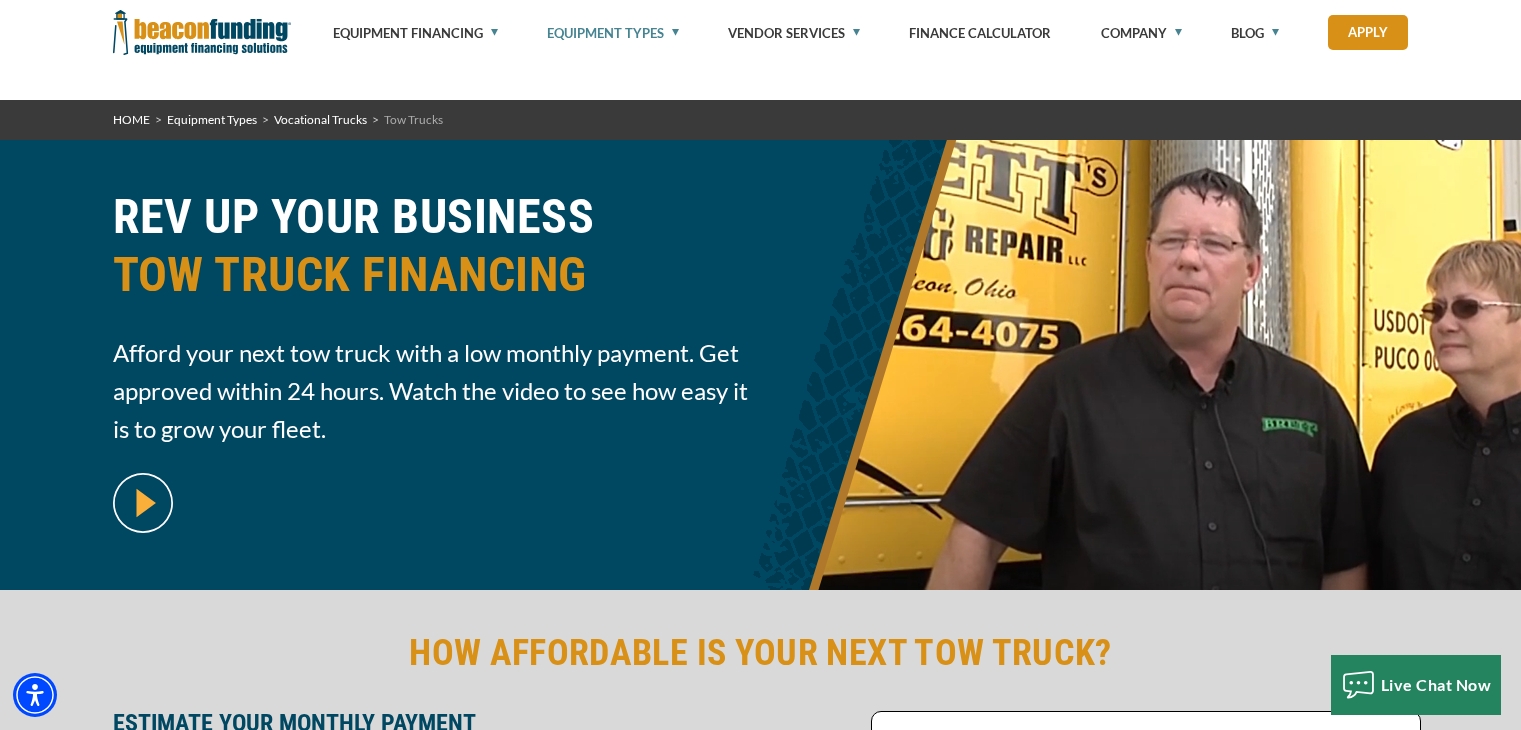 scroll, scrollTop: 7772, scrollLeft: 0, axis: vertical 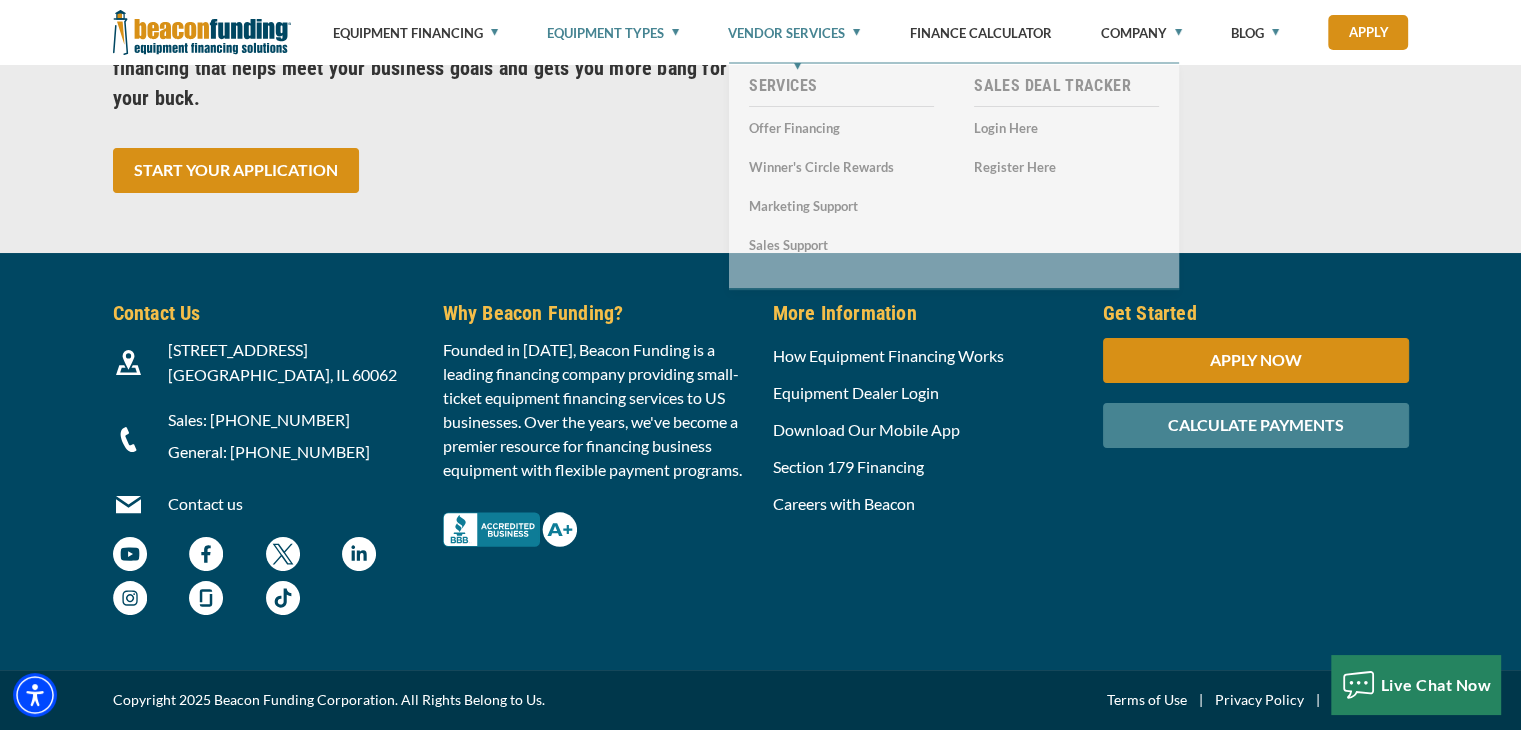 click on "Vendor Services" at bounding box center (794, 33) 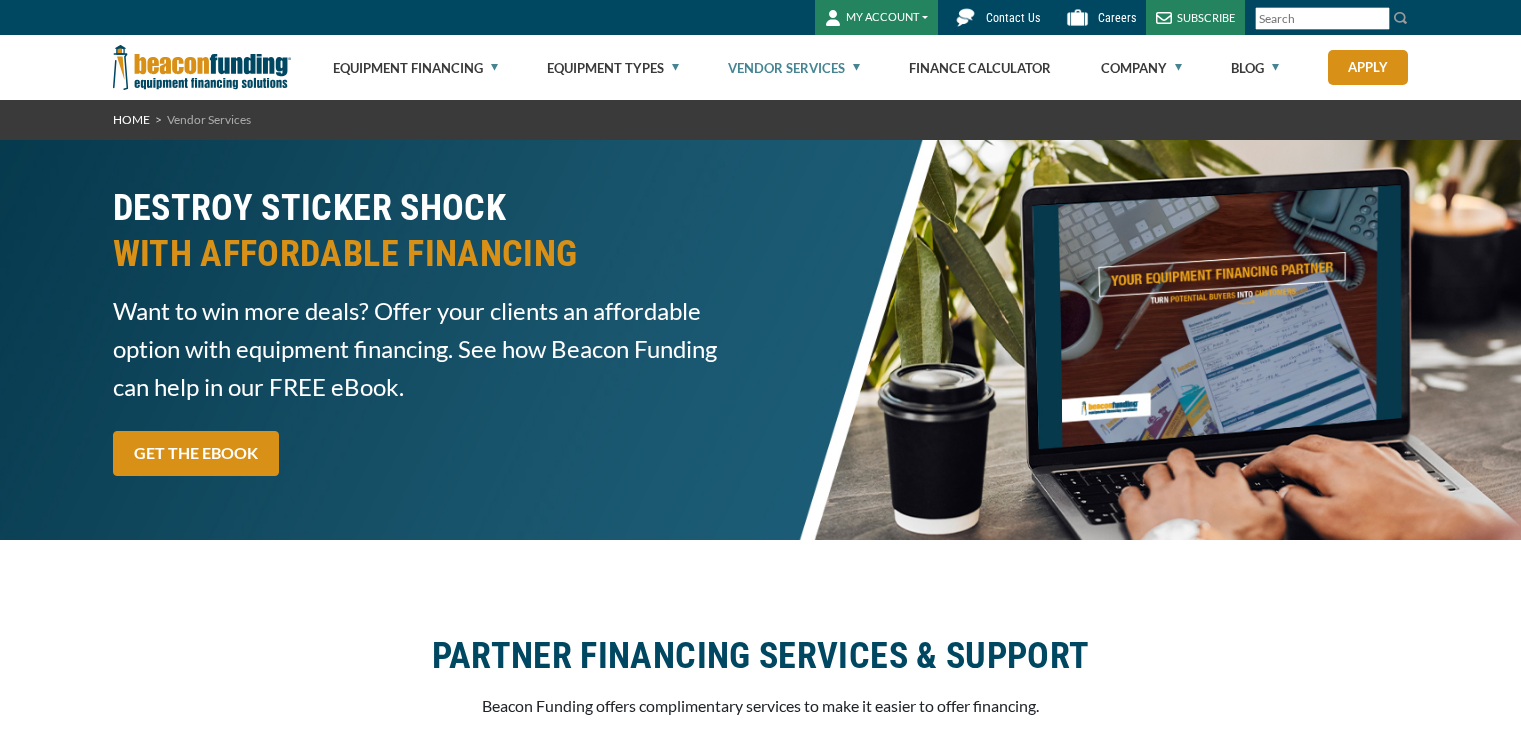 scroll, scrollTop: 0, scrollLeft: 0, axis: both 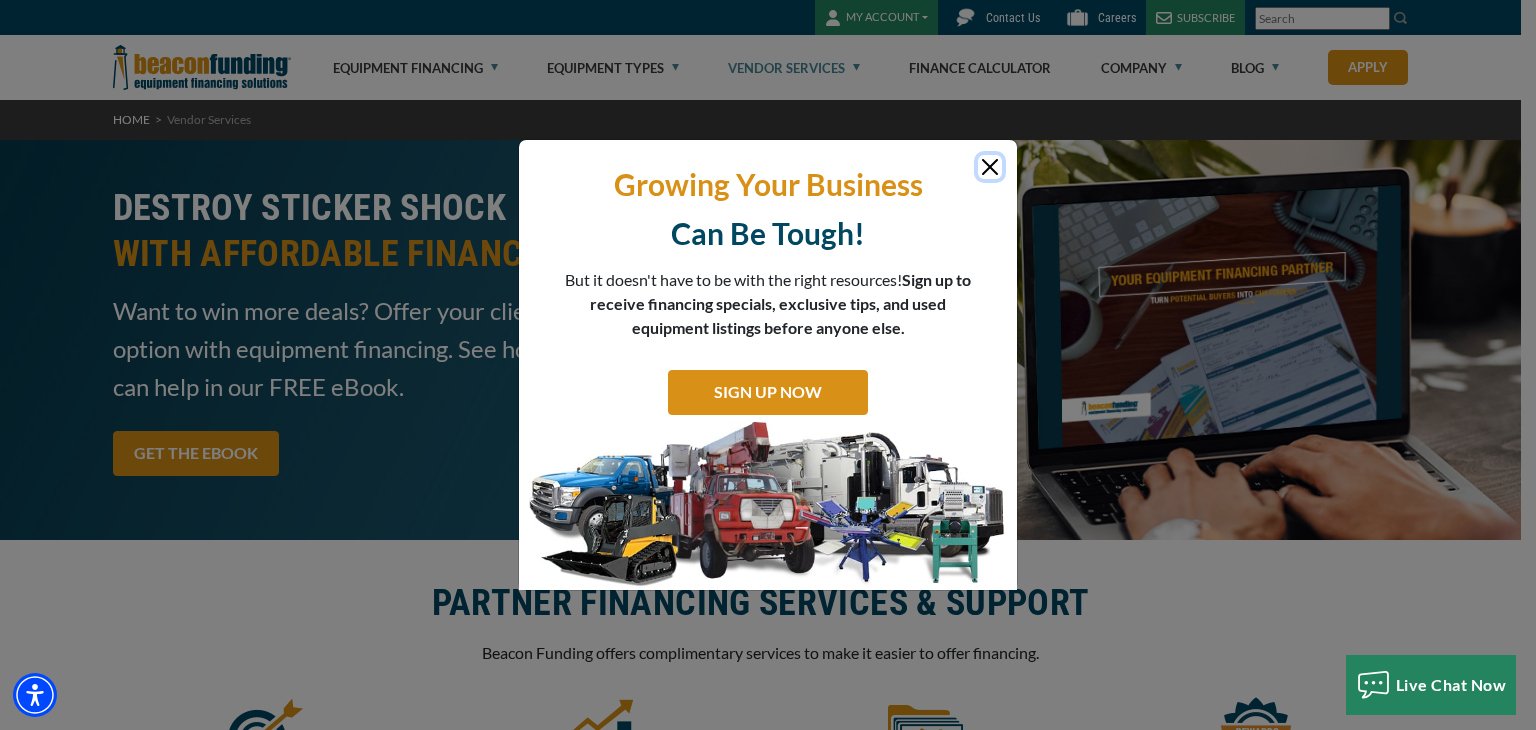 click at bounding box center [990, 167] 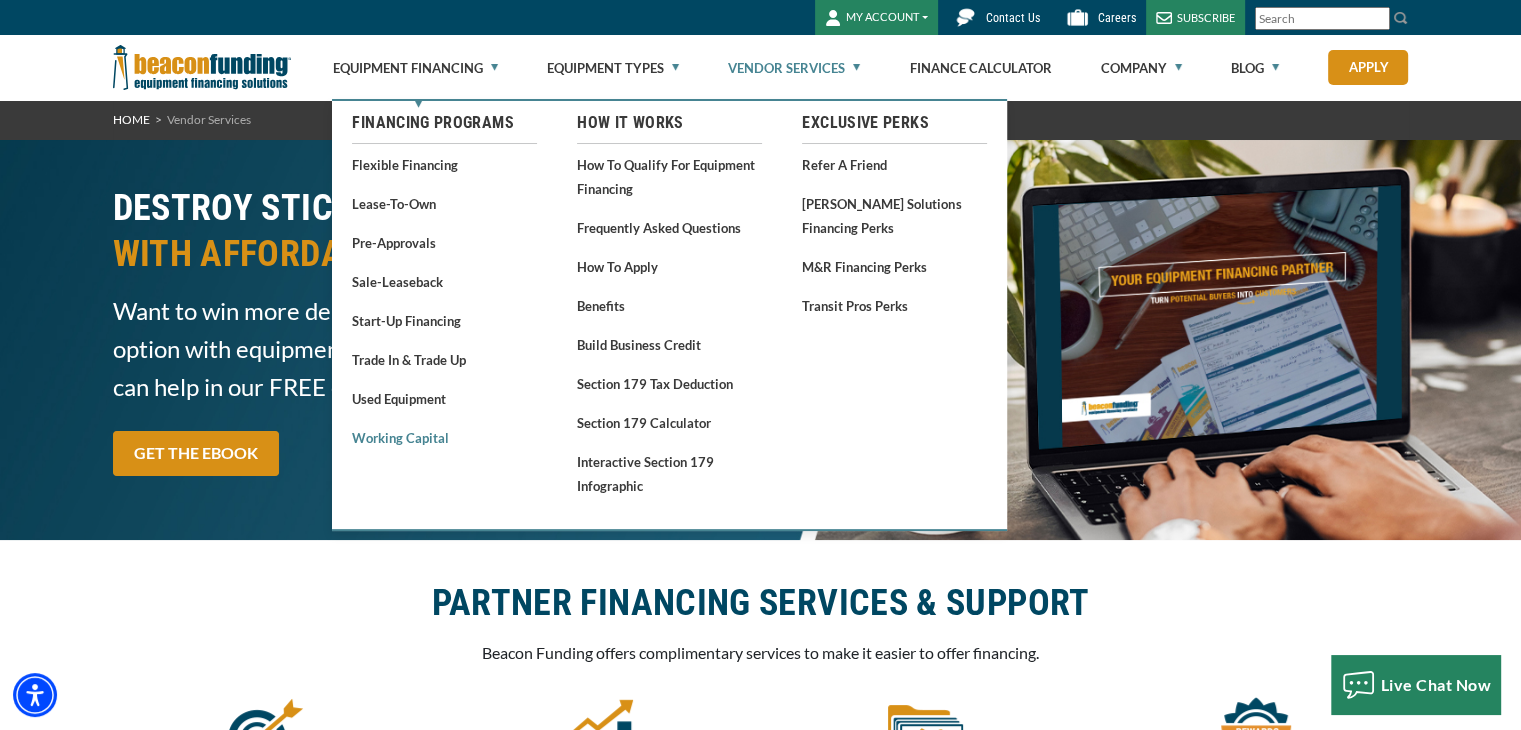click on "Working Capital" at bounding box center [444, 437] 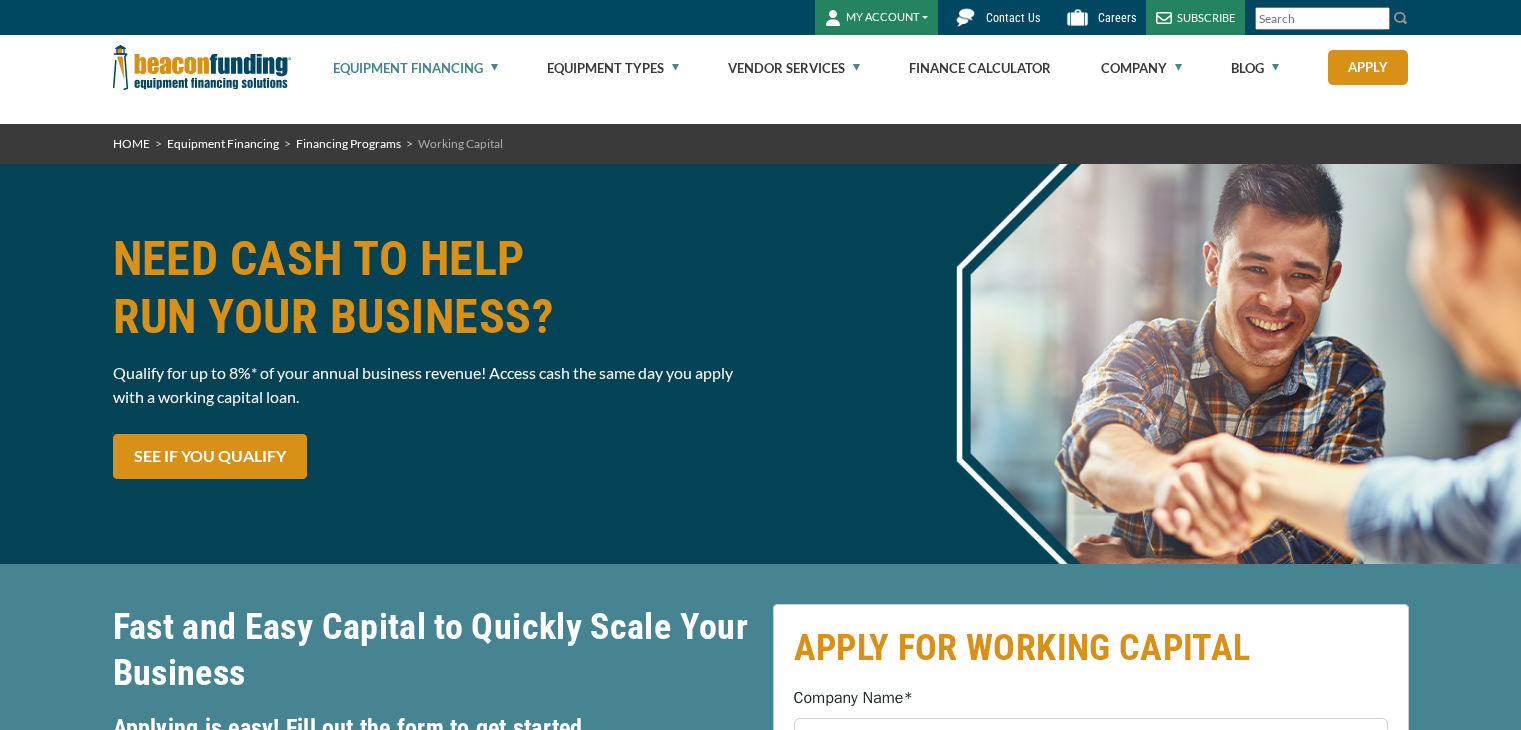 scroll, scrollTop: 0, scrollLeft: 0, axis: both 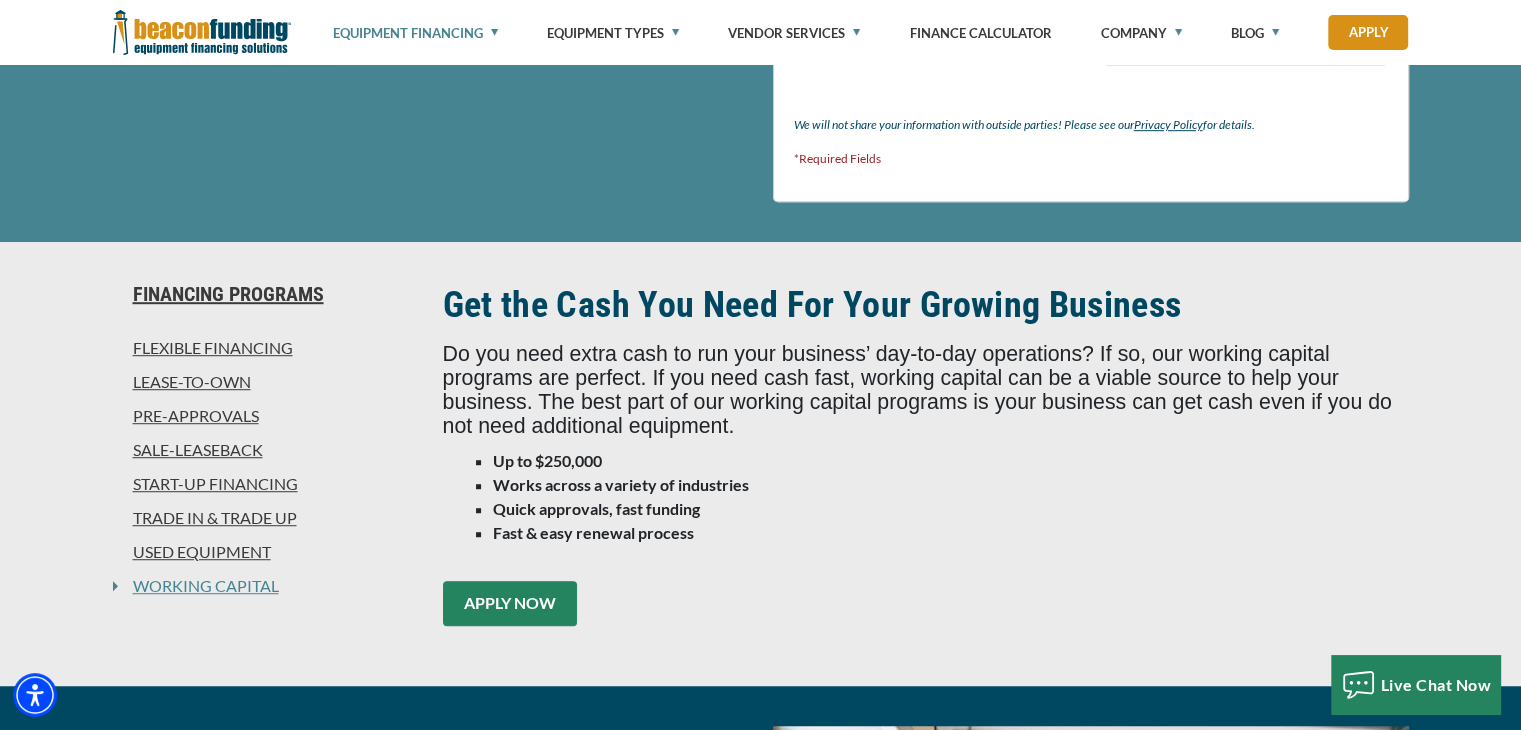 click on "APPLY NOW" at bounding box center [510, 603] 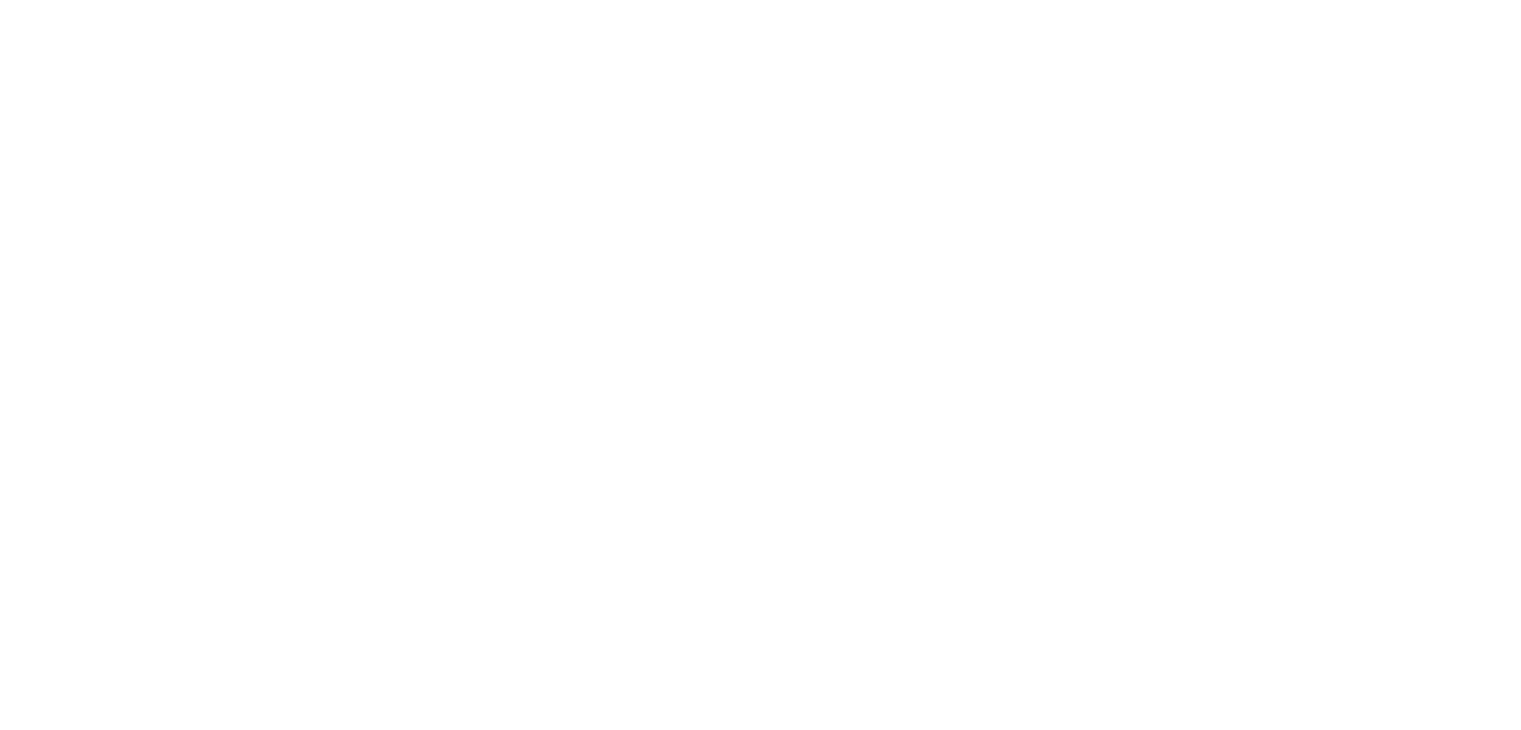 scroll, scrollTop: 0, scrollLeft: 0, axis: both 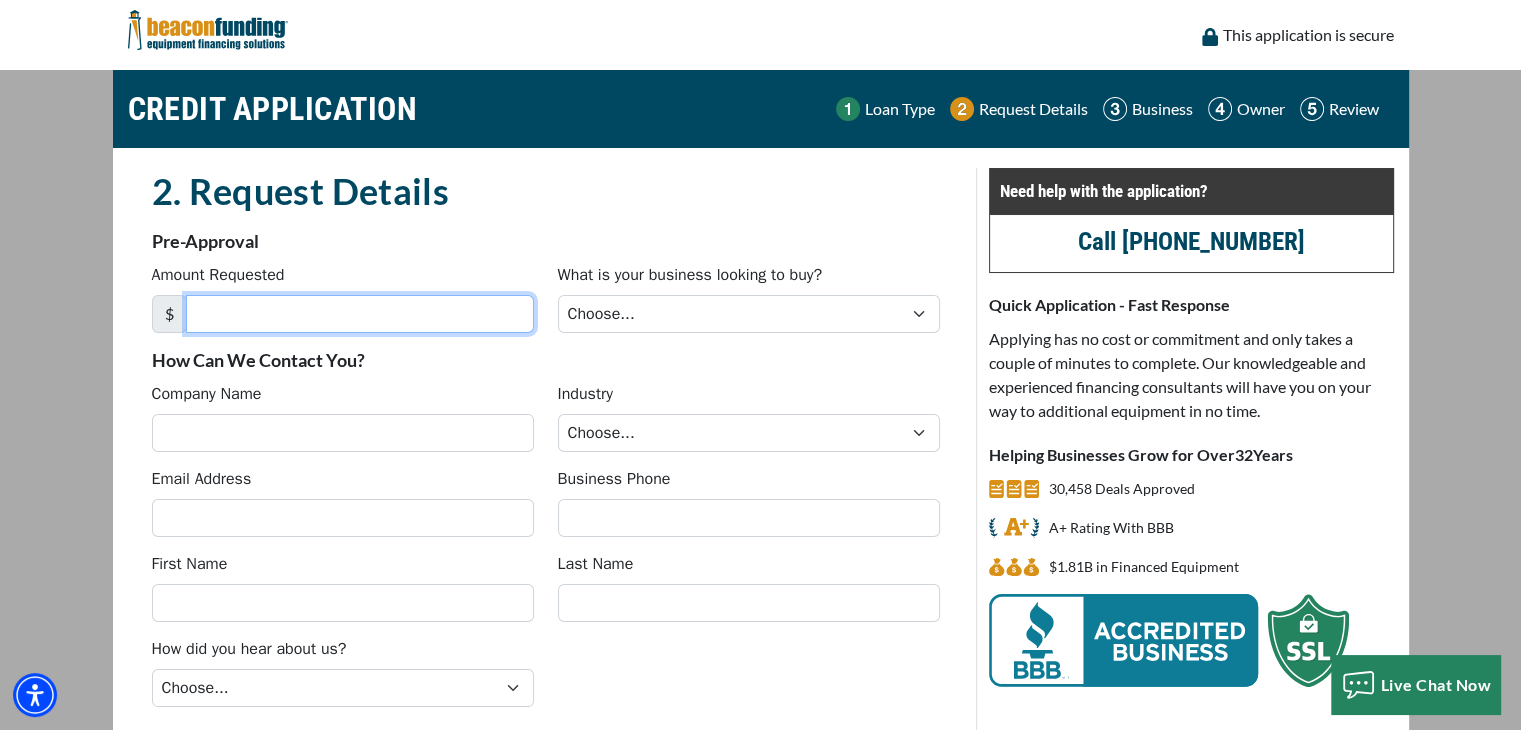 click on "Amount Requested" at bounding box center [360, 314] 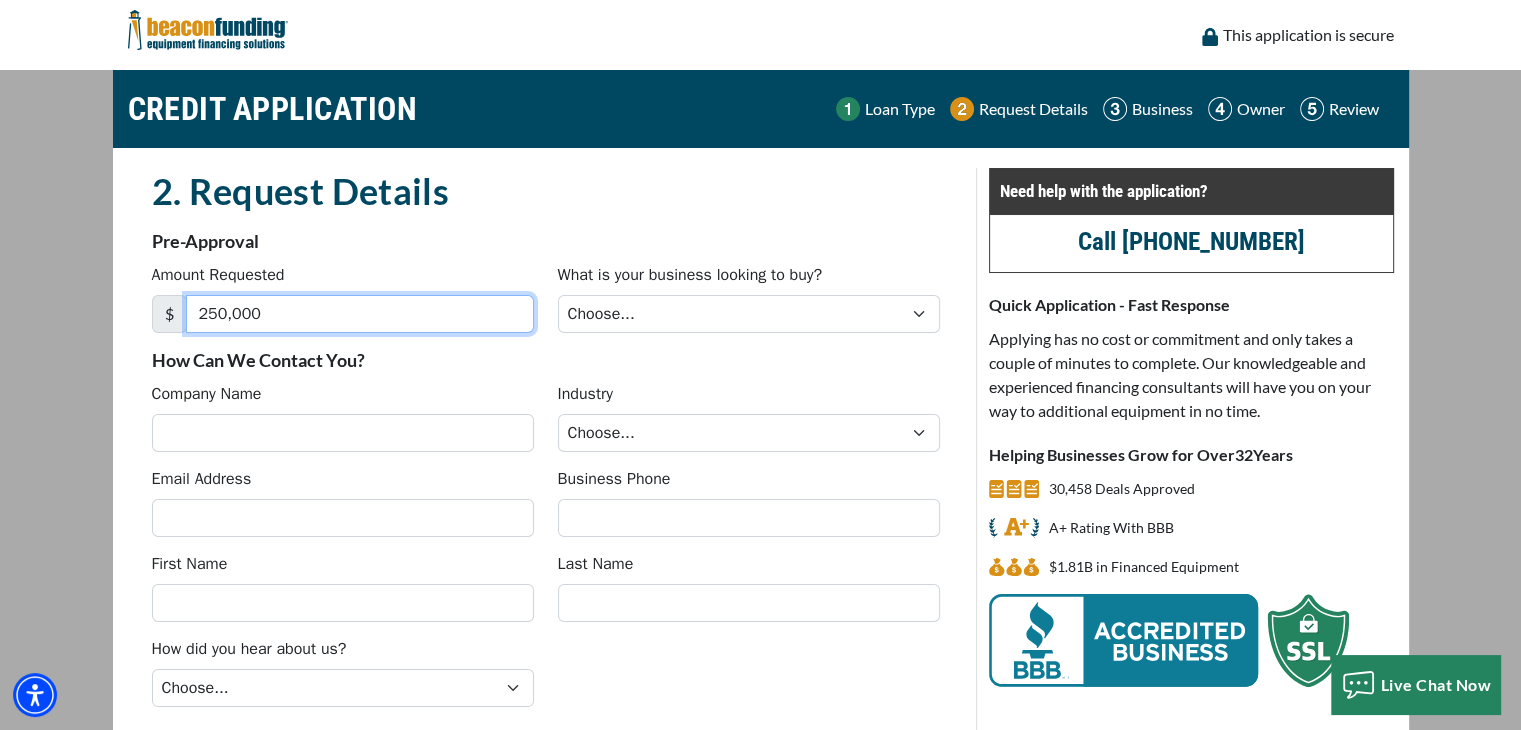 type on "250,000" 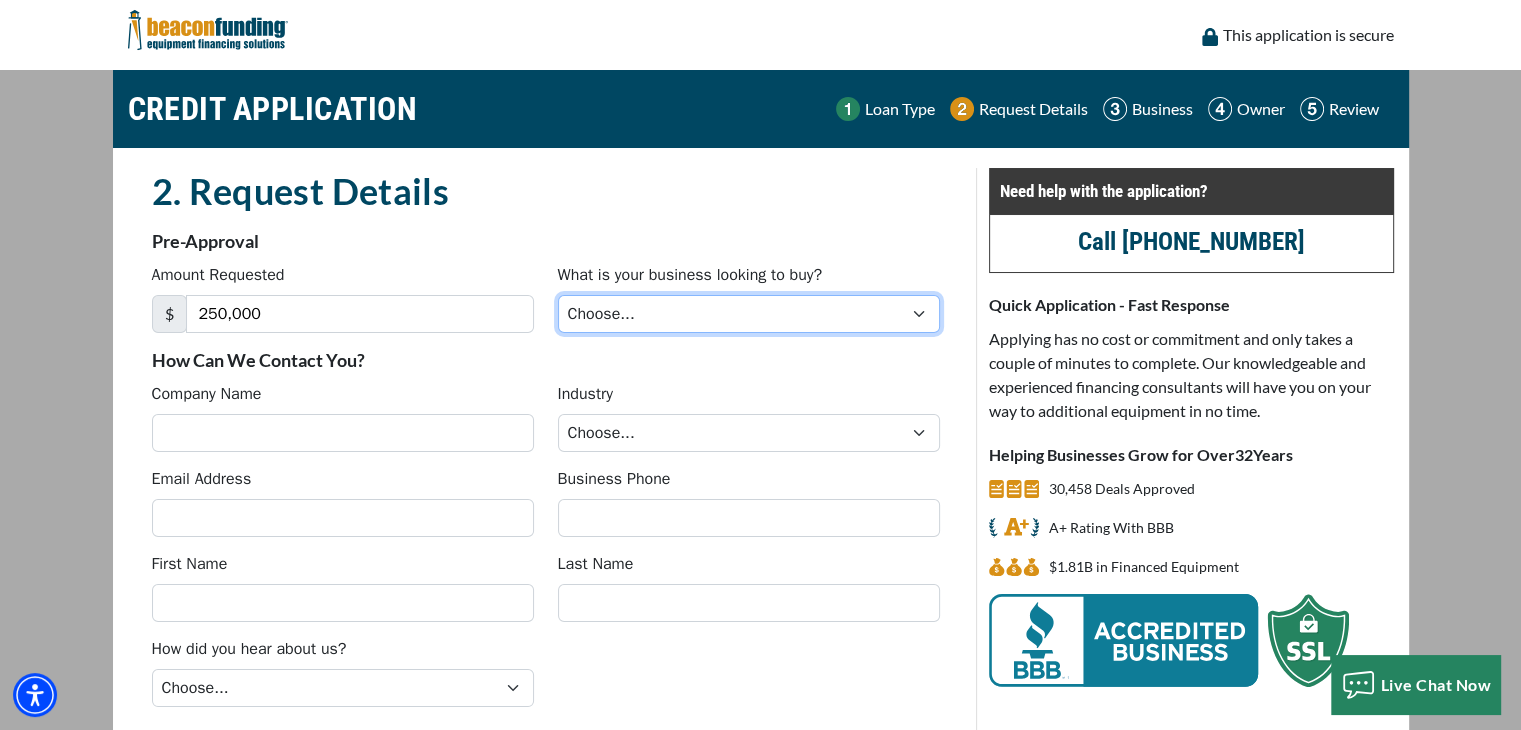 click on "Choose...
Backhoe
Boom/Bucket Truck
Chipper
Commercial Mower
Crane
DTG/DTF Printing
Embroidery
Excavator
Landscape Truck/Equipment
Other
Other Commercial Truck
Other Decorated Apparel
Screen Printing
Septic Pumper Truck
Skid Steer
Stump Grinder
Tow Truck
Tractor
Trailer
Trencher
Wheel Loader" at bounding box center [749, 314] 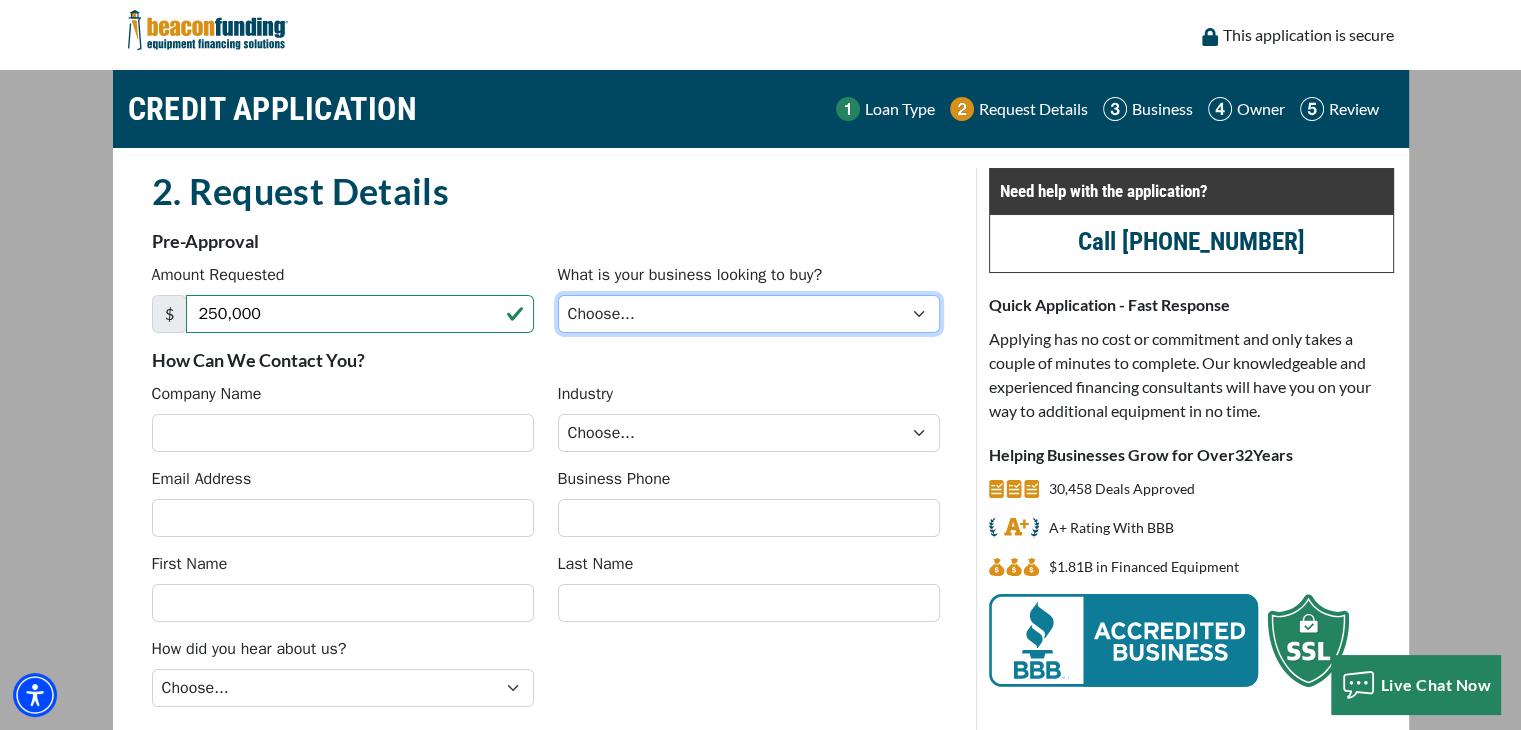 select on "13" 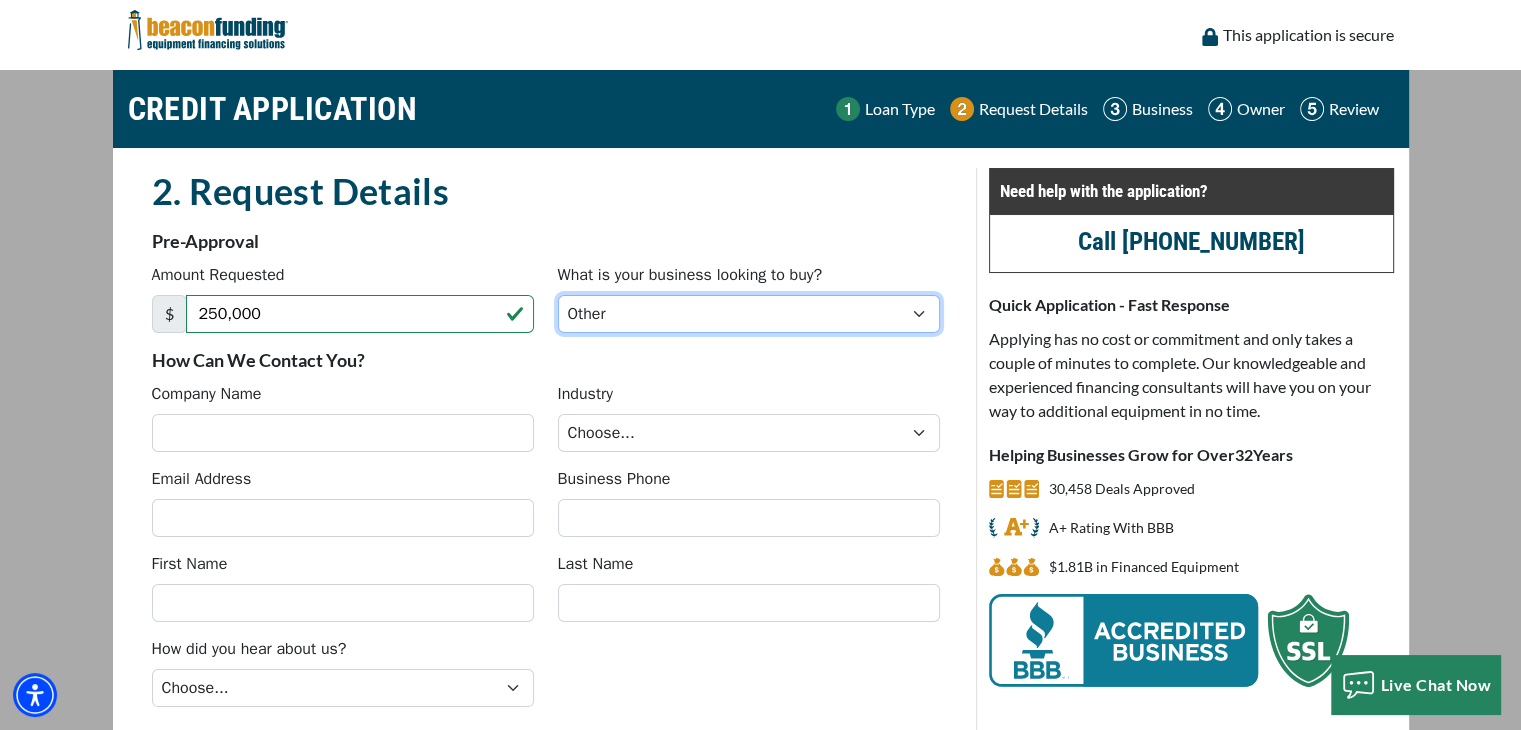 click on "Choose...
Backhoe
Boom/Bucket Truck
Chipper
Commercial Mower
Crane
DTG/DTF Printing
Embroidery
Excavator
Landscape Truck/Equipment
Other
Other Commercial Truck
Other Decorated Apparel
Screen Printing
Septic Pumper Truck
Skid Steer
Stump Grinder
Tow Truck
Tractor
Trailer
Trencher
Wheel Loader" at bounding box center (749, 314) 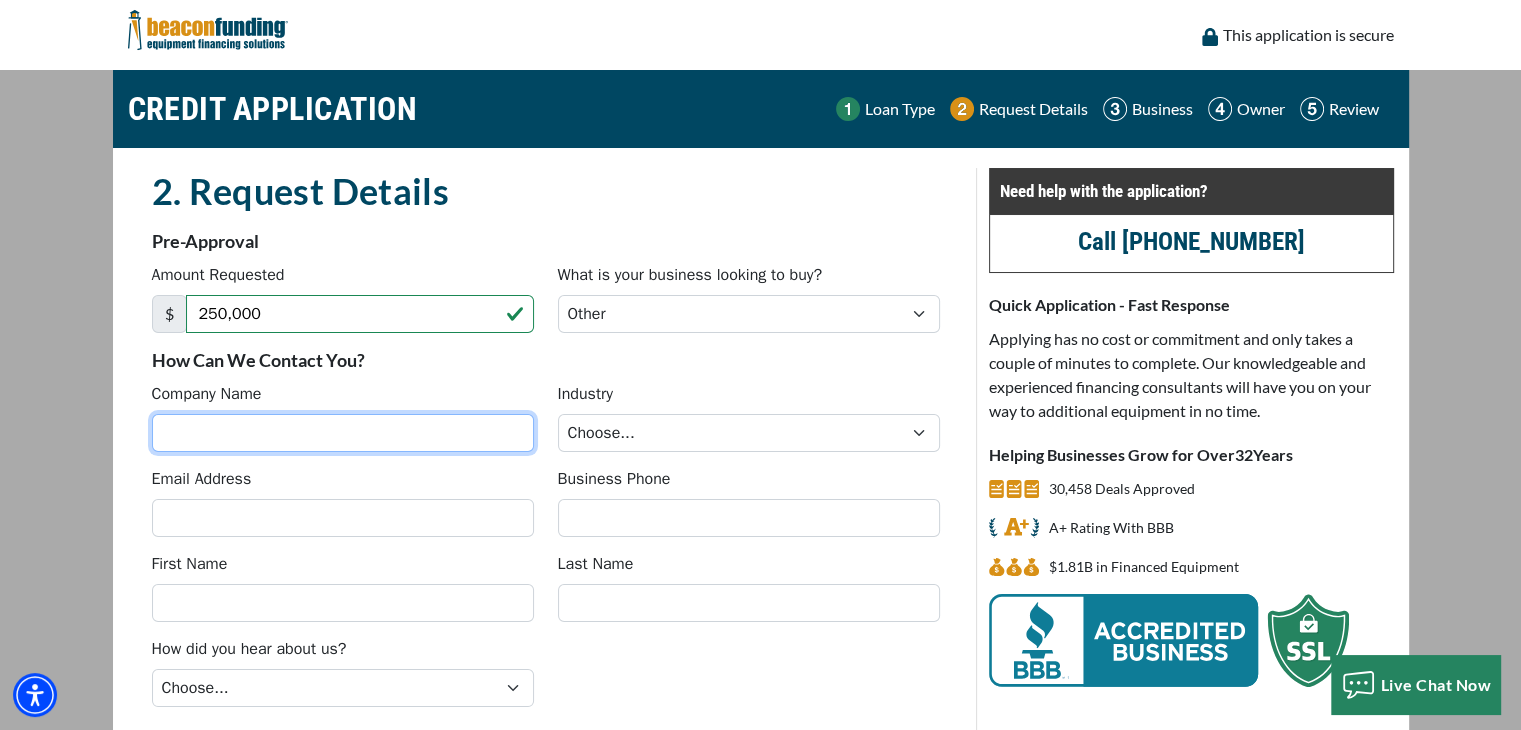 click on "Company Name" at bounding box center (343, 433) 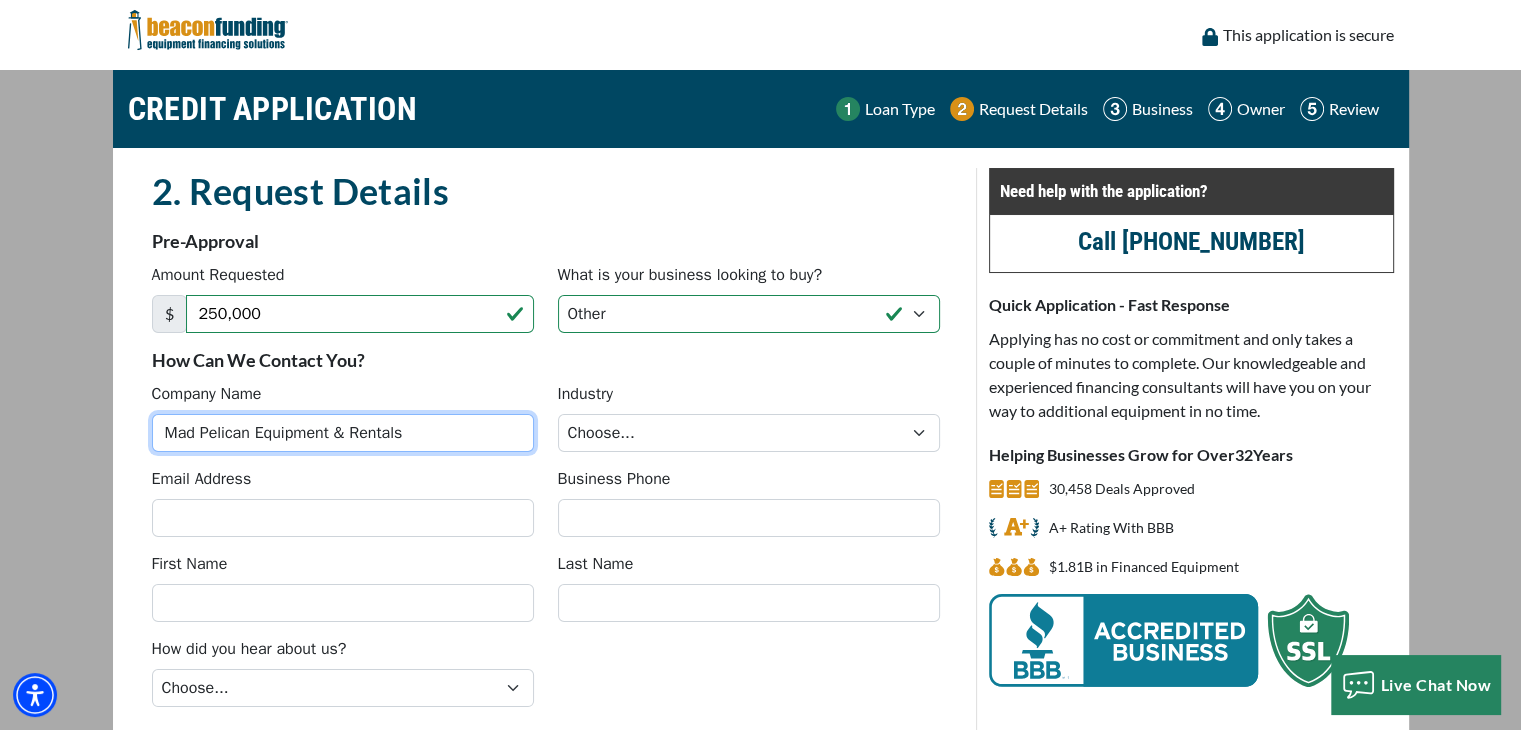 type on "Mad Pelican Equipment & Rentals" 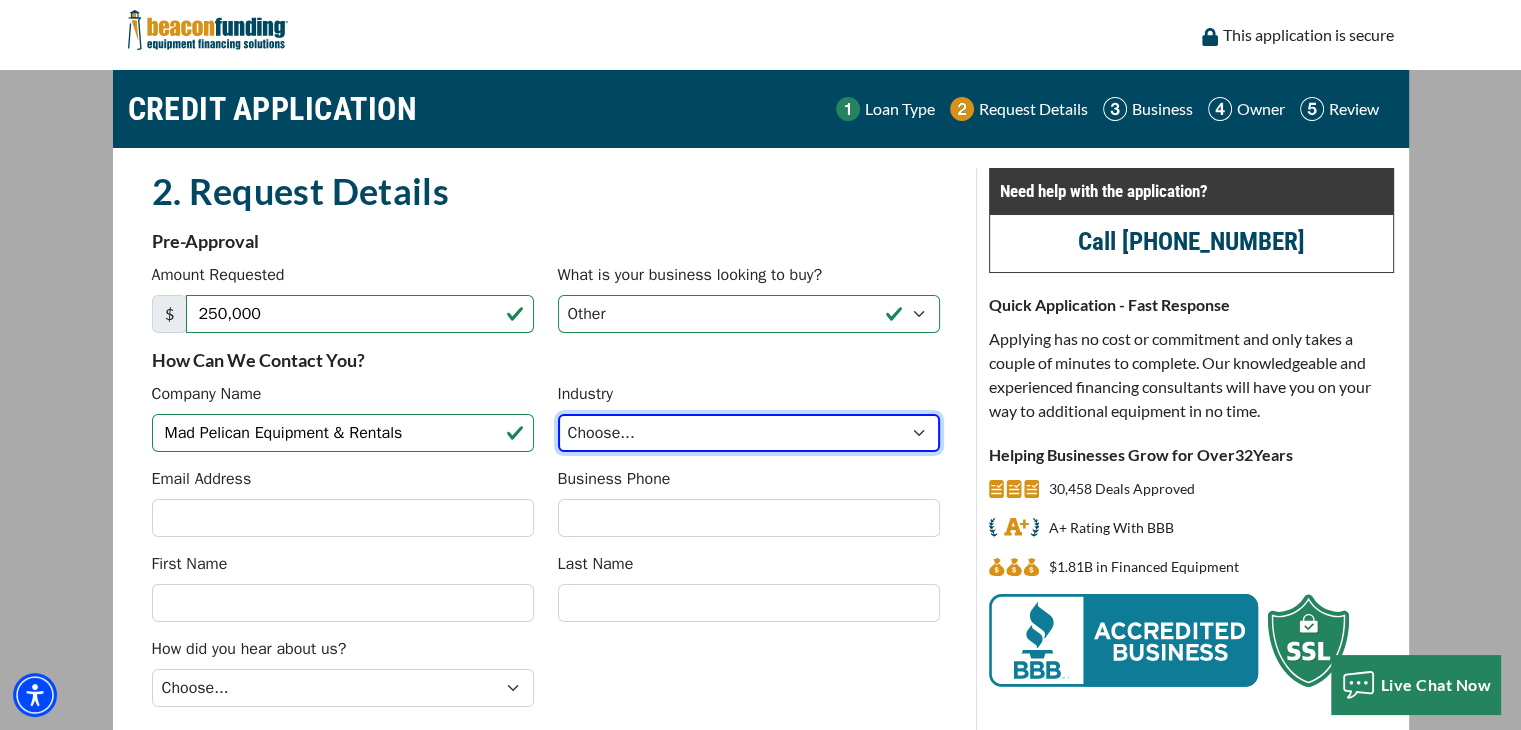 click on "Choose...
Towing
Landscape/Hardscape
Decorated Apparel
Septic
Light Construction
Other" at bounding box center (749, 433) 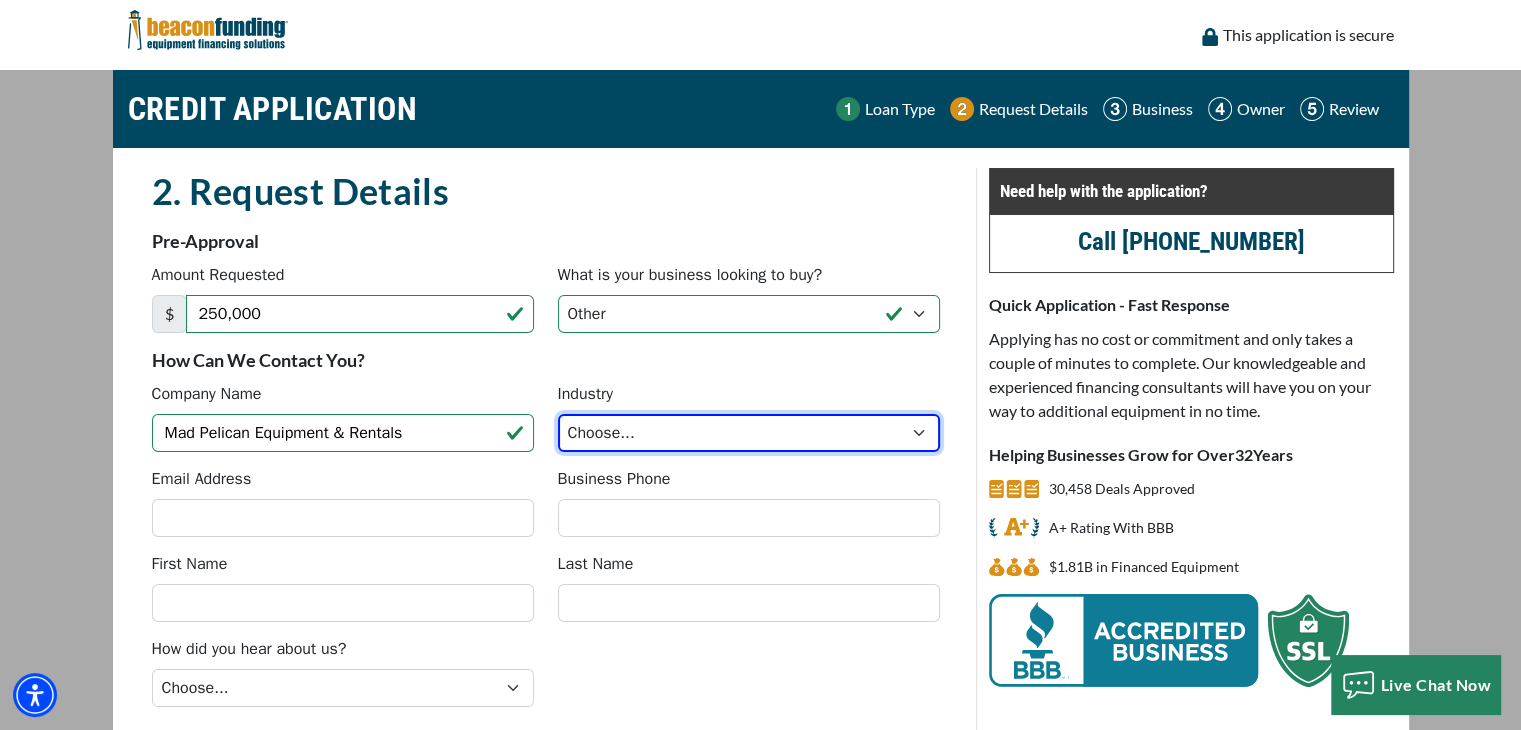select on "5" 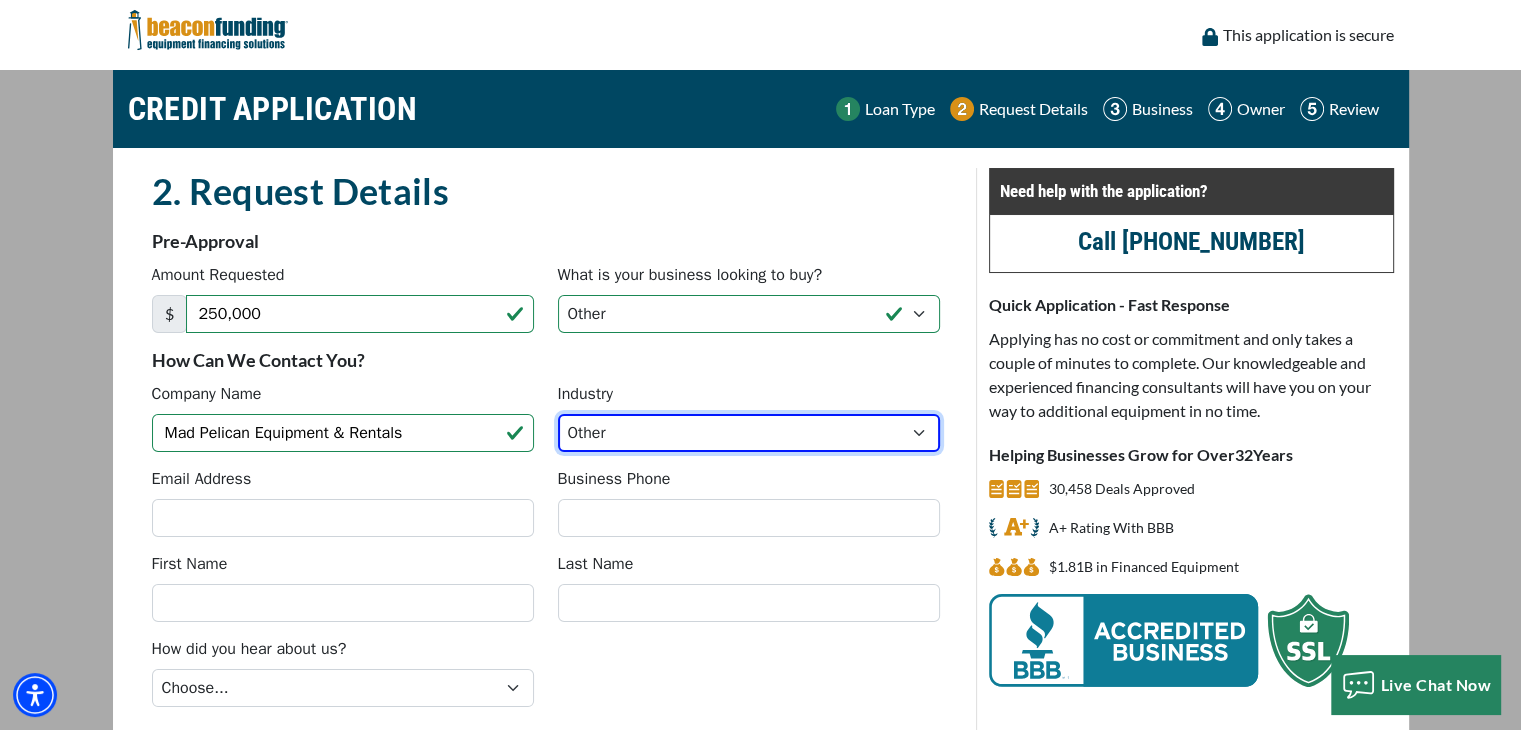 click on "Choose...
Towing
Landscape/Hardscape
Decorated Apparel
Septic
Light Construction
Other" at bounding box center [749, 433] 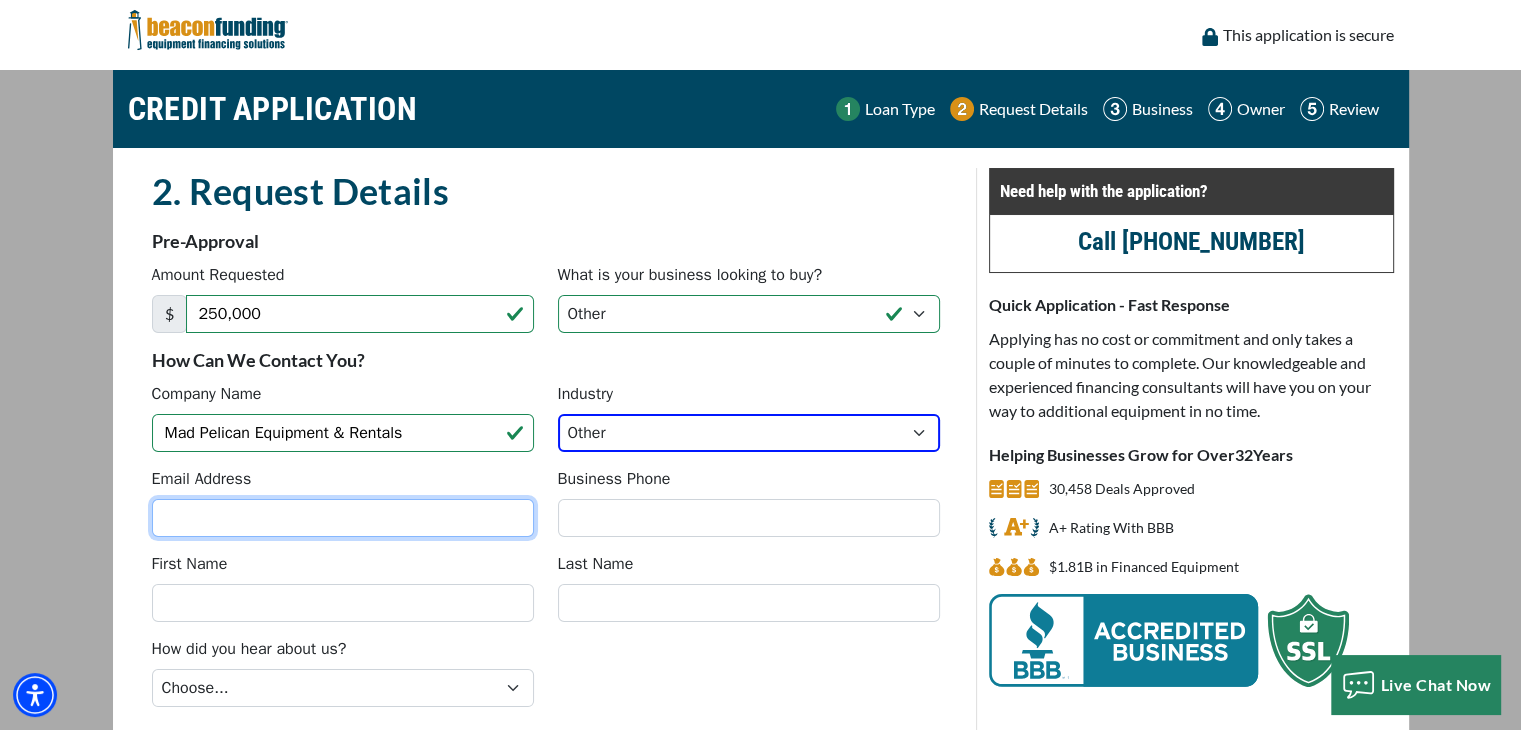 click on "Email Address" at bounding box center [343, 518] 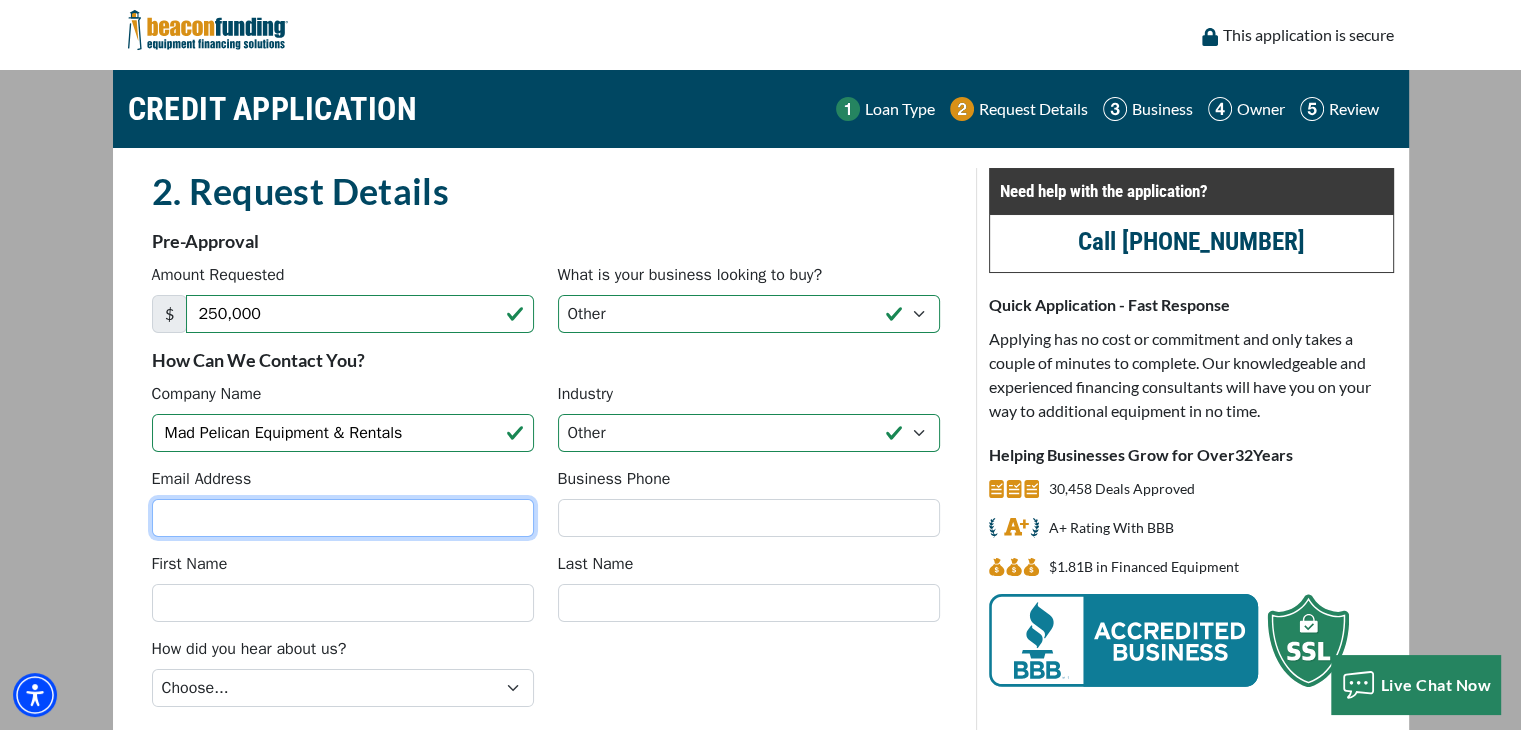 type on "michael@r2rents.com" 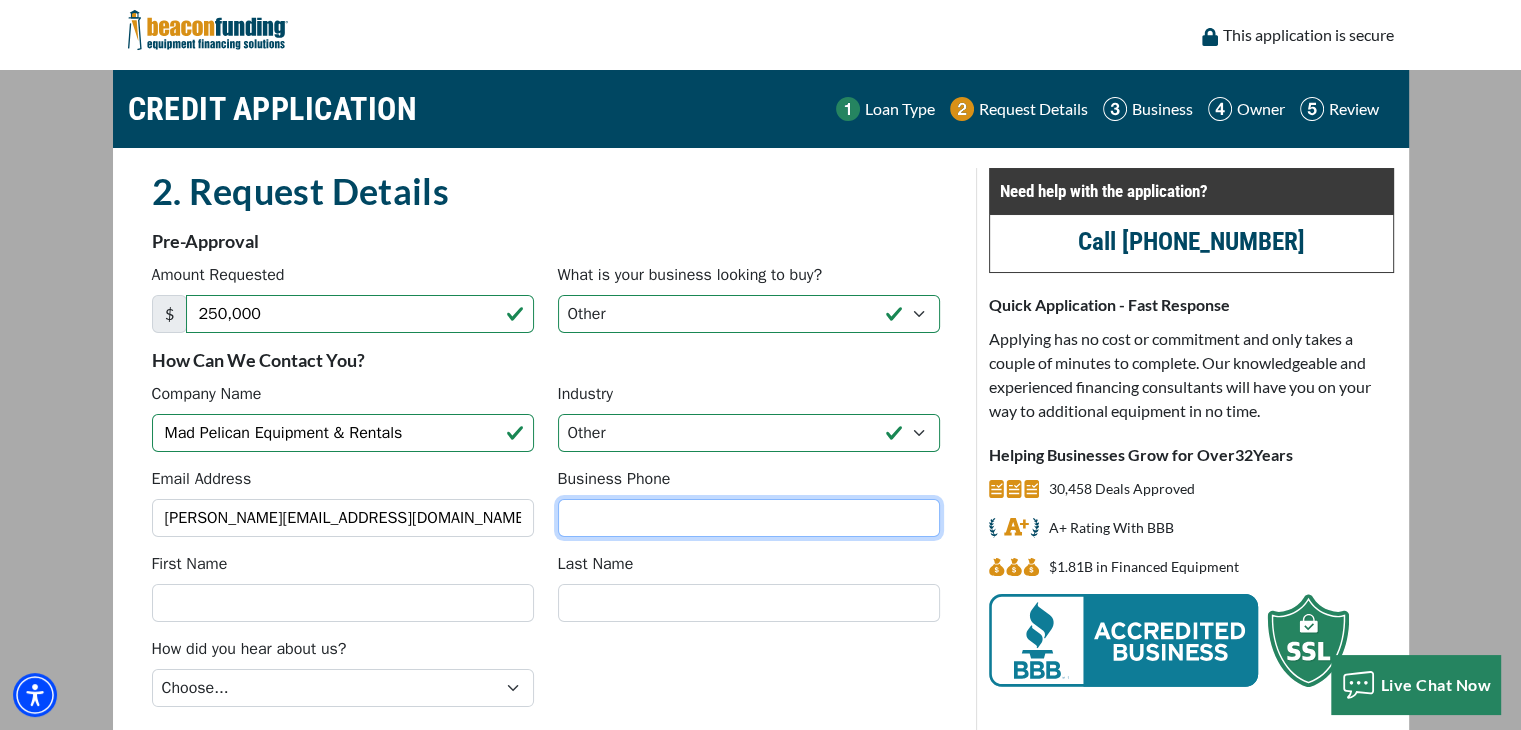 type on "3185708823" 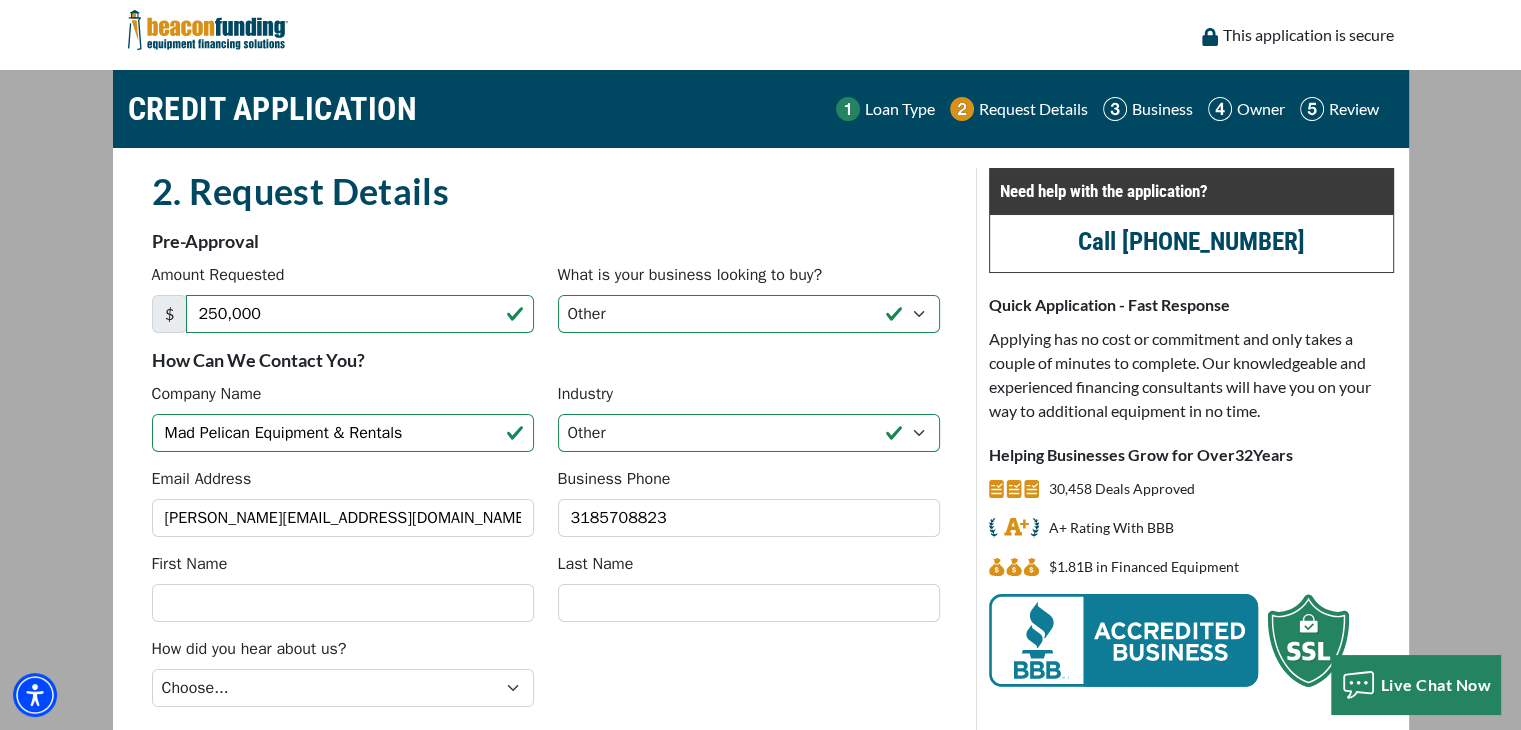 type on "Michael" 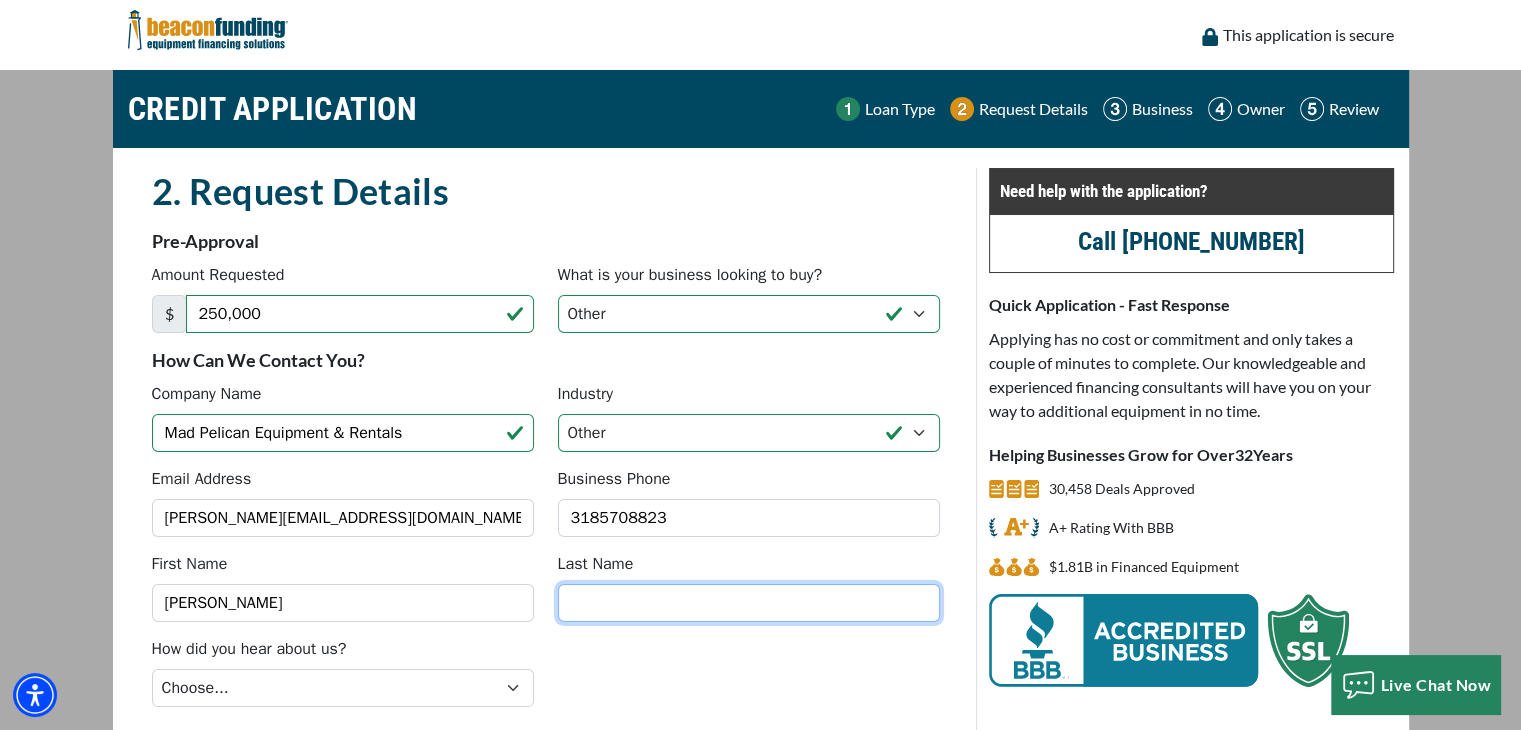 type on "Durham" 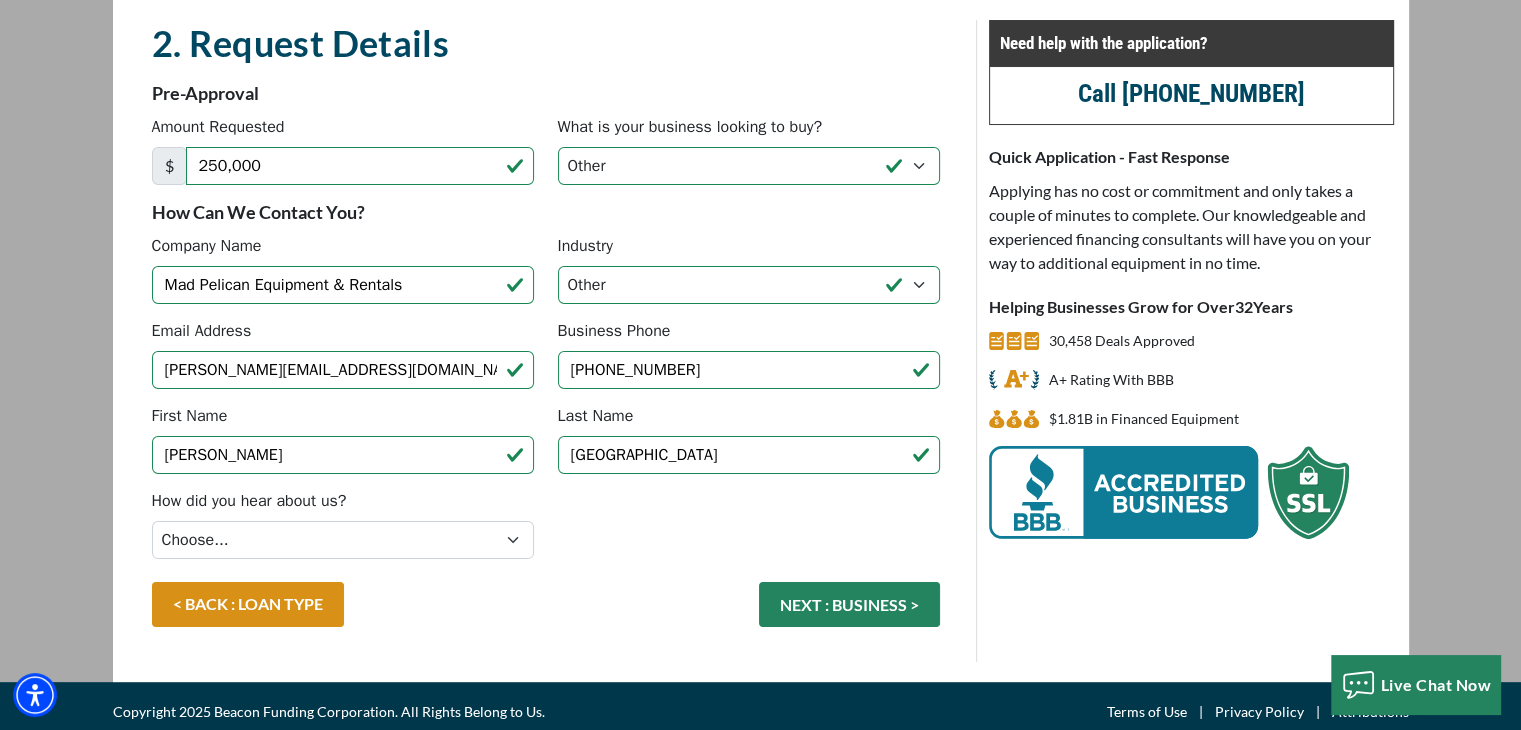 scroll, scrollTop: 159, scrollLeft: 0, axis: vertical 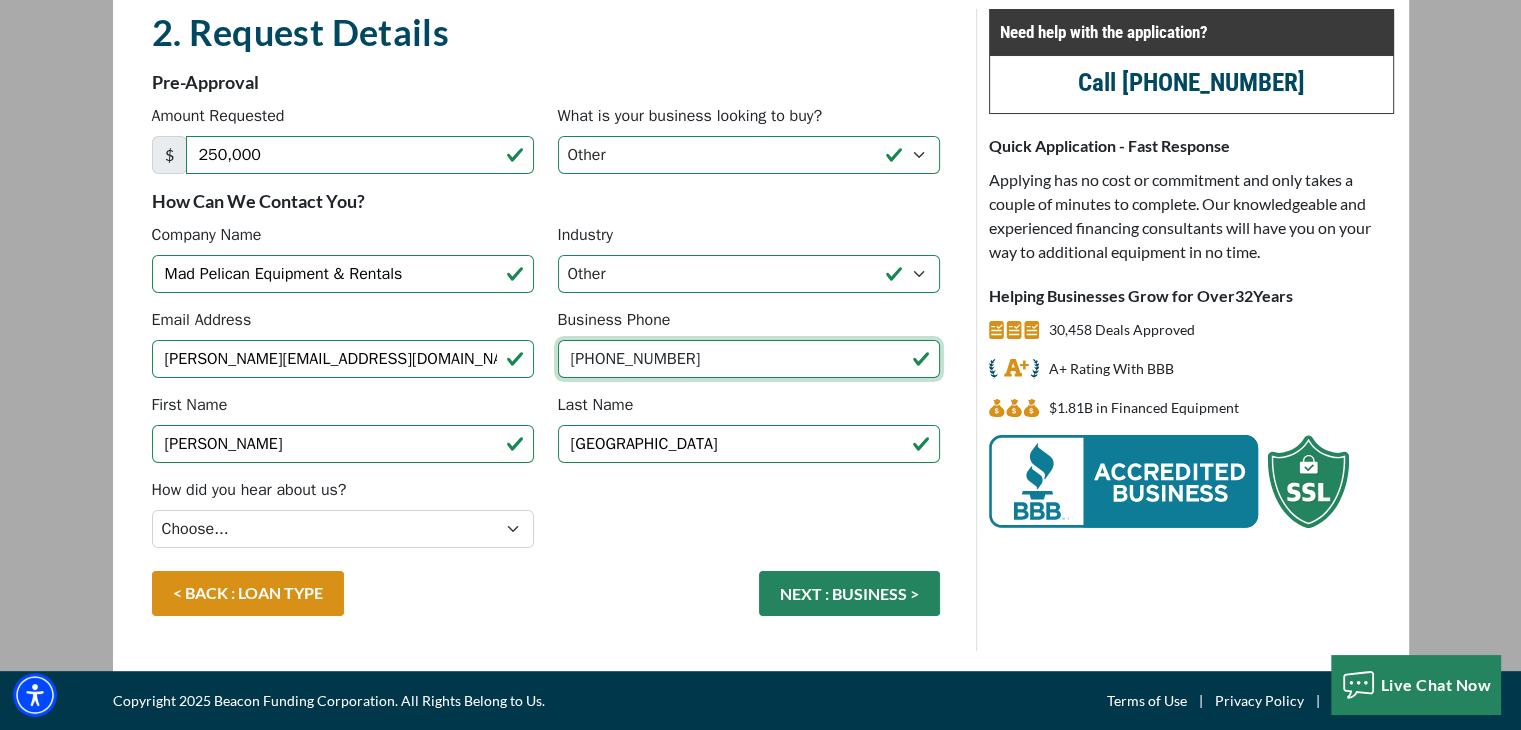 drag, startPoint x: 694, startPoint y: 365, endPoint x: 616, endPoint y: 369, distance: 78.10249 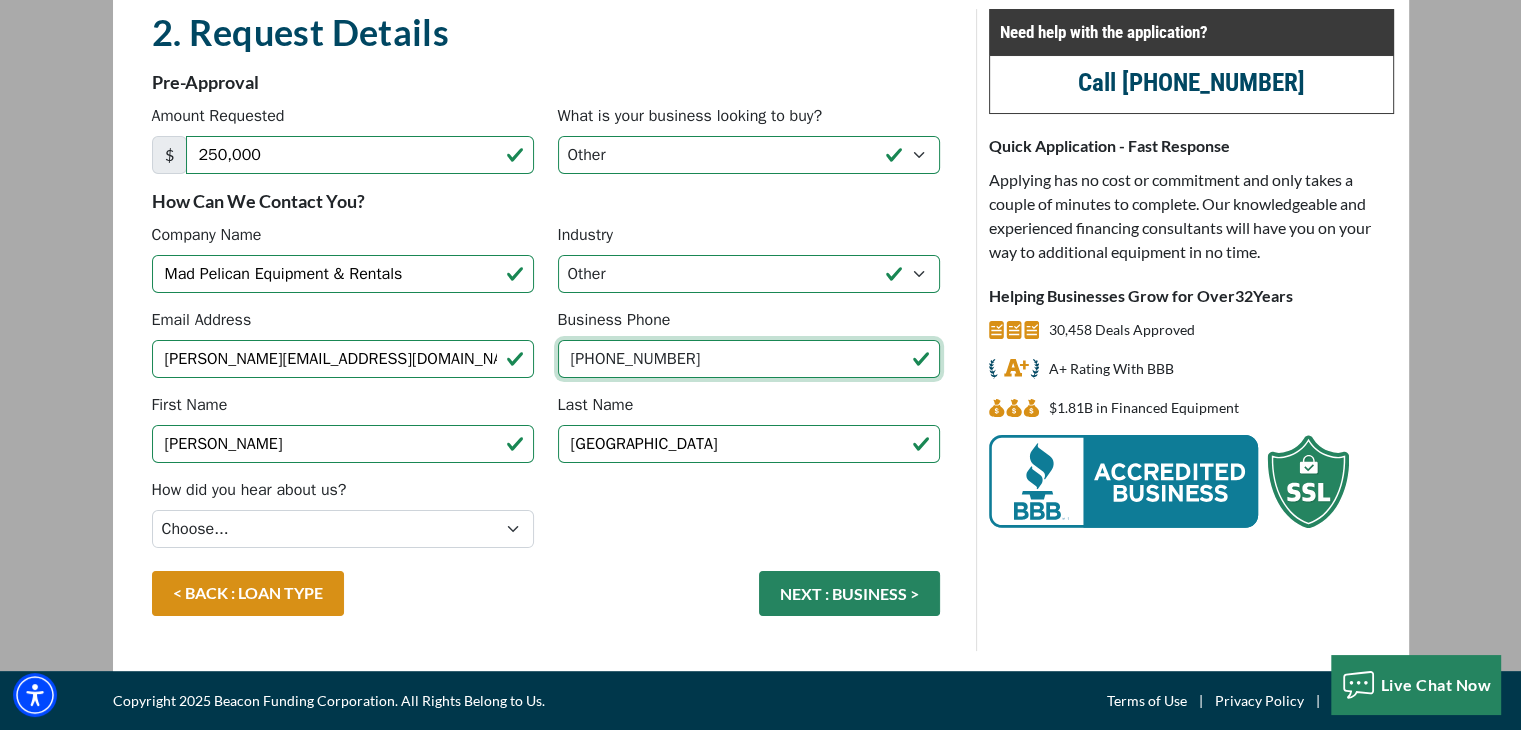 click on "(318) 570-8823" at bounding box center (749, 359) 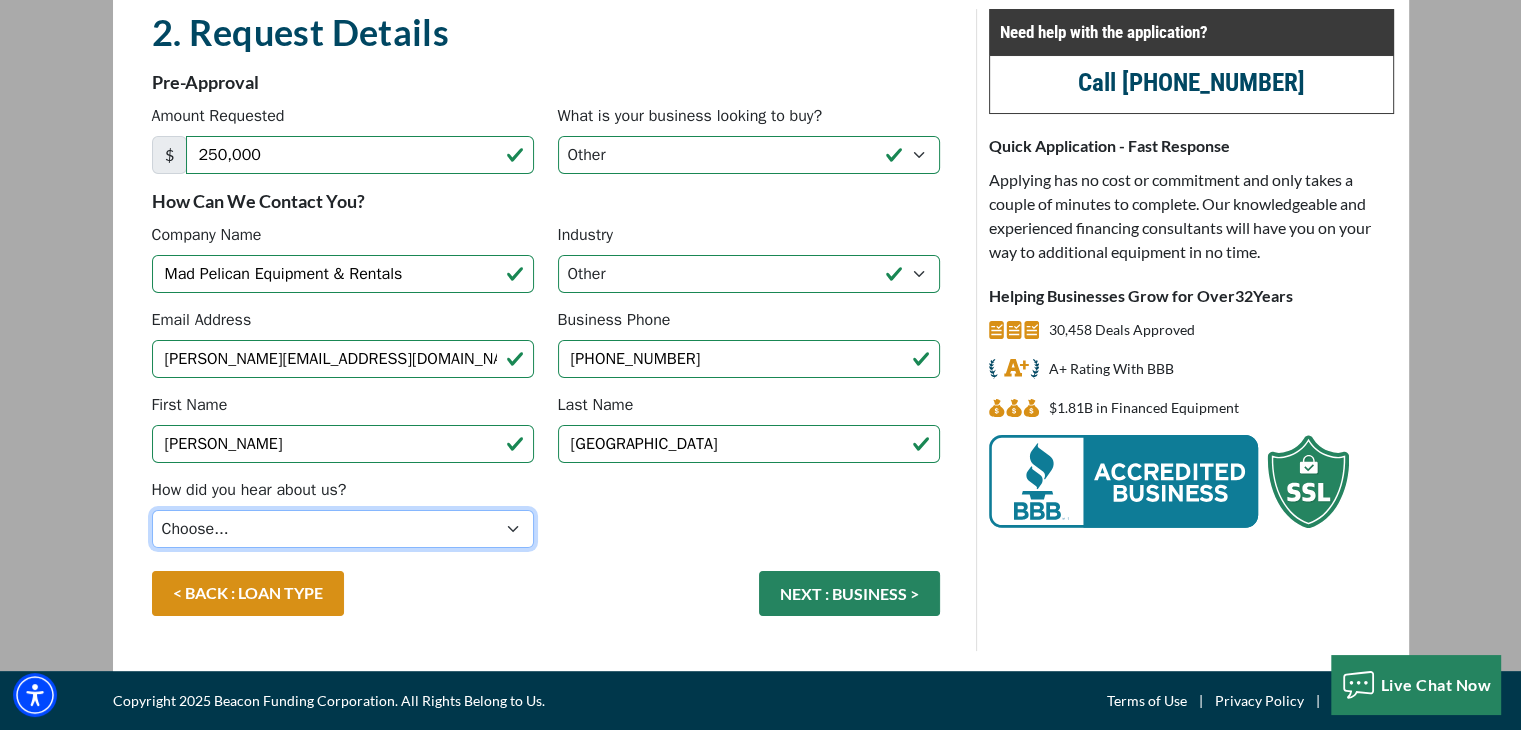 click on "Choose...
Internet Search
Vendor Referral
Word of Mouth
Client Referral
Email
Existing/Past Client
Facebook - Tow Truck to Buy & Sale
Telemarketing
Tradeshow
Motor Club Referral
Bank Refererral
Direct Mail
Magazine Ad
Other" at bounding box center [343, 529] 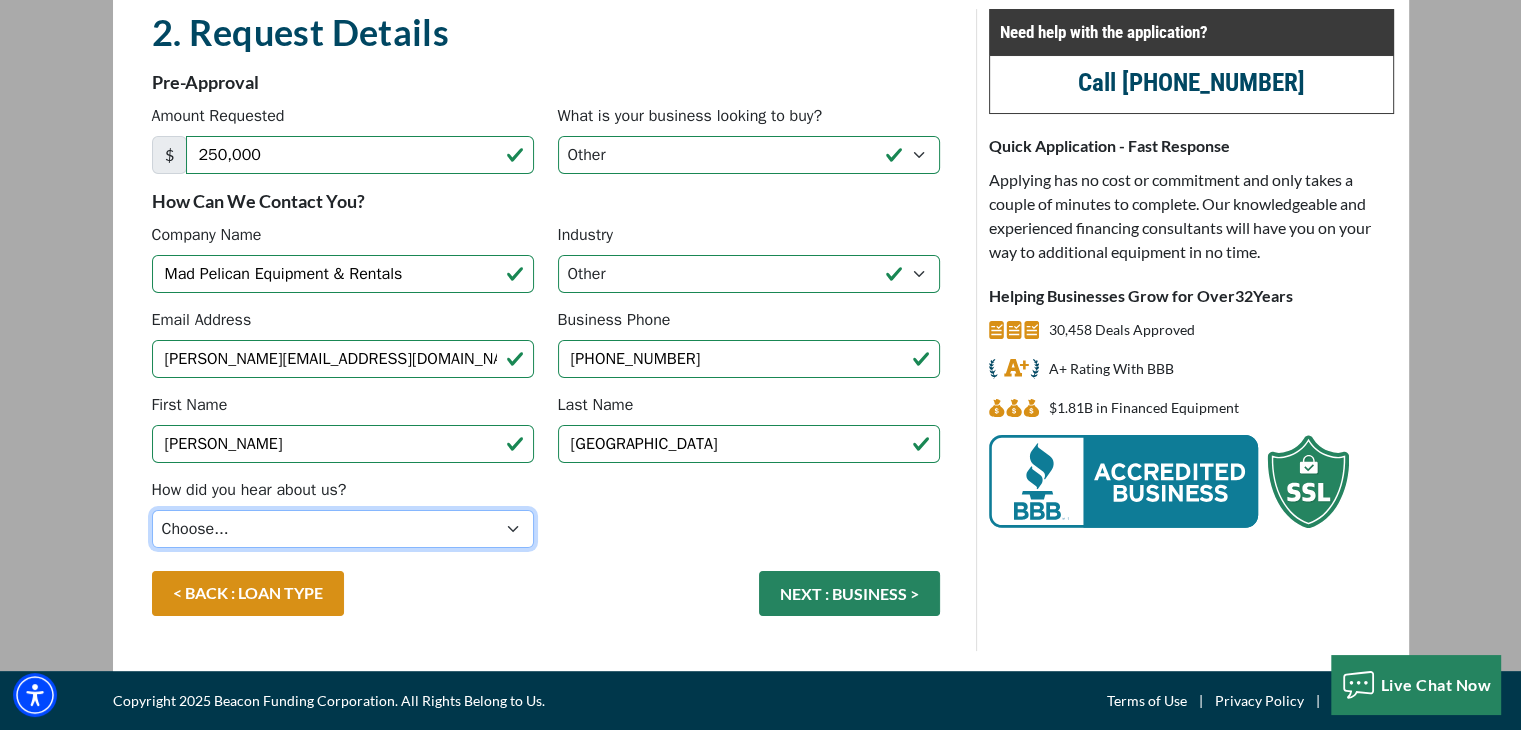 select on "9" 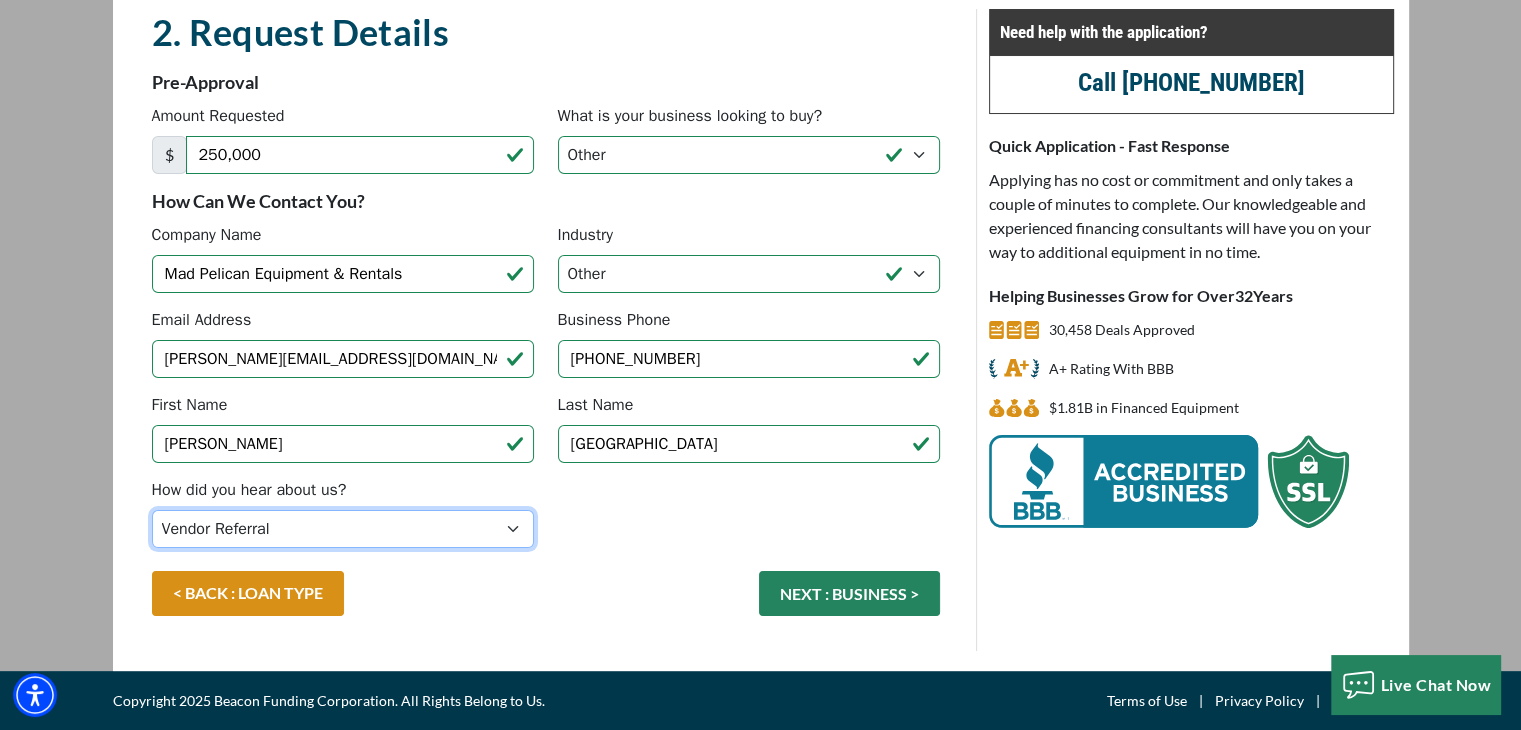 click on "Choose...
Internet Search
Vendor Referral
Word of Mouth
Client Referral
Email
Existing/Past Client
Facebook - Tow Truck to Buy & Sale
Telemarketing
Tradeshow
Motor Club Referral
Bank Refererral
Direct Mail
Magazine Ad
Other" at bounding box center (343, 529) 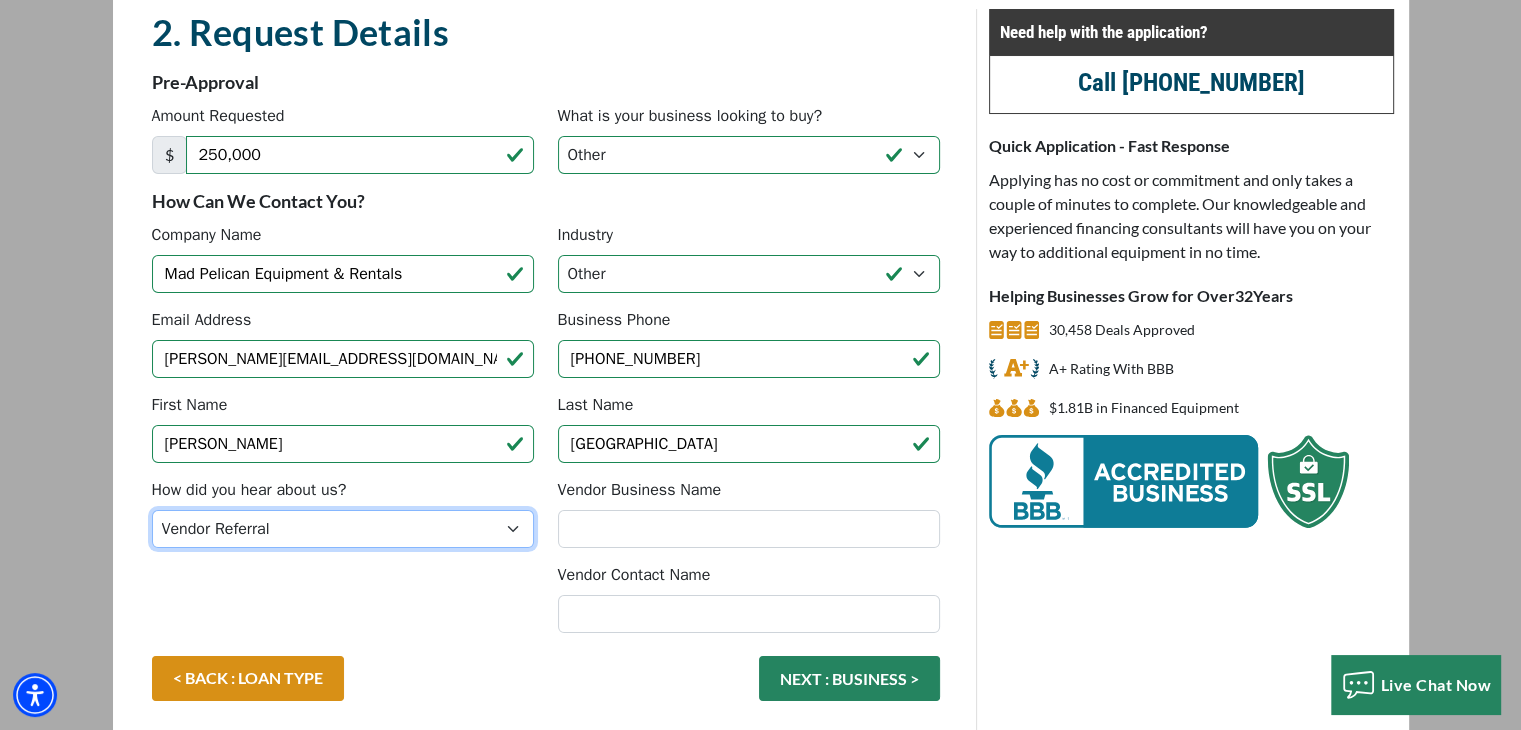 click on "Choose...
Internet Search
Vendor Referral
Word of Mouth
Client Referral
Email
Existing/Past Client
Facebook - Tow Truck to Buy & Sale
Telemarketing
Tradeshow
Motor Club Referral
Bank Refererral
Direct Mail
Magazine Ad
Other" at bounding box center (343, 529) 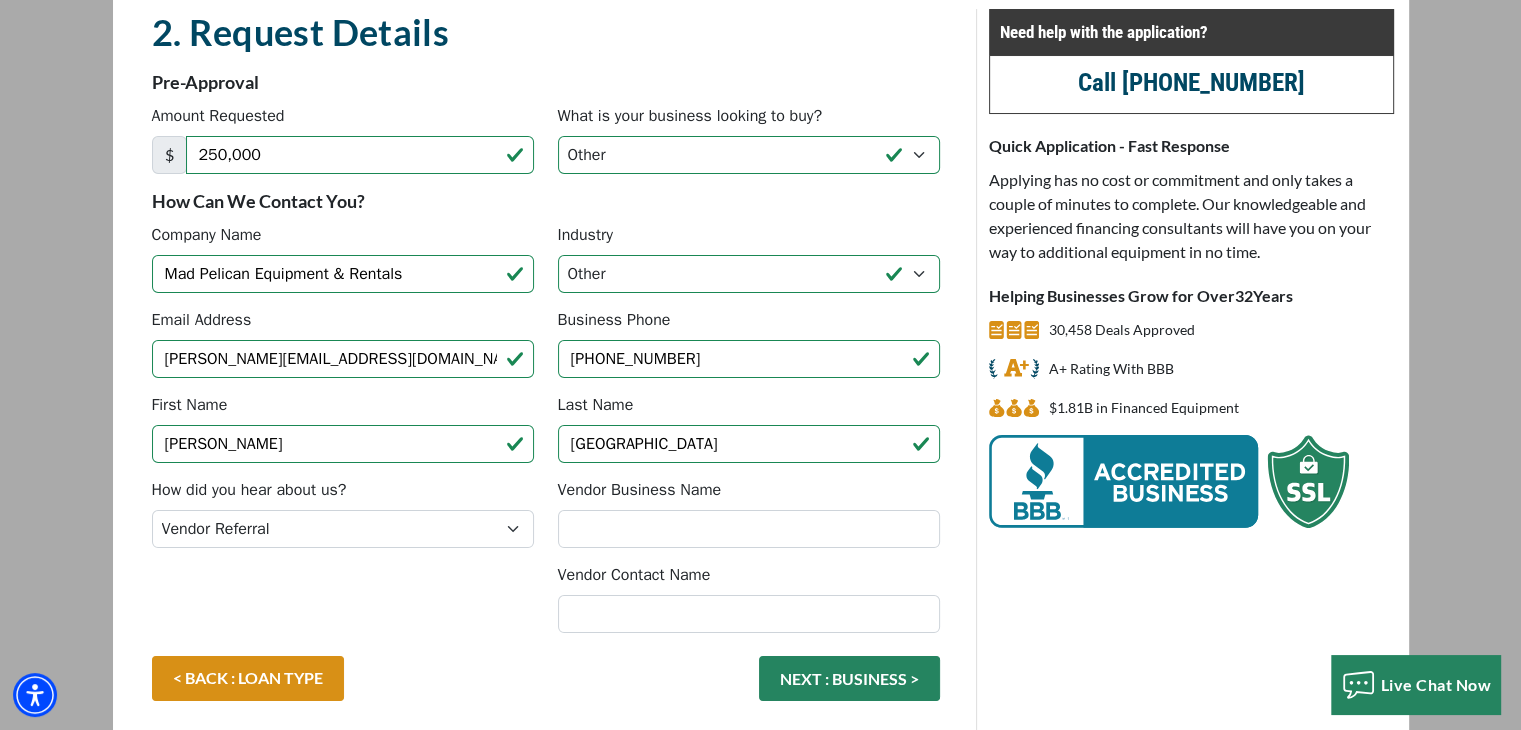 click at bounding box center [343, 602] 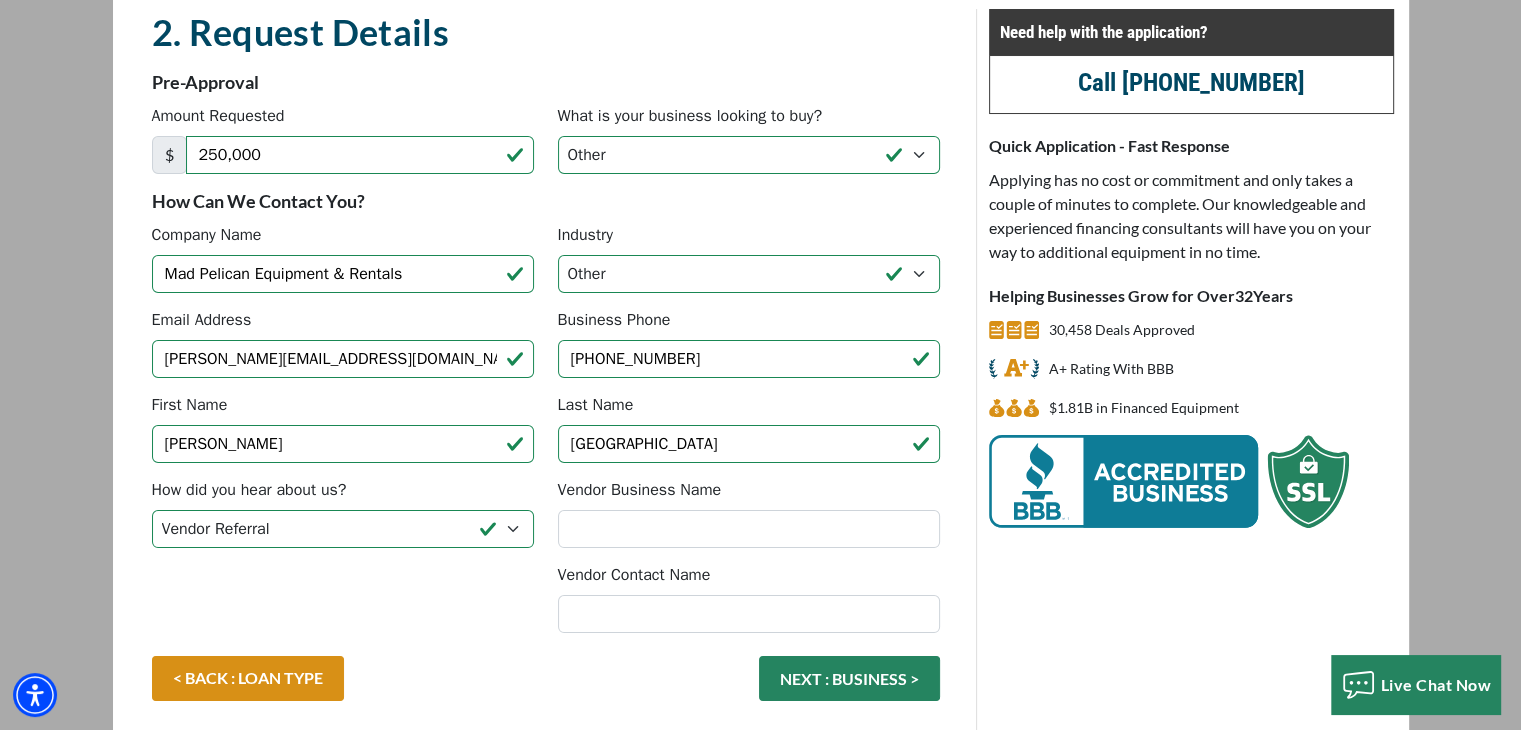 scroll, scrollTop: 243, scrollLeft: 0, axis: vertical 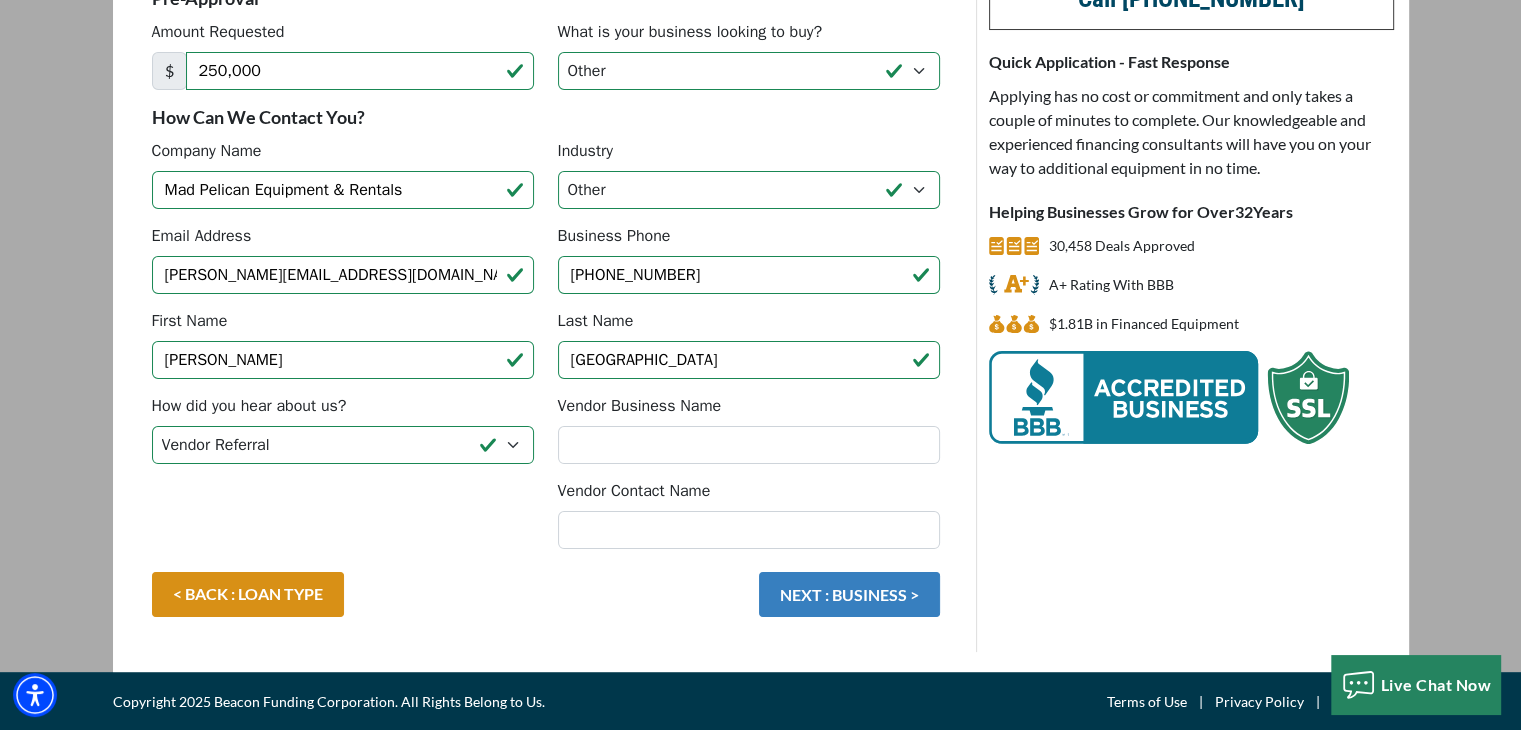 click on "NEXT : BUSINESS >" at bounding box center [849, 594] 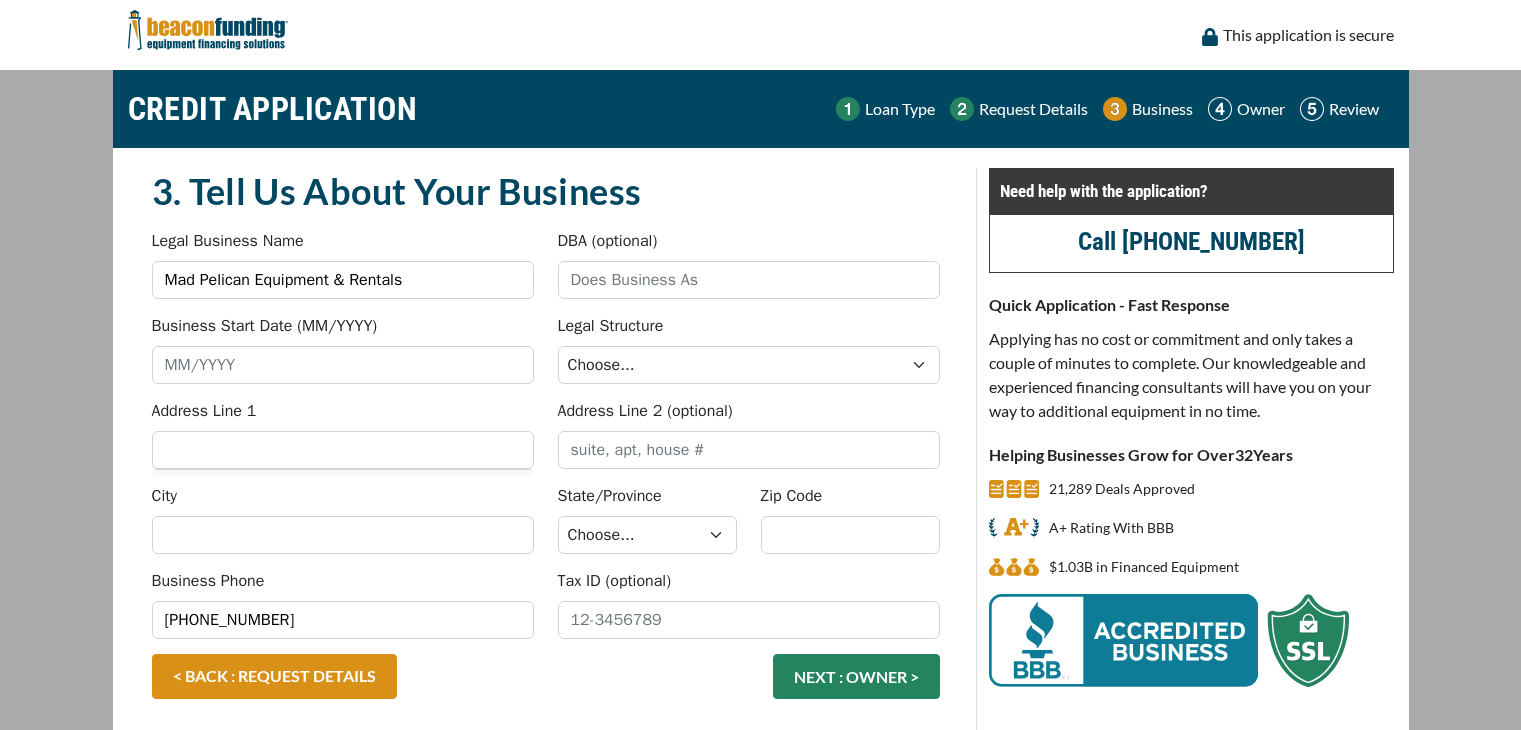 scroll, scrollTop: 0, scrollLeft: 0, axis: both 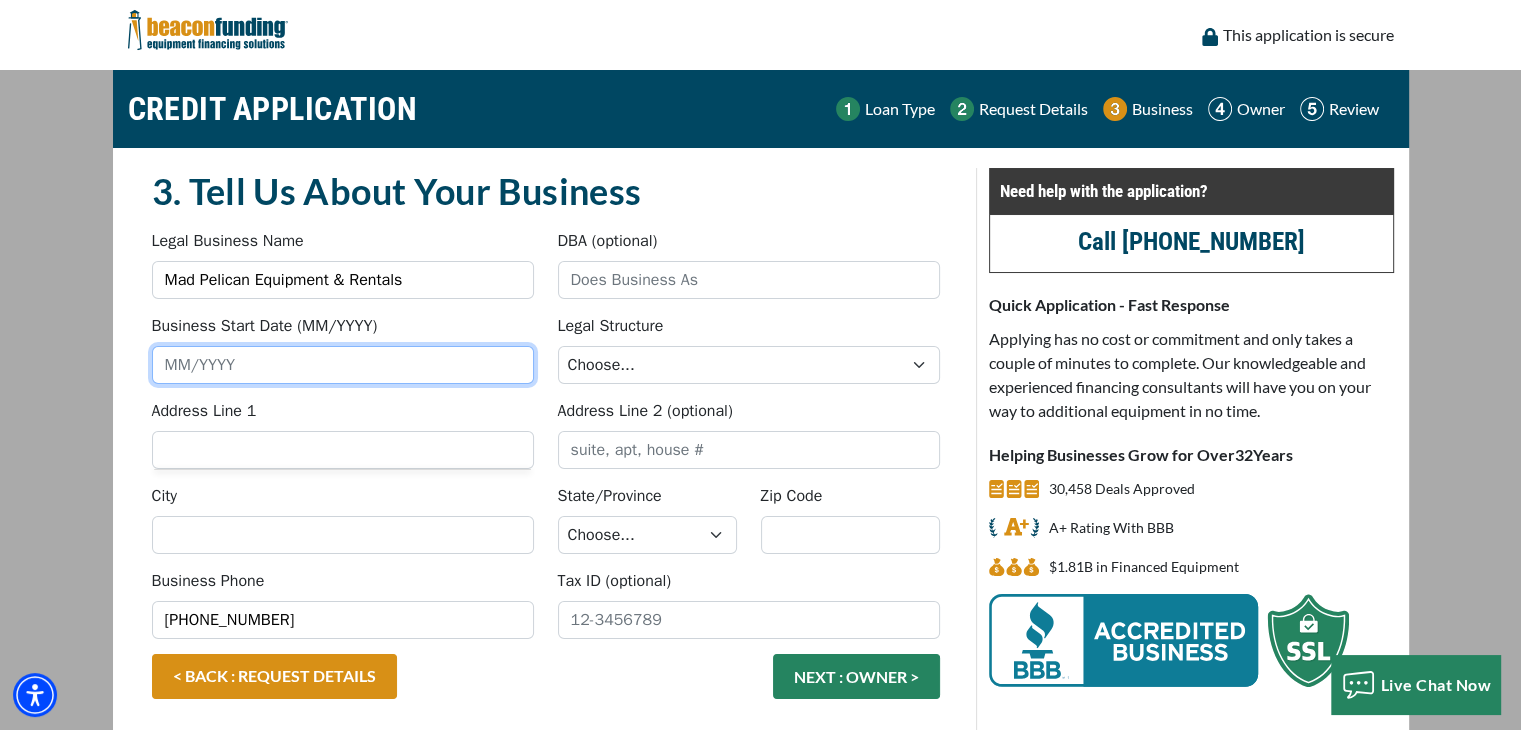 click on "Business Start Date (MM/YYYY)" at bounding box center [343, 365] 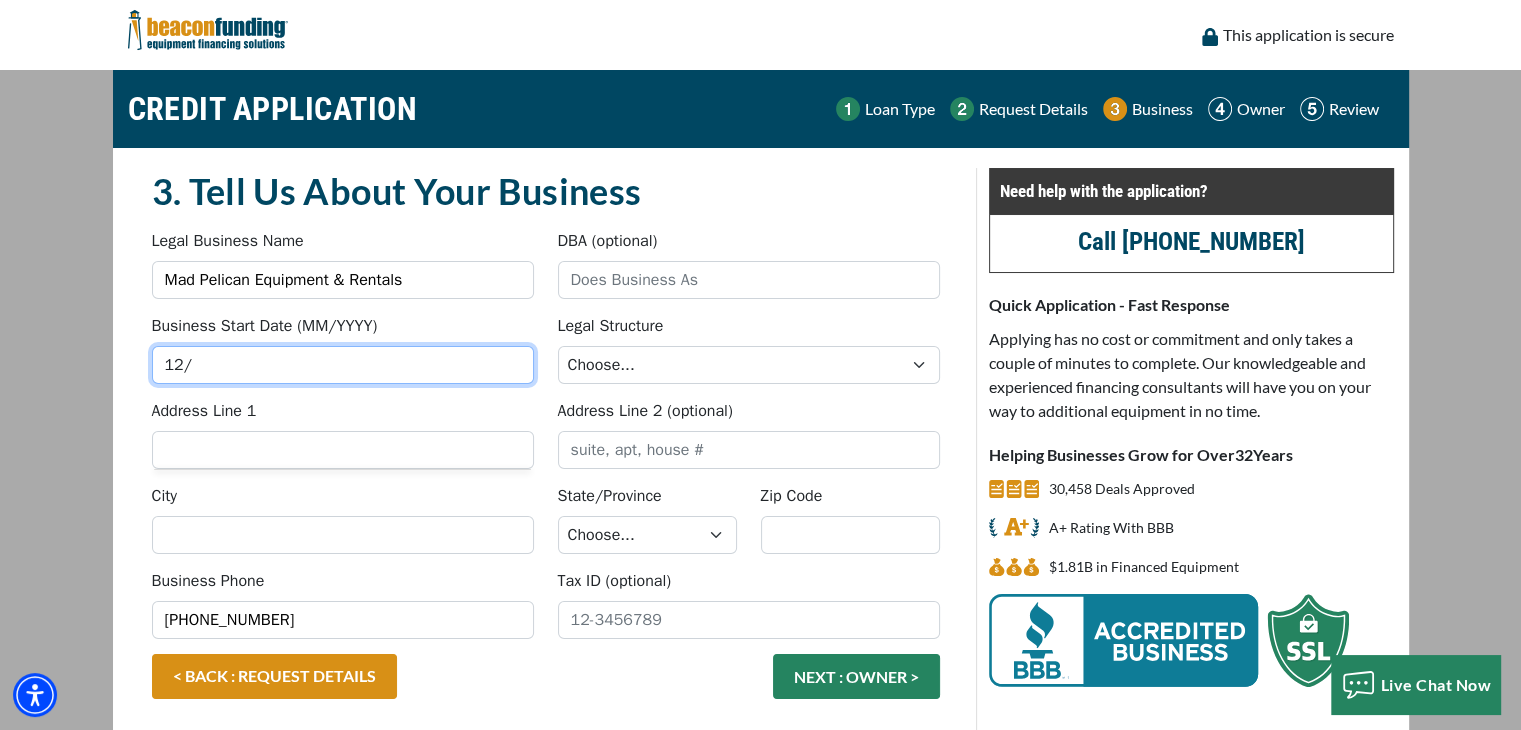 type on "1" 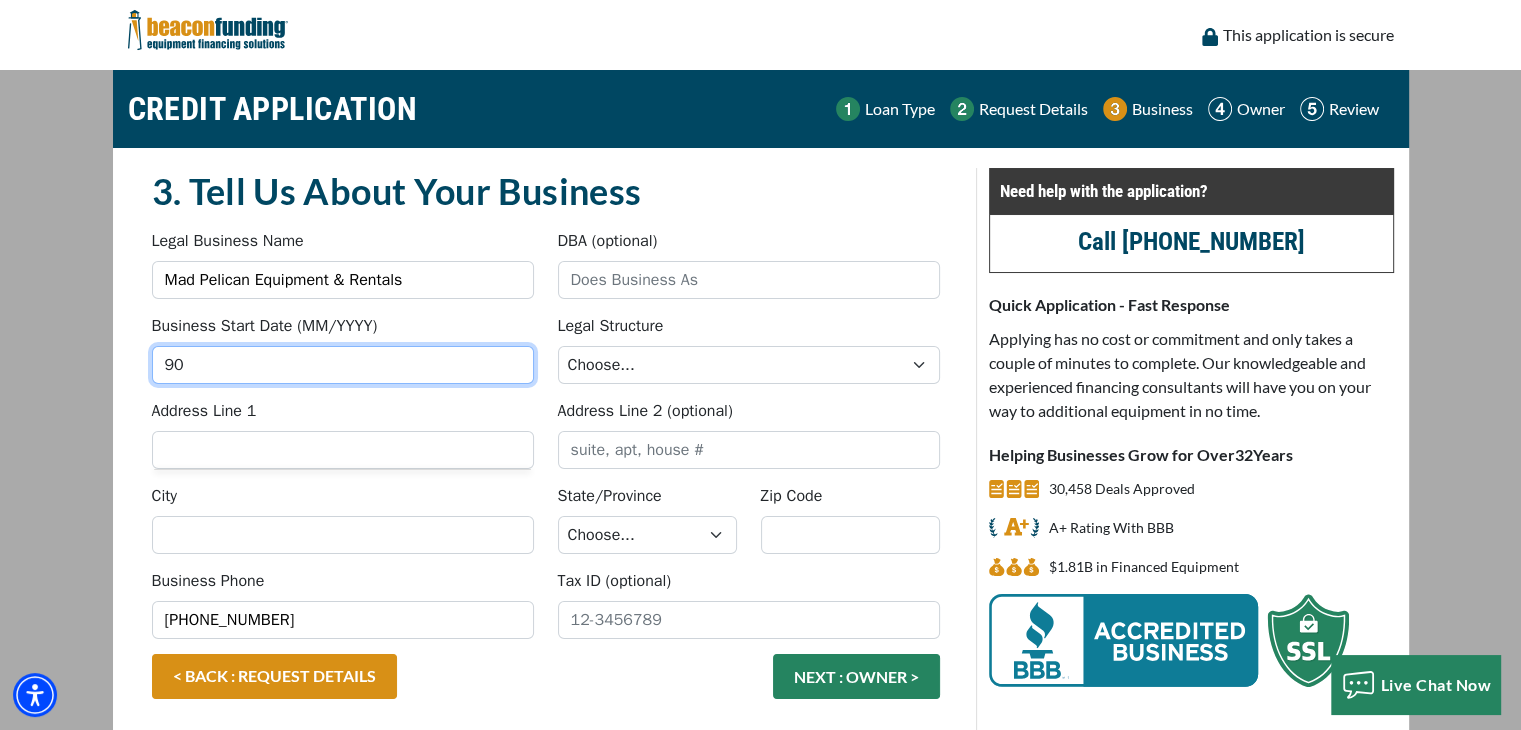 type on "9" 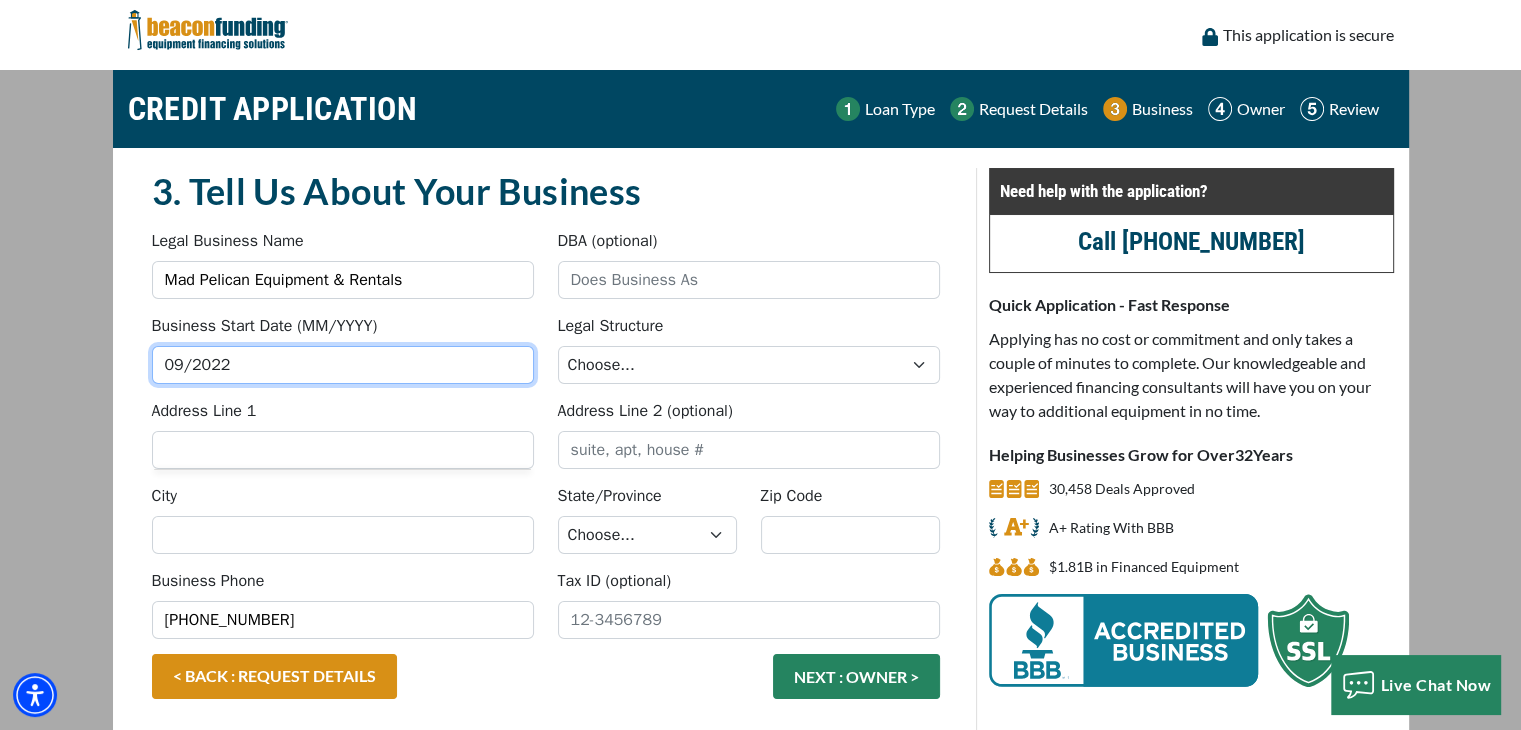 type on "09/2022" 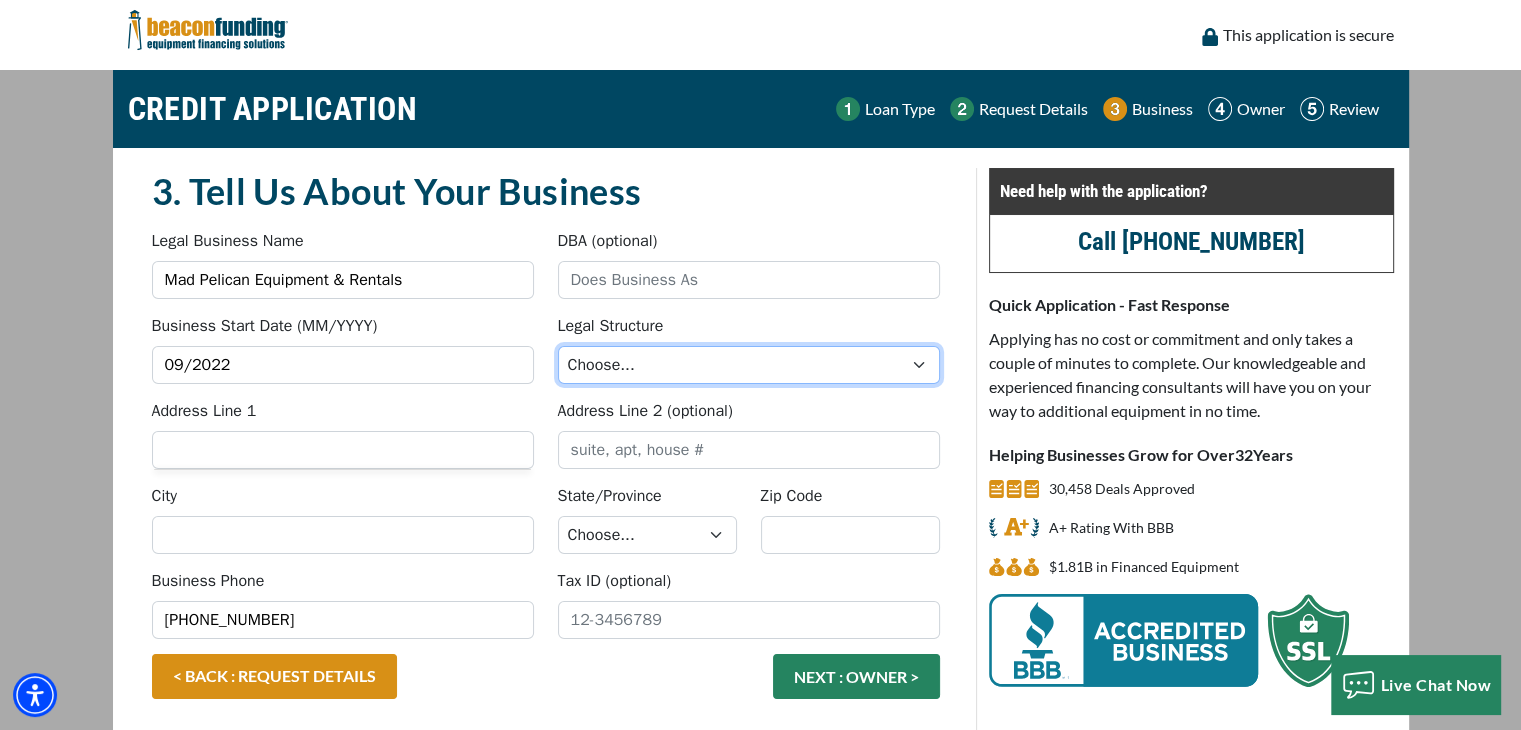 click on "Choose...
Corporation
LLC
LLP
Municipality
Non-Profit
Partnership
Proprietorship" at bounding box center [749, 365] 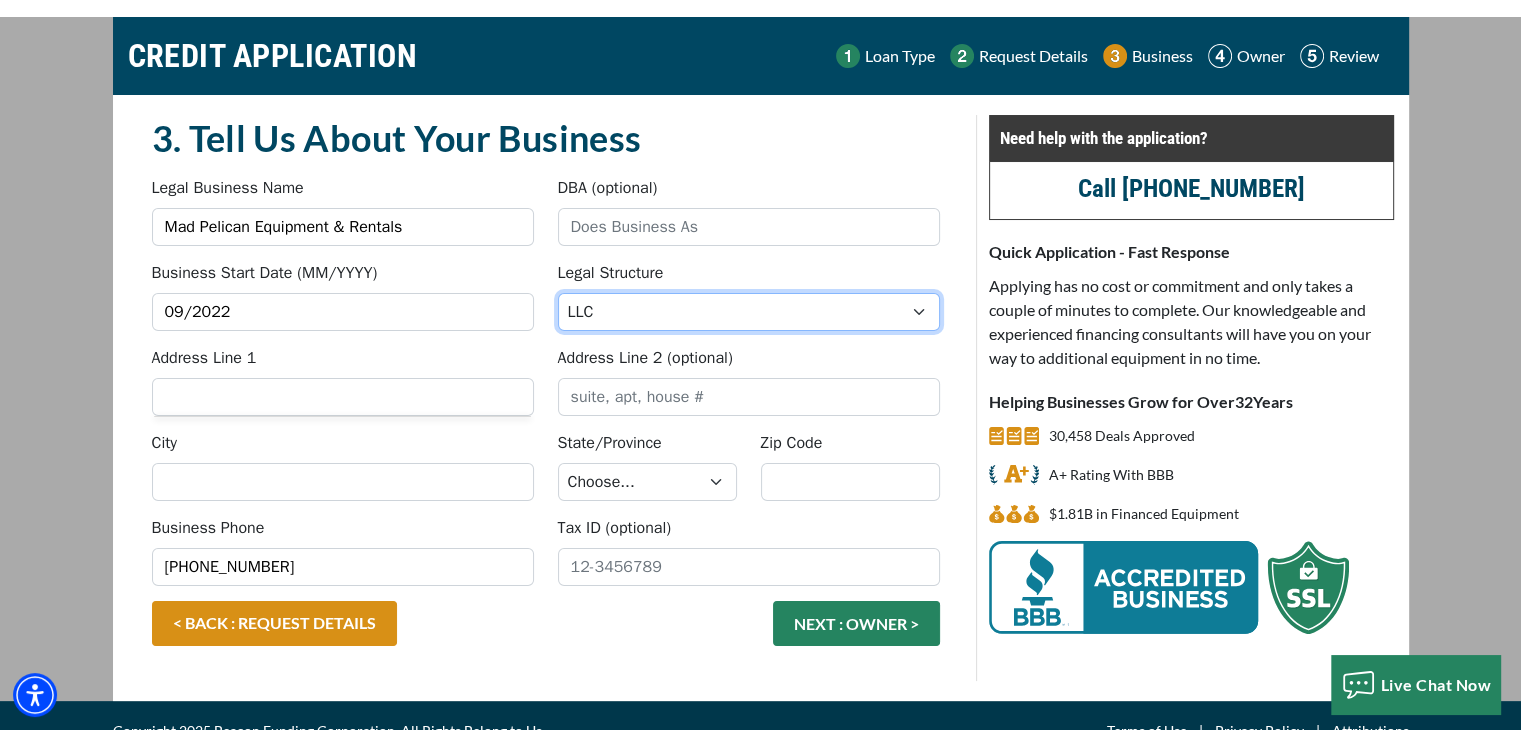 scroll, scrollTop: 82, scrollLeft: 0, axis: vertical 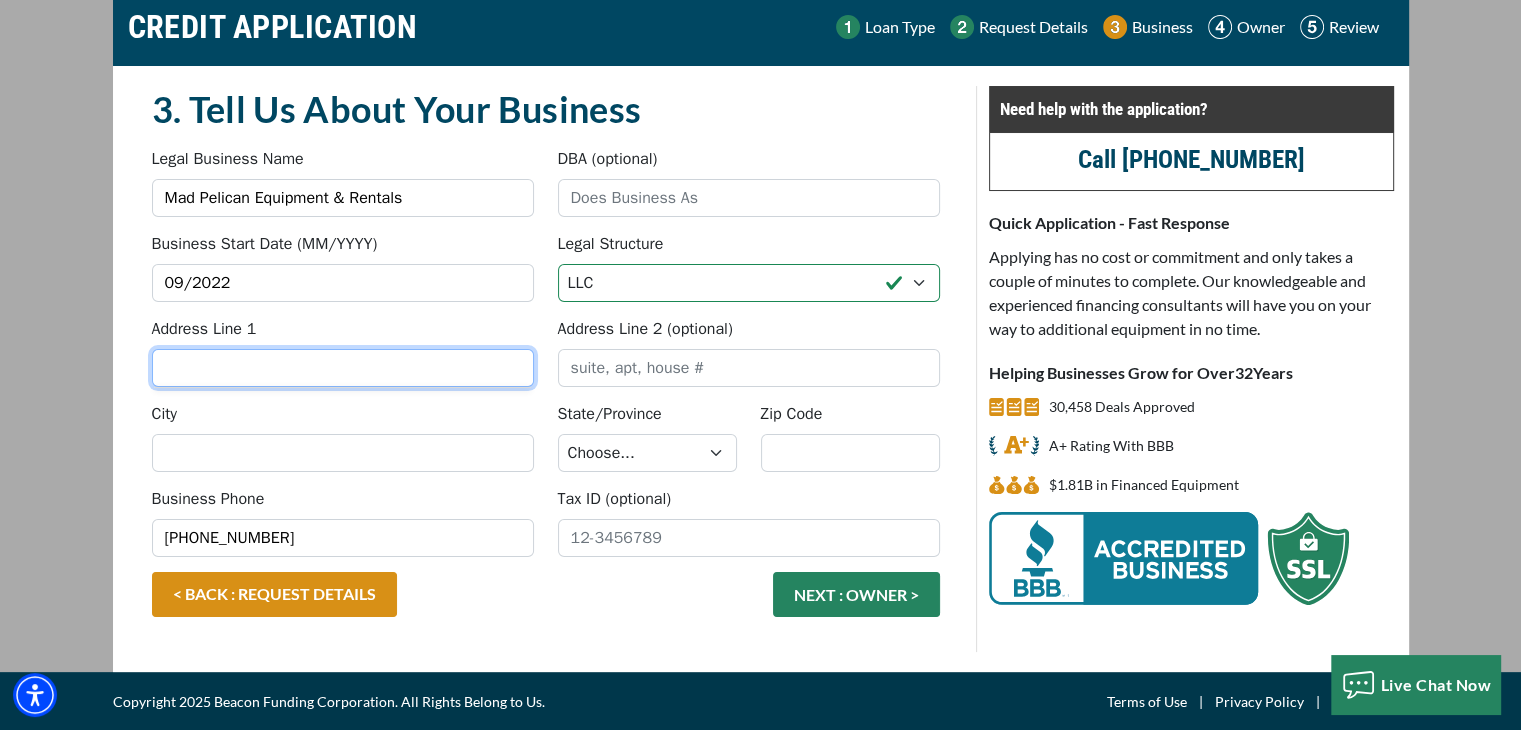 click on "Address Line 1" at bounding box center [343, 368] 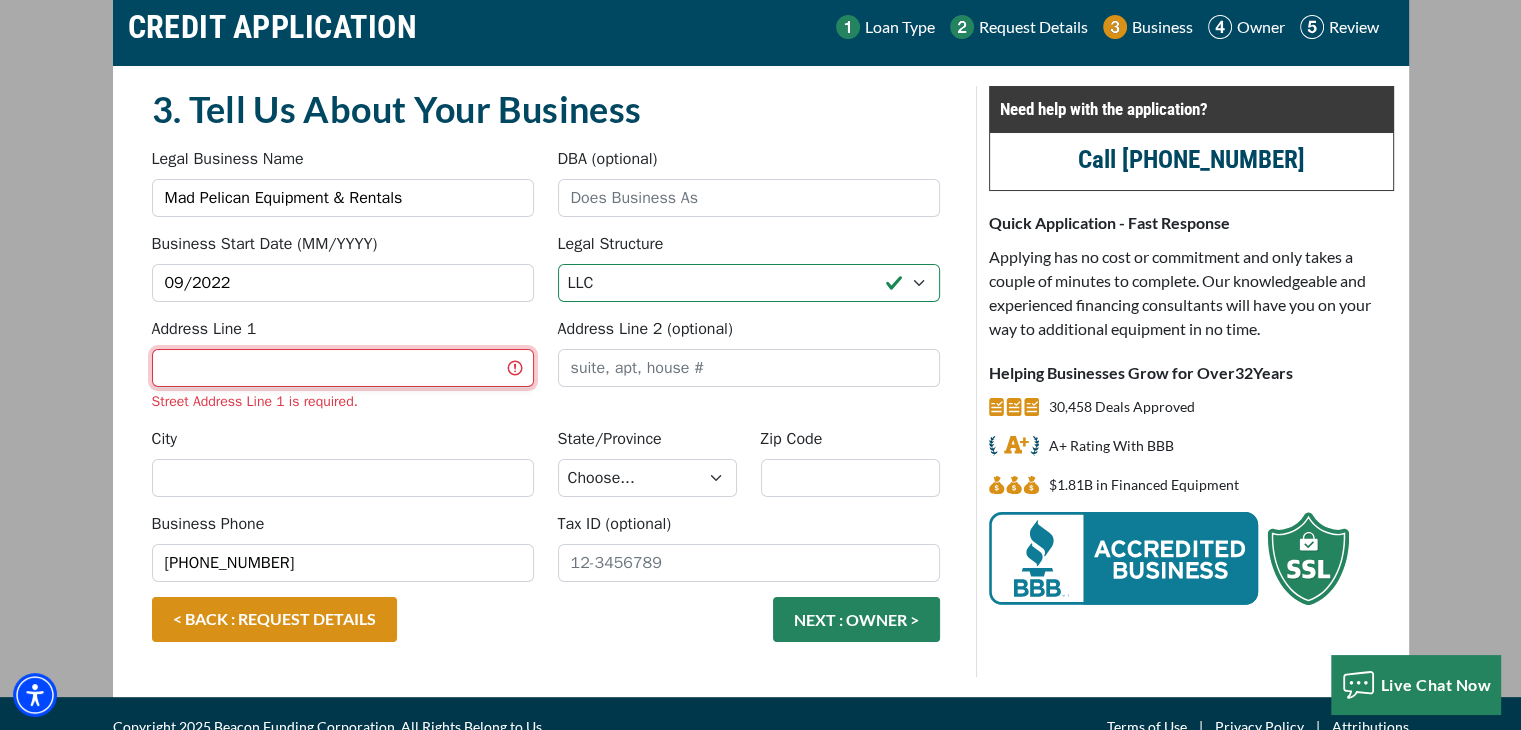 click on "Address Line 1" at bounding box center [343, 368] 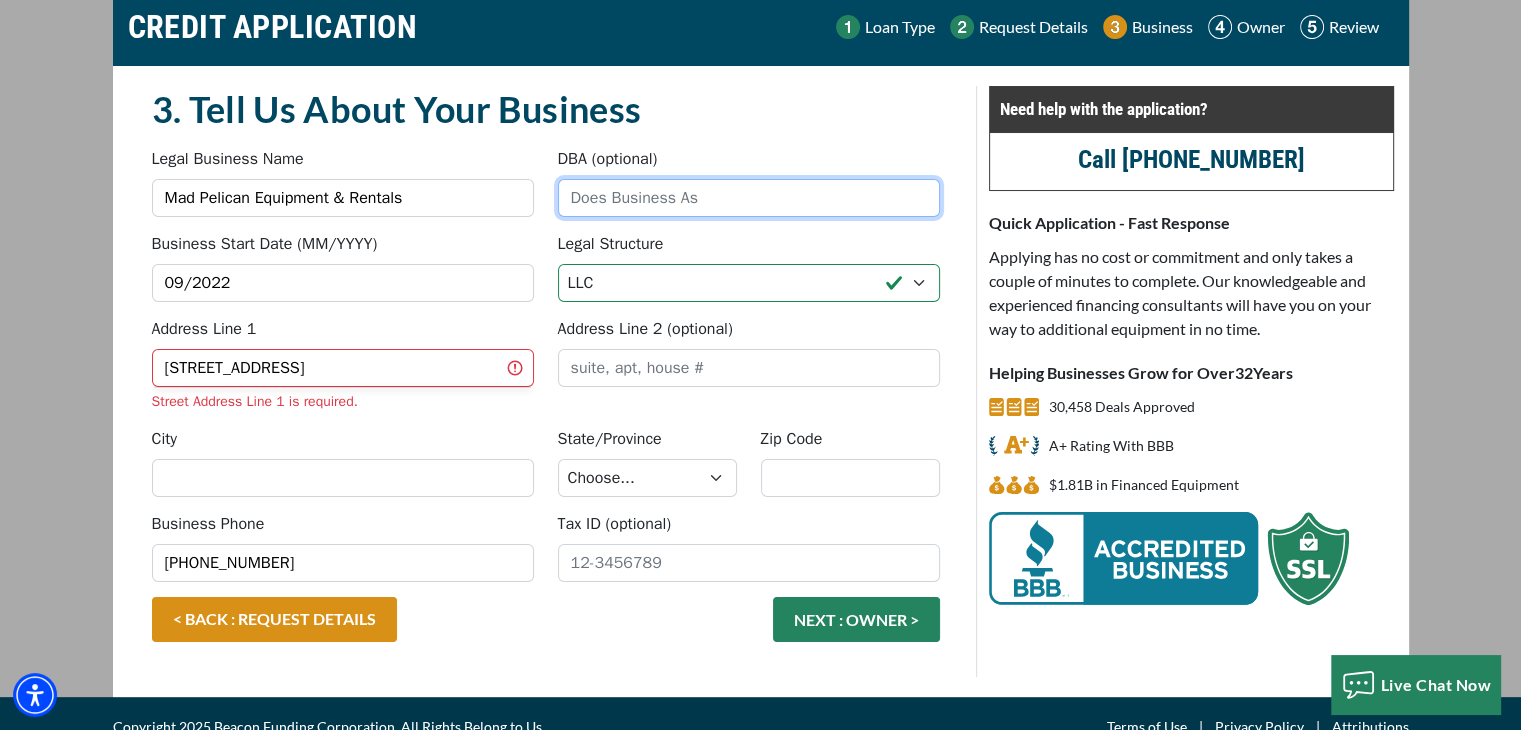 type on "R2 Rentals" 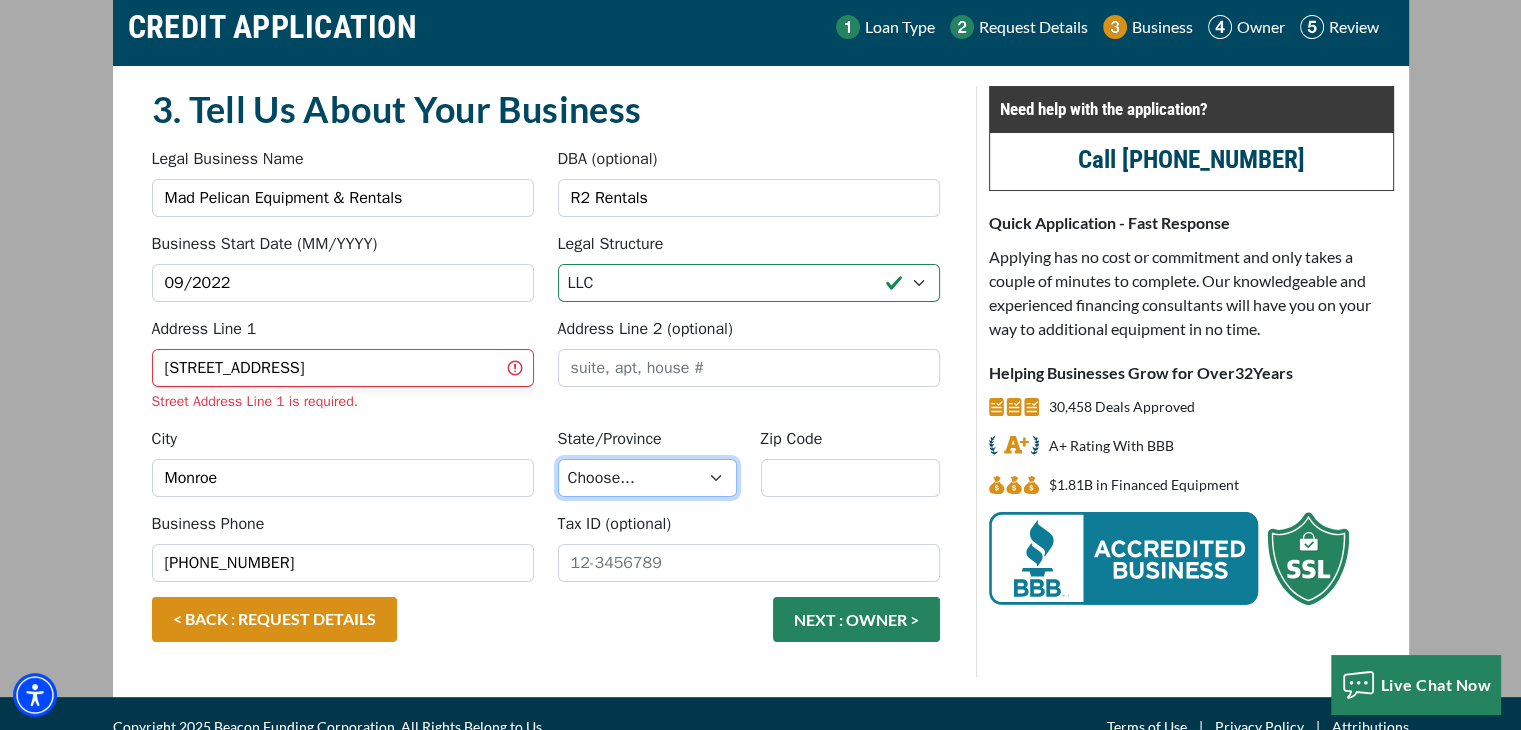 select on "20" 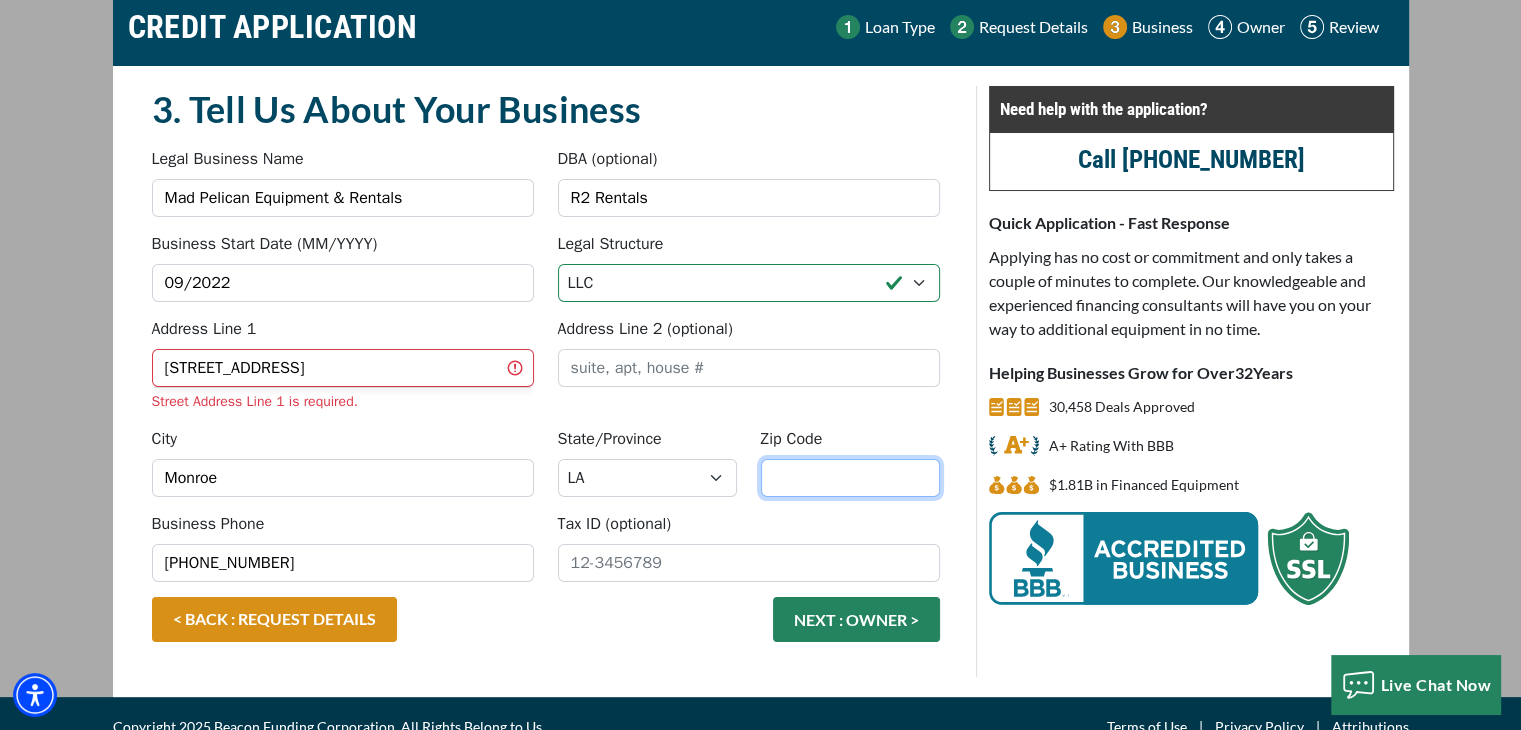 type on "71203" 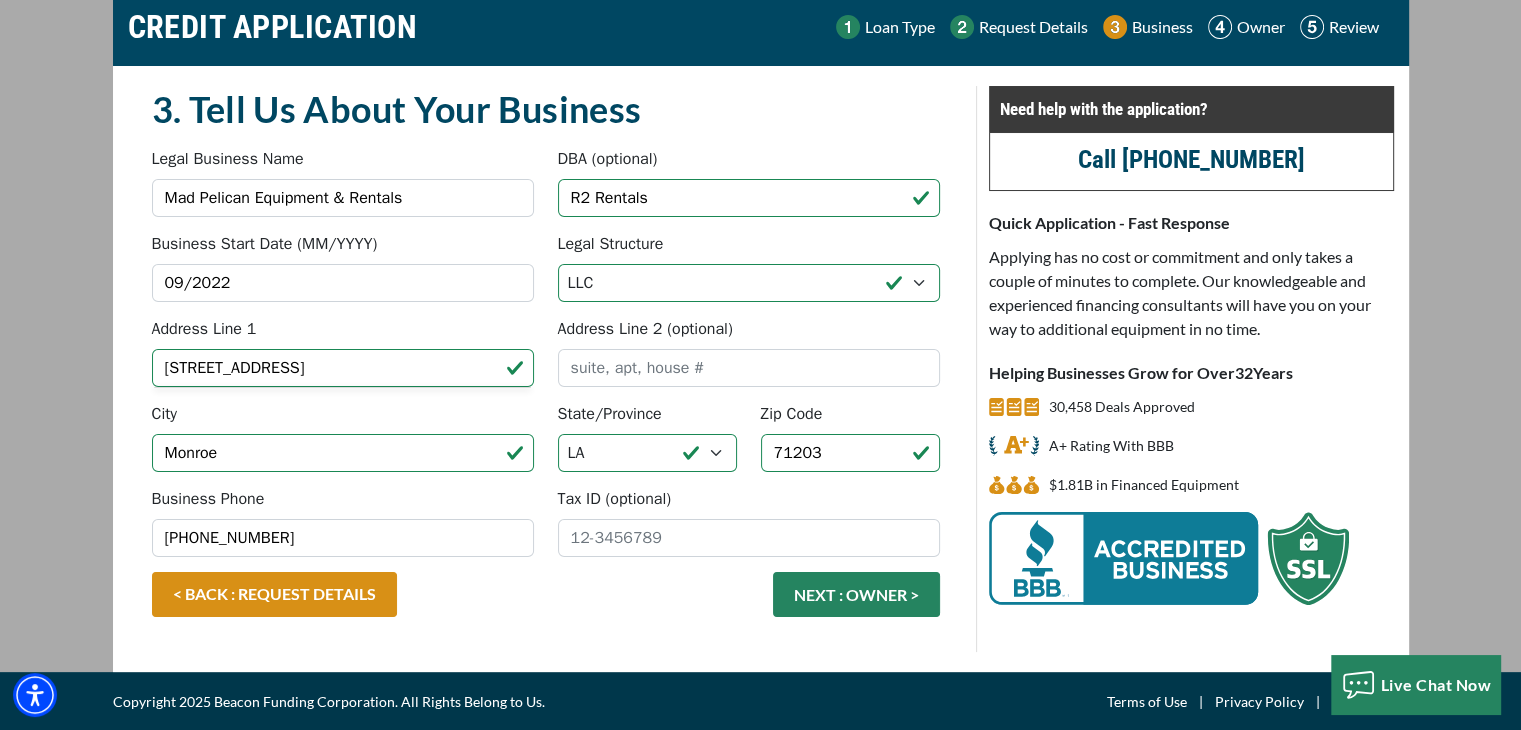 click on "Address Line 1
4919 Construction Ave" at bounding box center [343, 352] 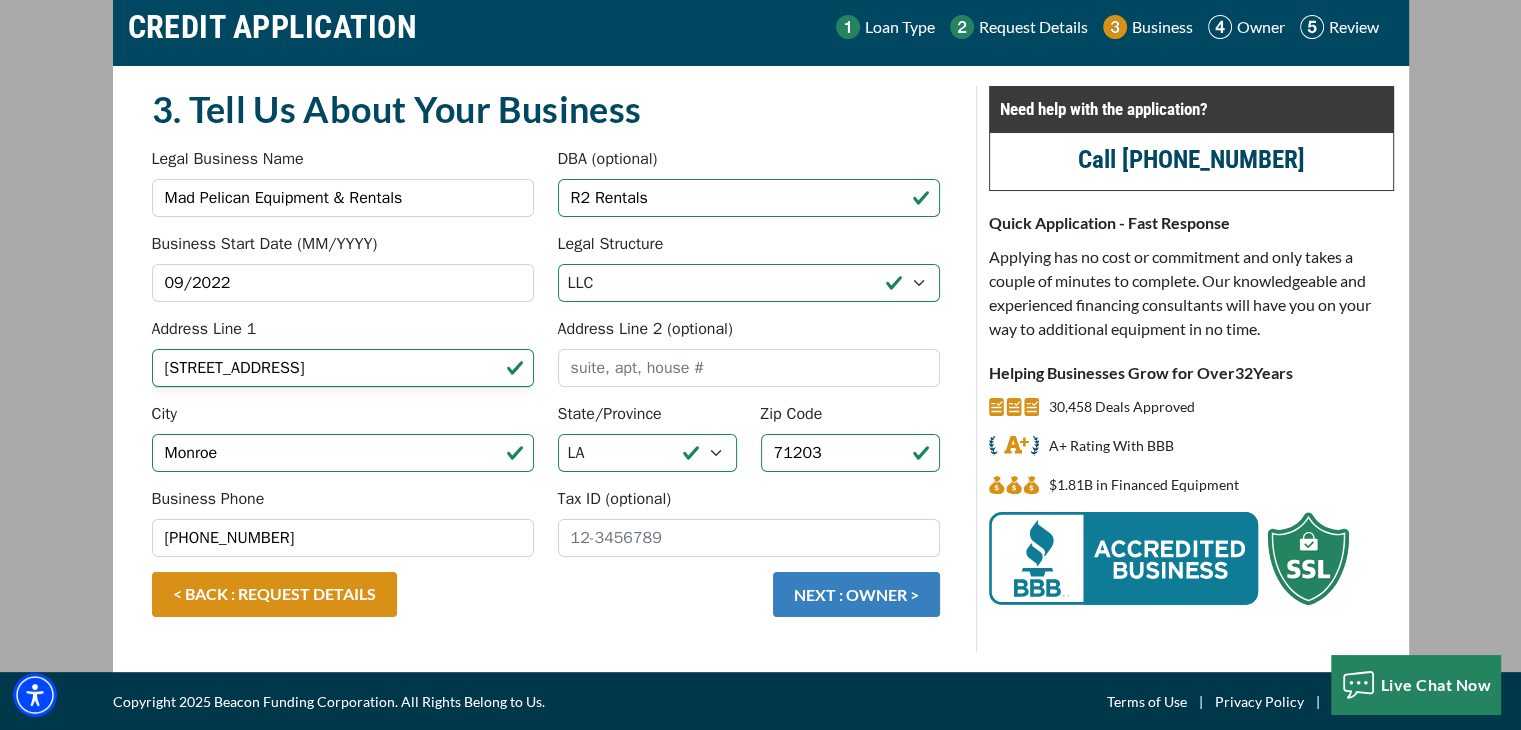 click on "NEXT : OWNER >" at bounding box center [856, 594] 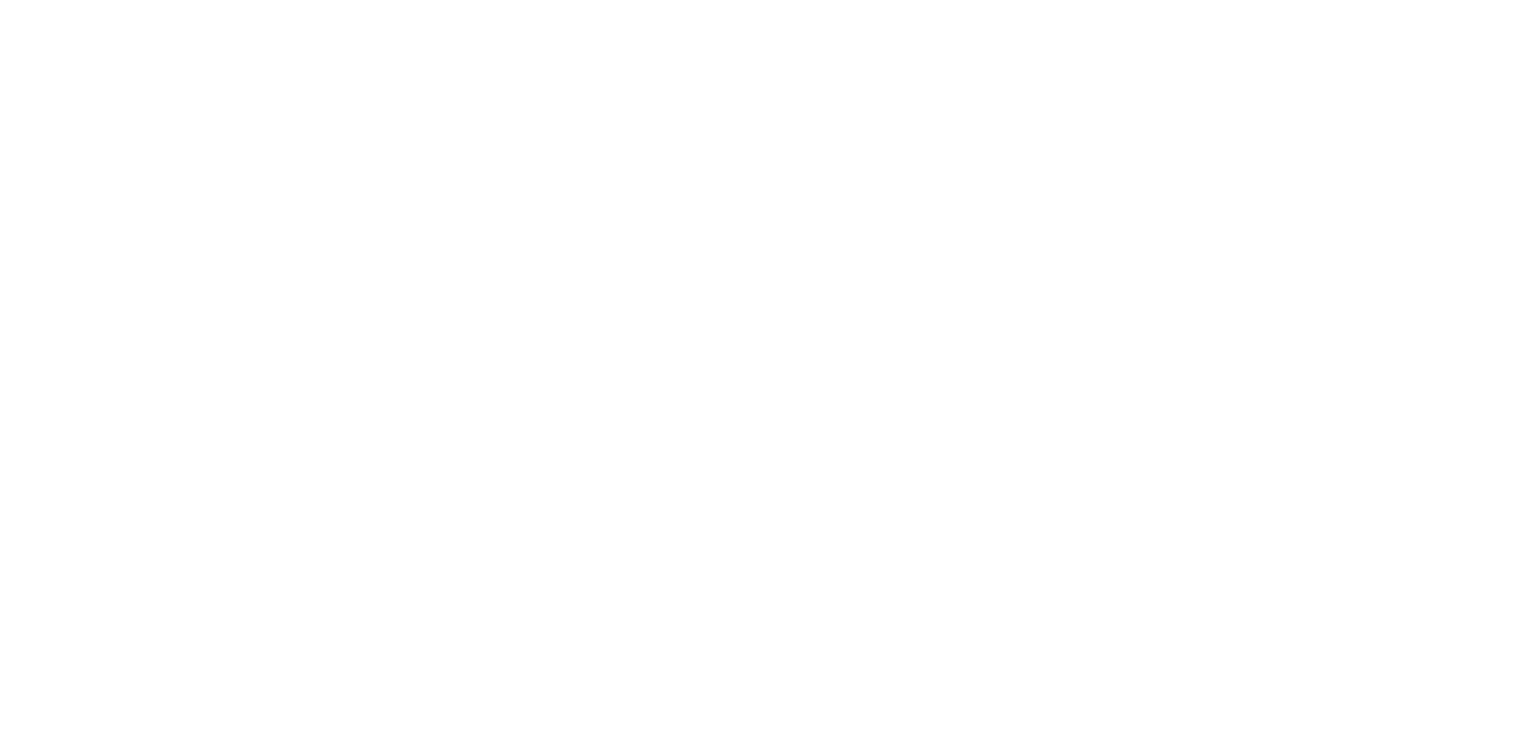 scroll, scrollTop: 0, scrollLeft: 0, axis: both 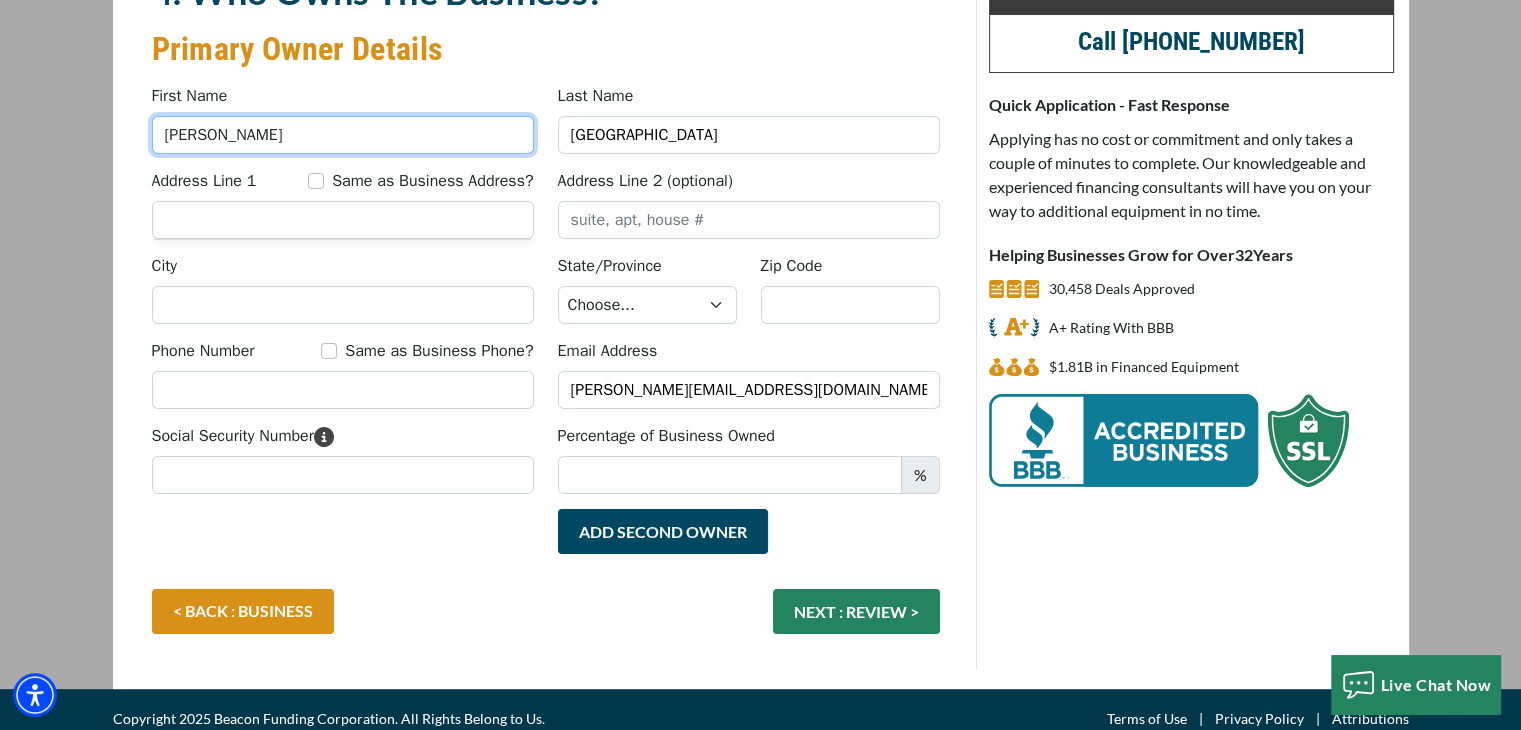 drag, startPoint x: 297, startPoint y: 129, endPoint x: 140, endPoint y: 138, distance: 157.25775 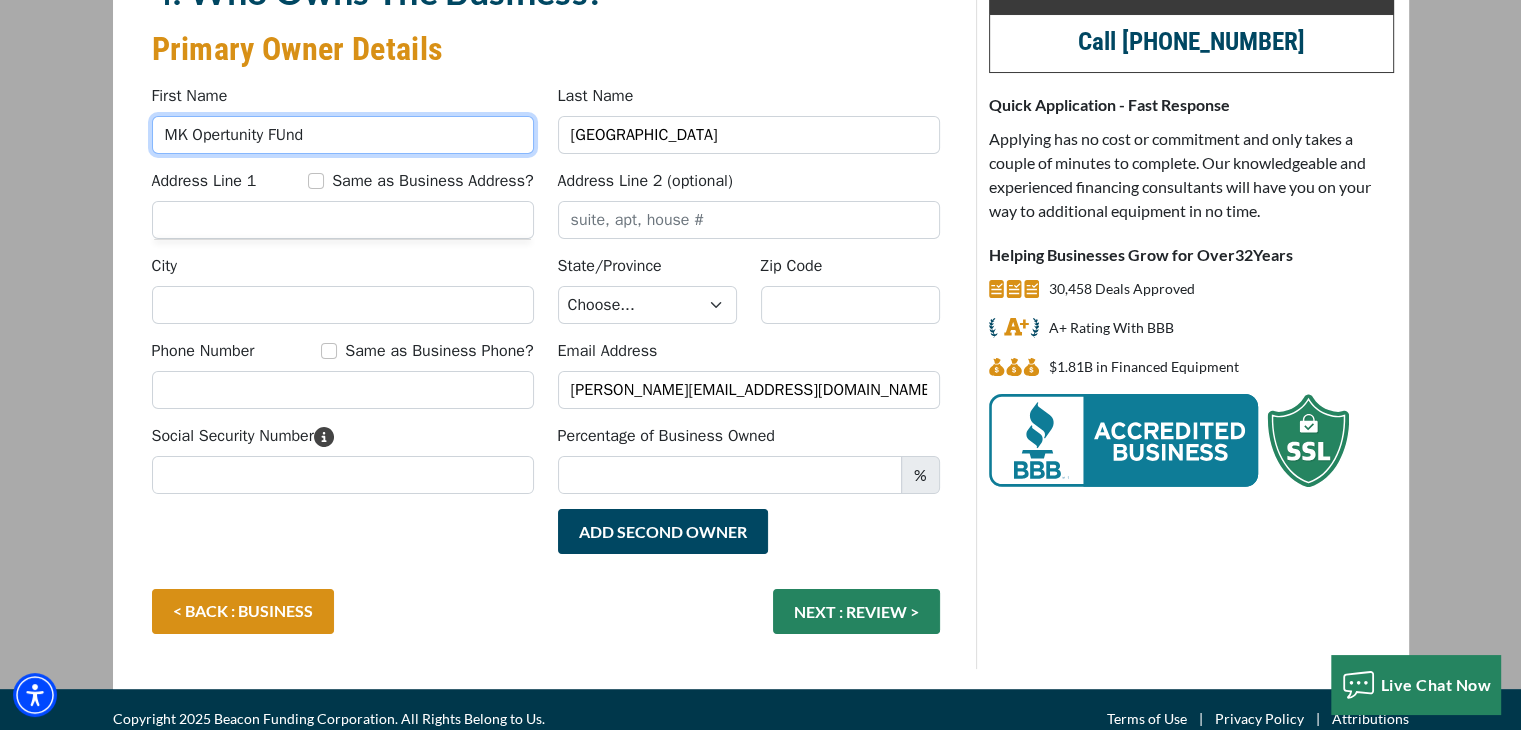 click on "MK Opertunity FUnd" at bounding box center [343, 135] 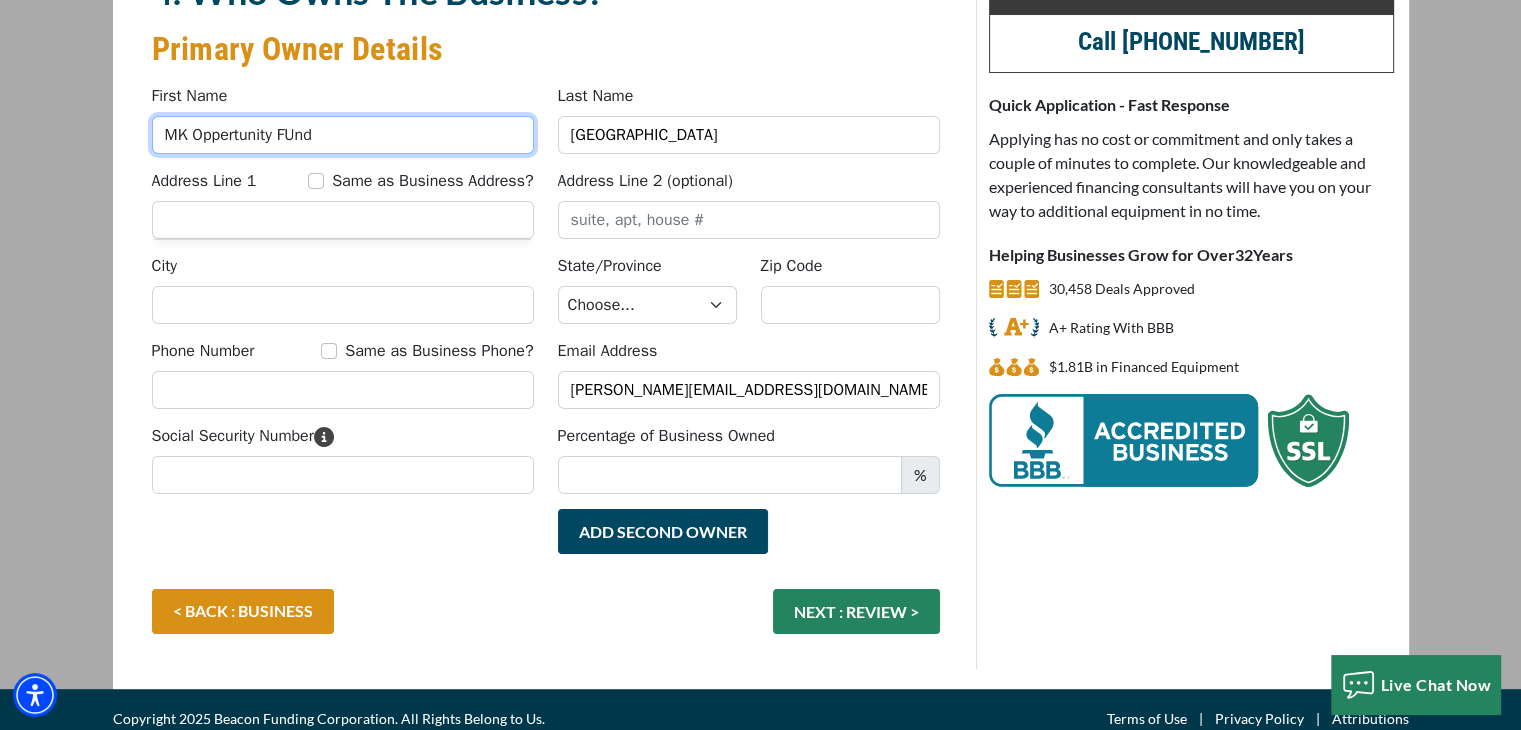 click on "MK Oppertunity FUnd" at bounding box center [343, 135] 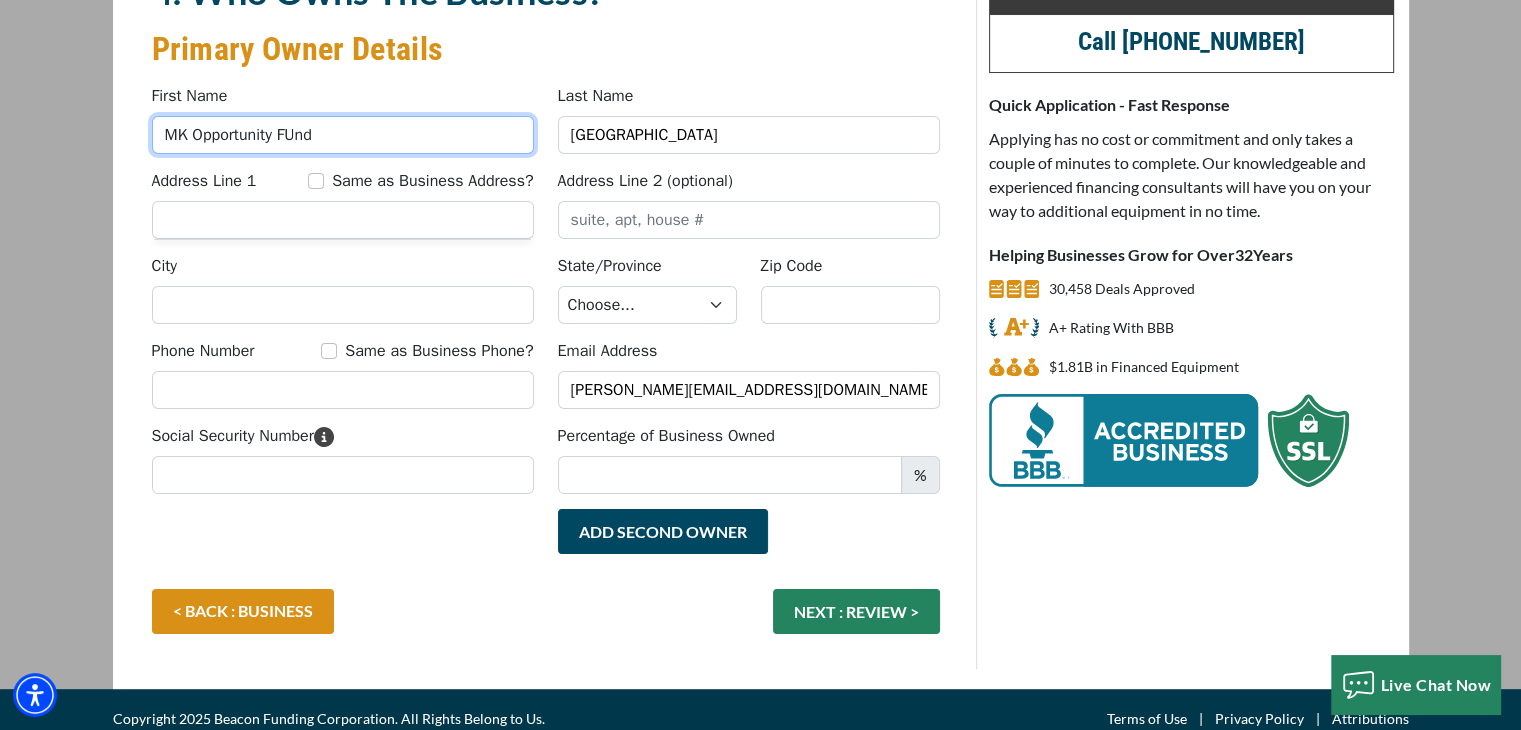 click on "MK Opportunity FUnd" at bounding box center [343, 135] 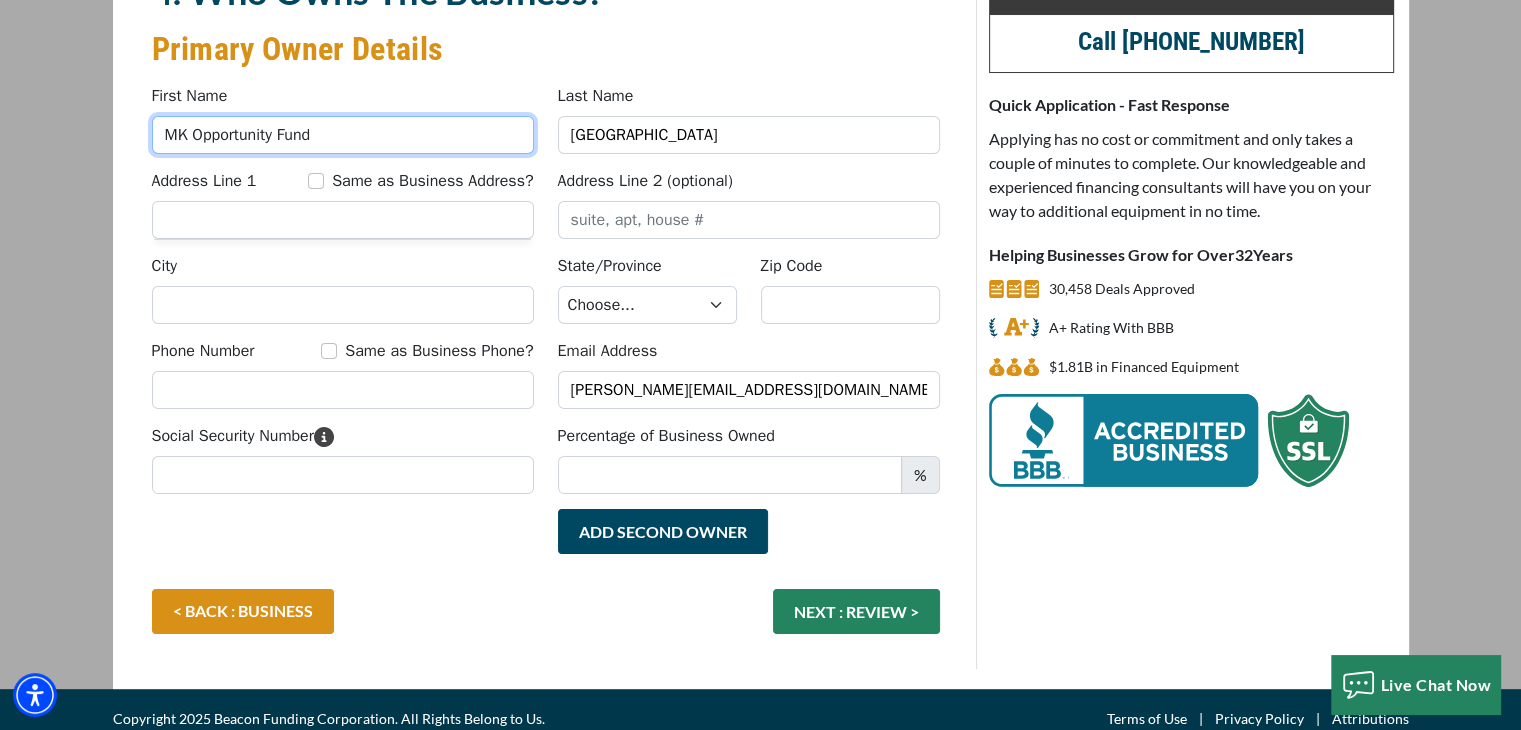 type on "MK Opportunity Fund" 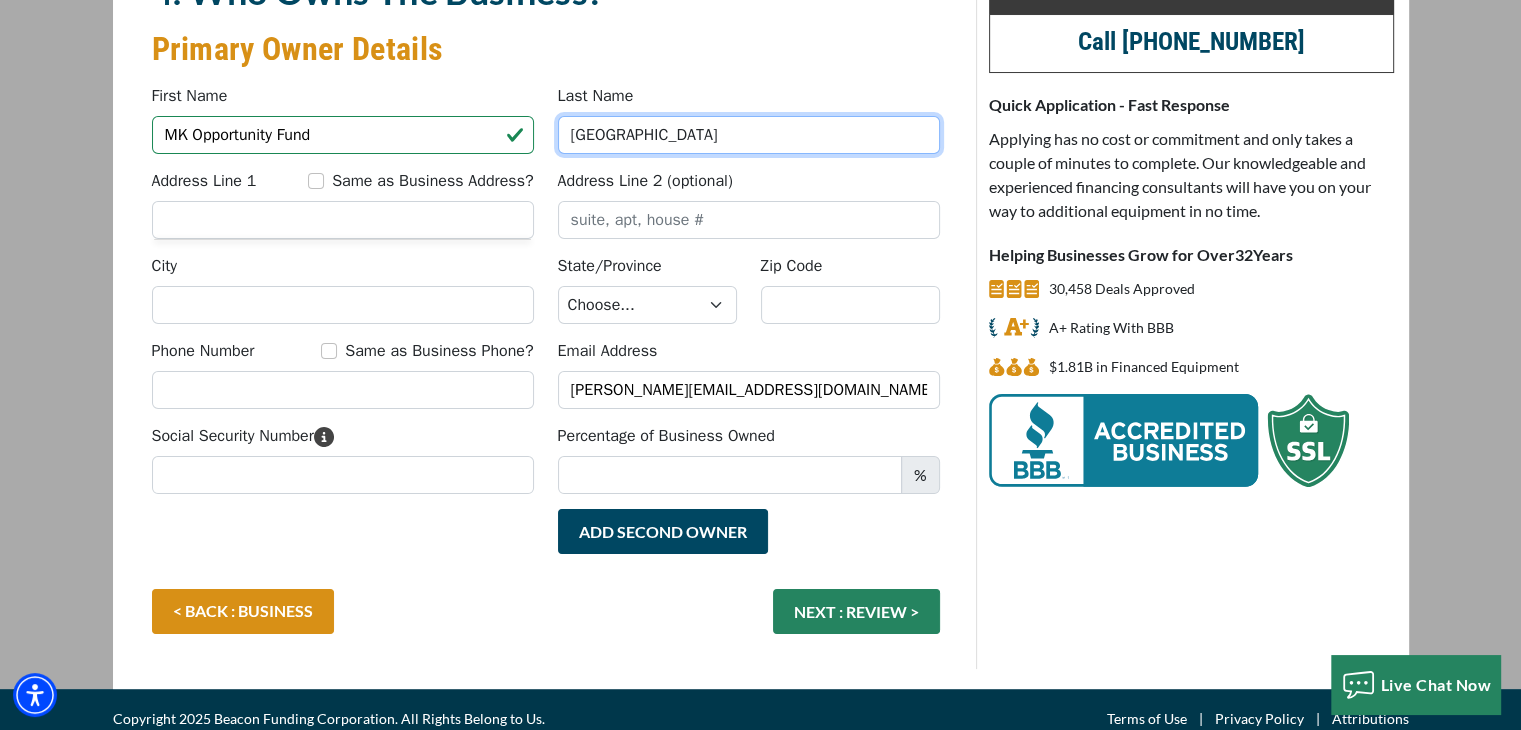 drag, startPoint x: 728, startPoint y: 145, endPoint x: 502, endPoint y: 141, distance: 226.0354 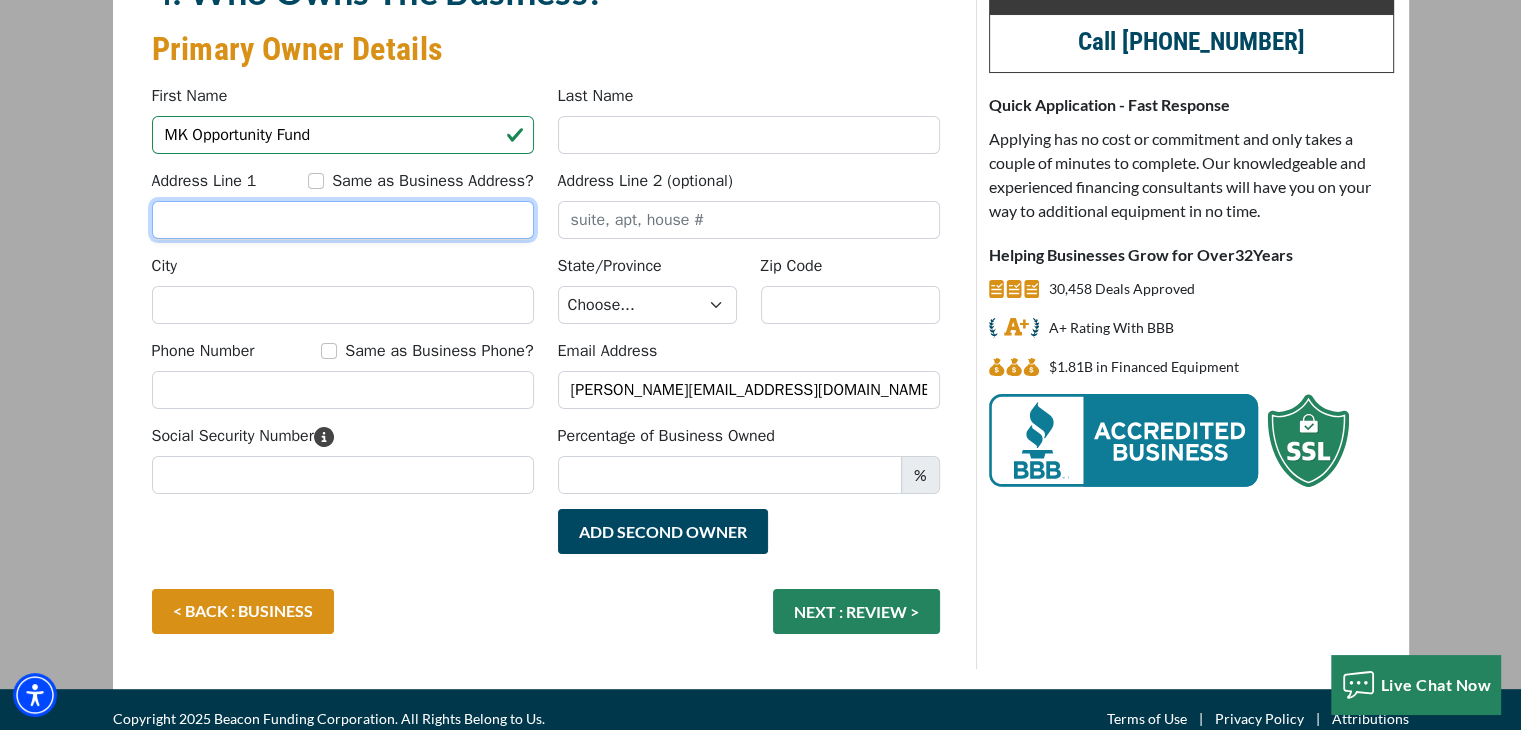 click on "Address Line 1
Same as Business Address?" at bounding box center [343, 204] 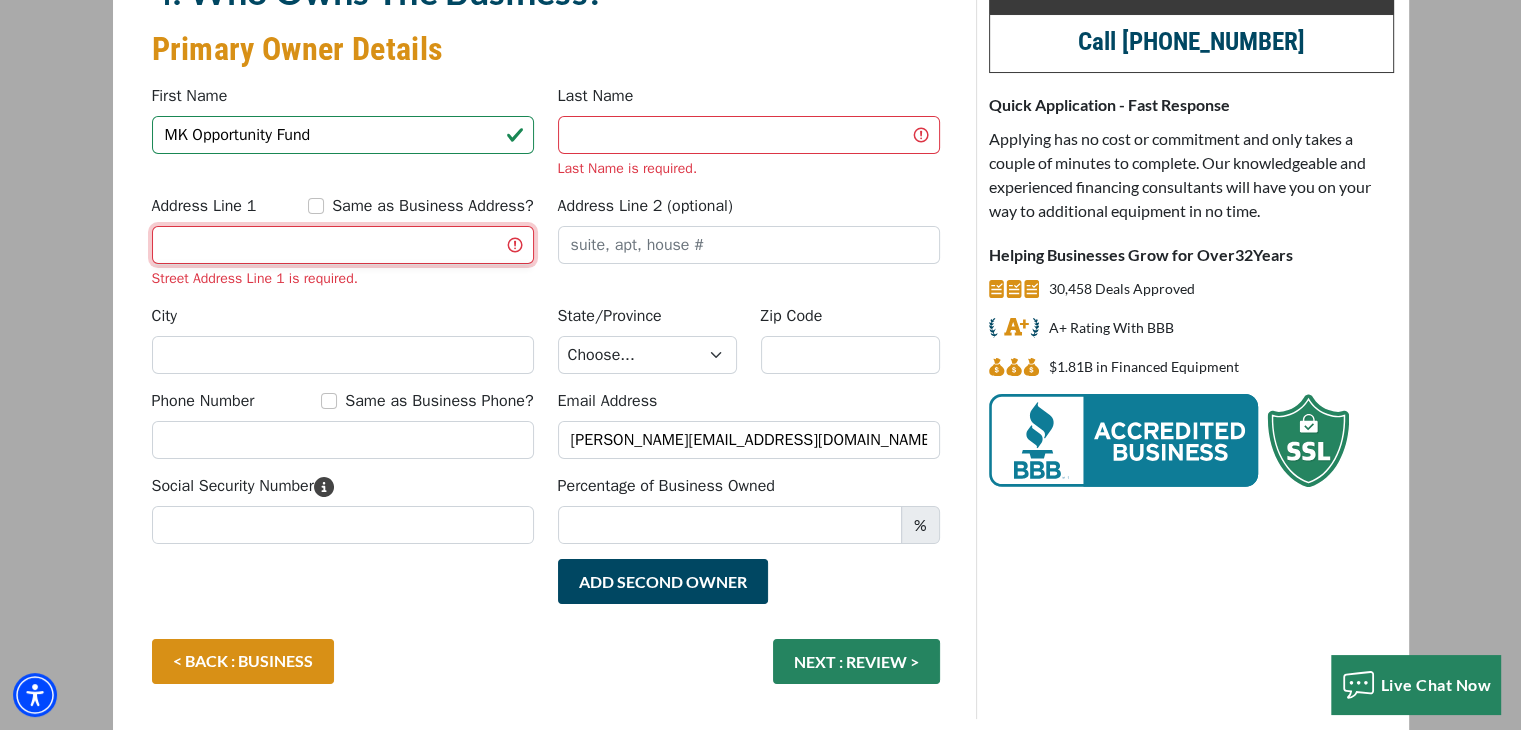 click on "Address Line 1" at bounding box center [343, 245] 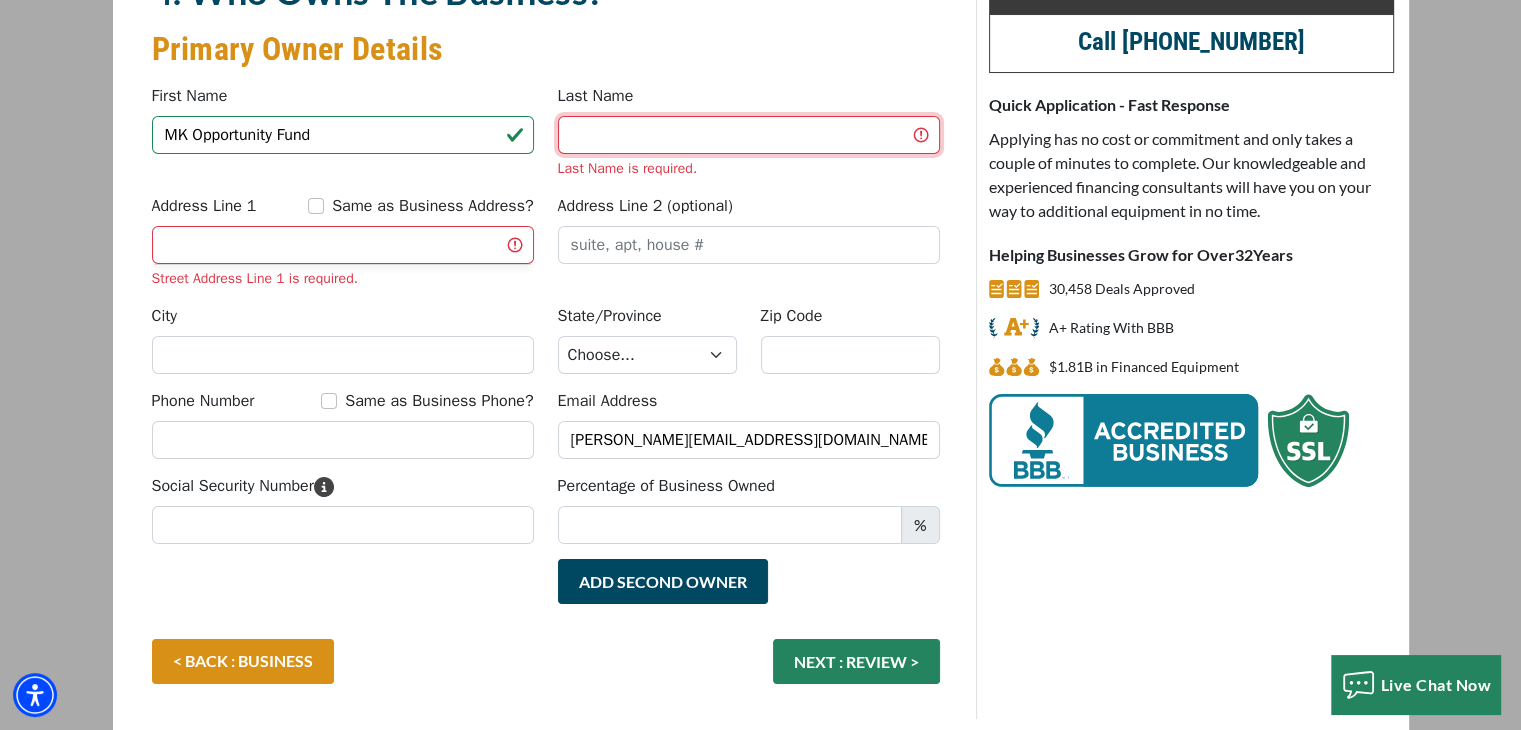 click on "Last Name" at bounding box center (749, 135) 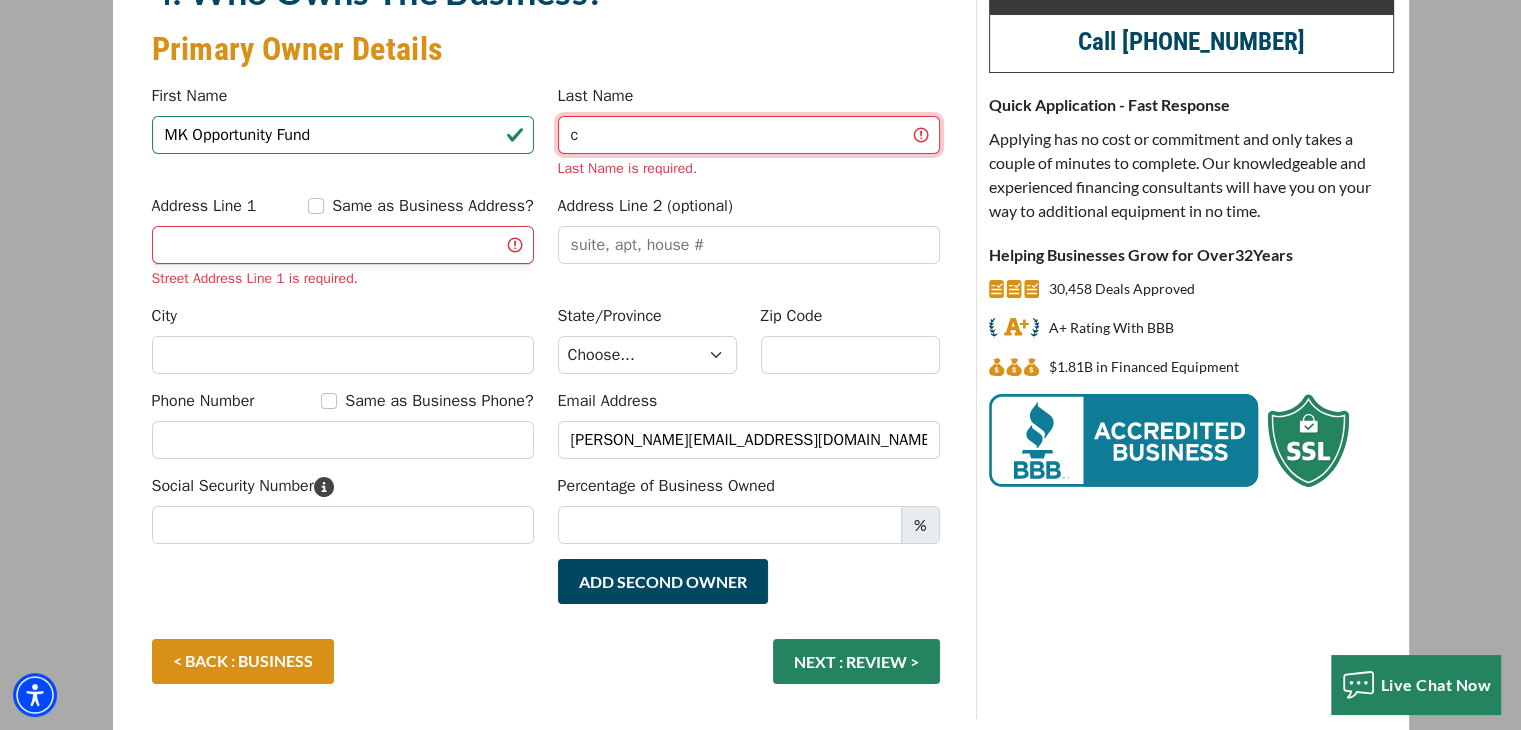 type on "c" 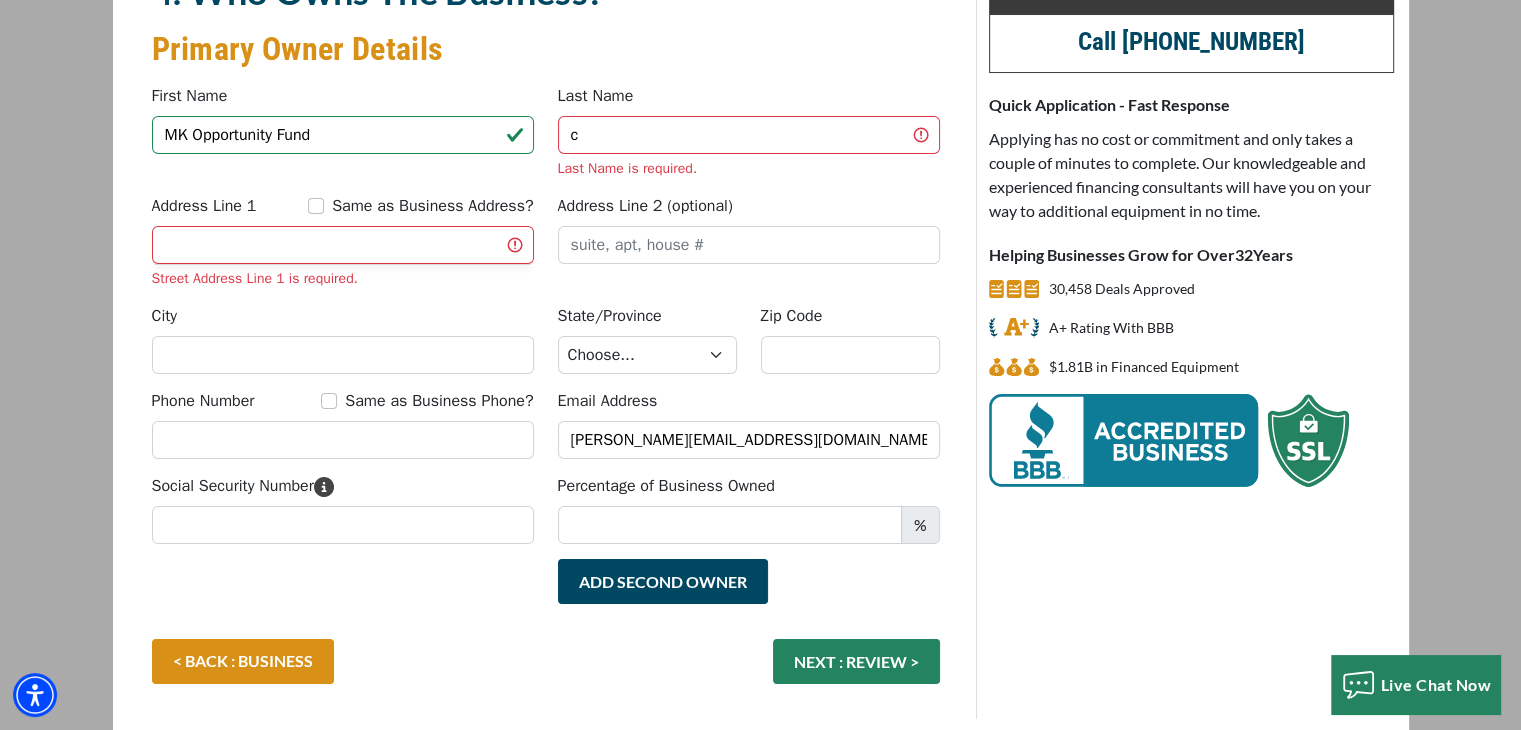click on "Address Line 2 (optional)" at bounding box center [749, 241] 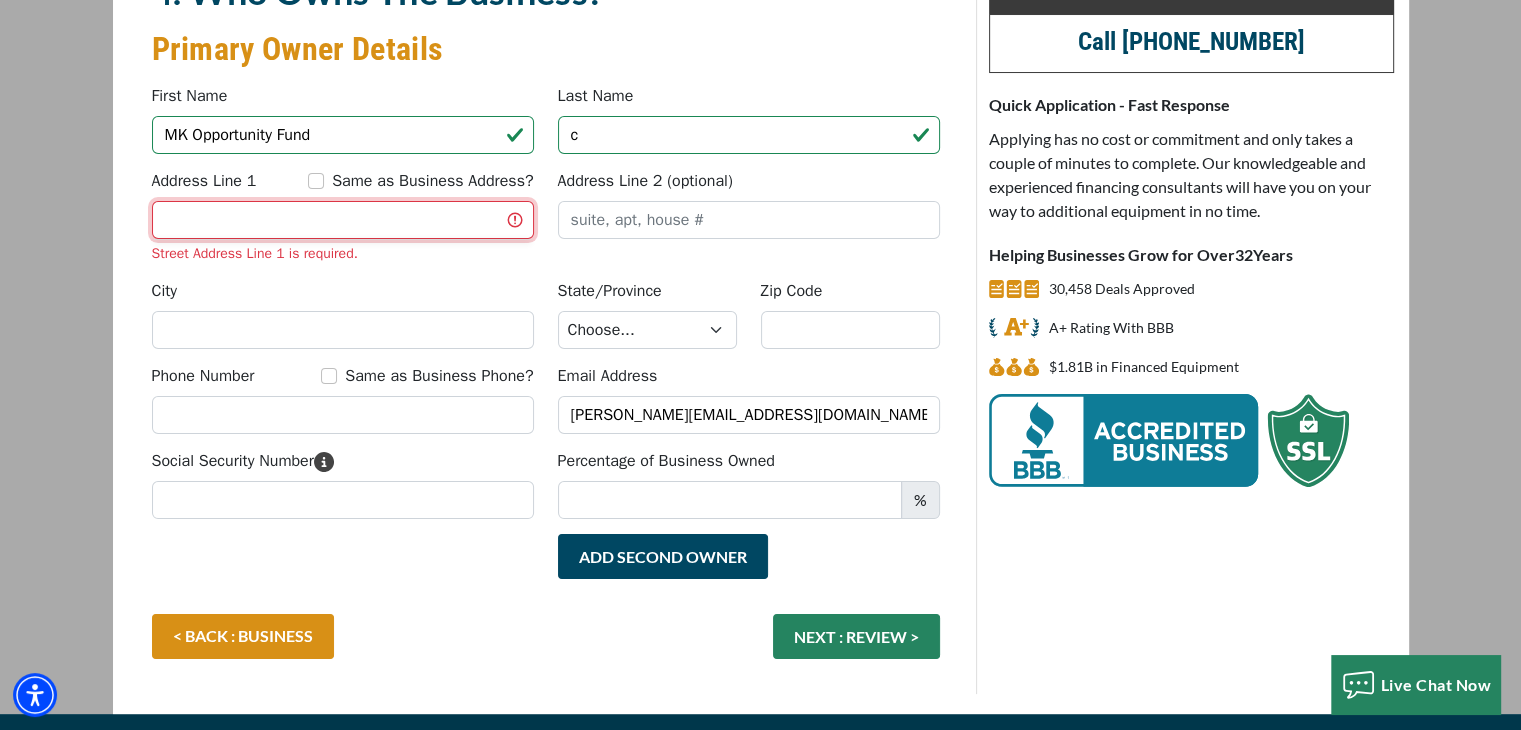 click on "Address Line 1" at bounding box center [343, 220] 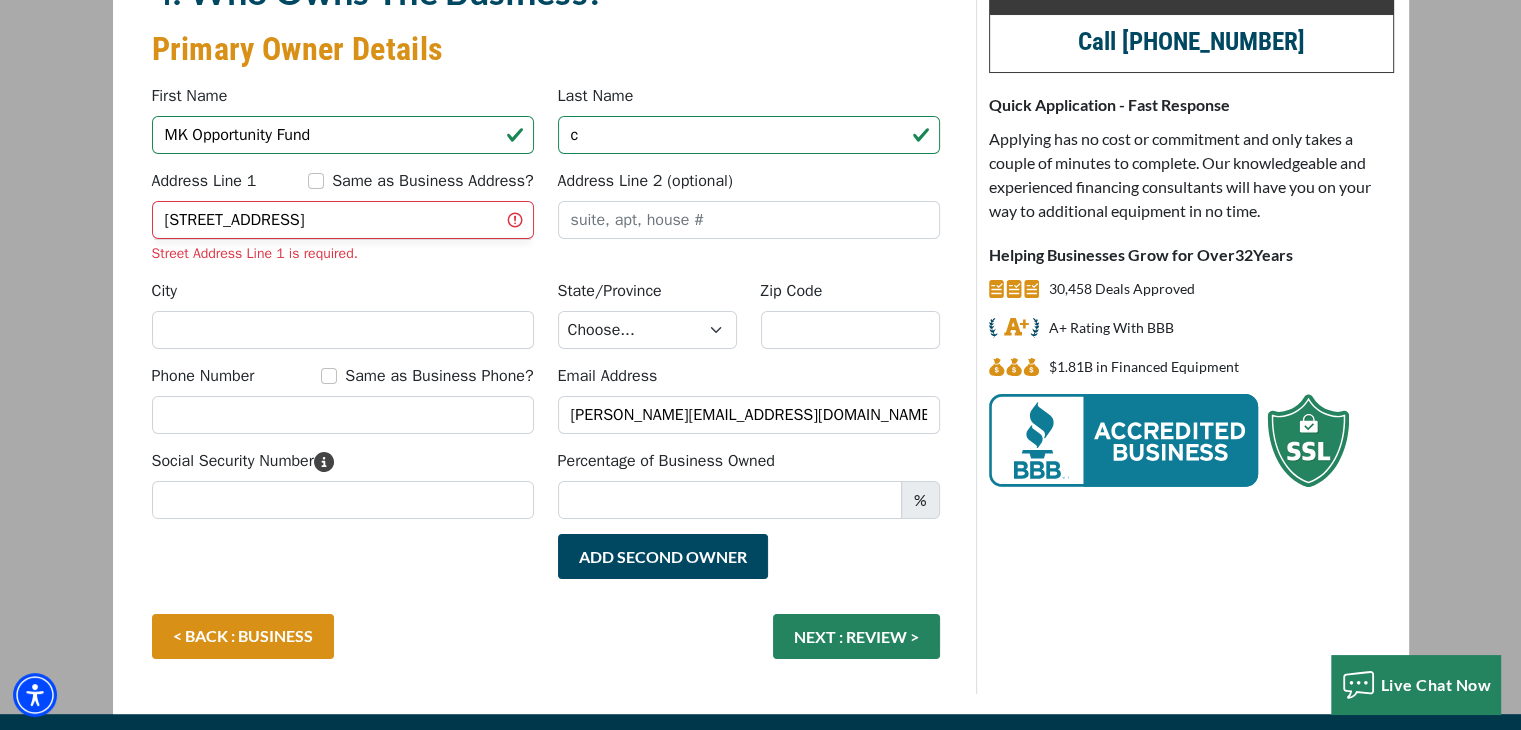 type on "Monroe" 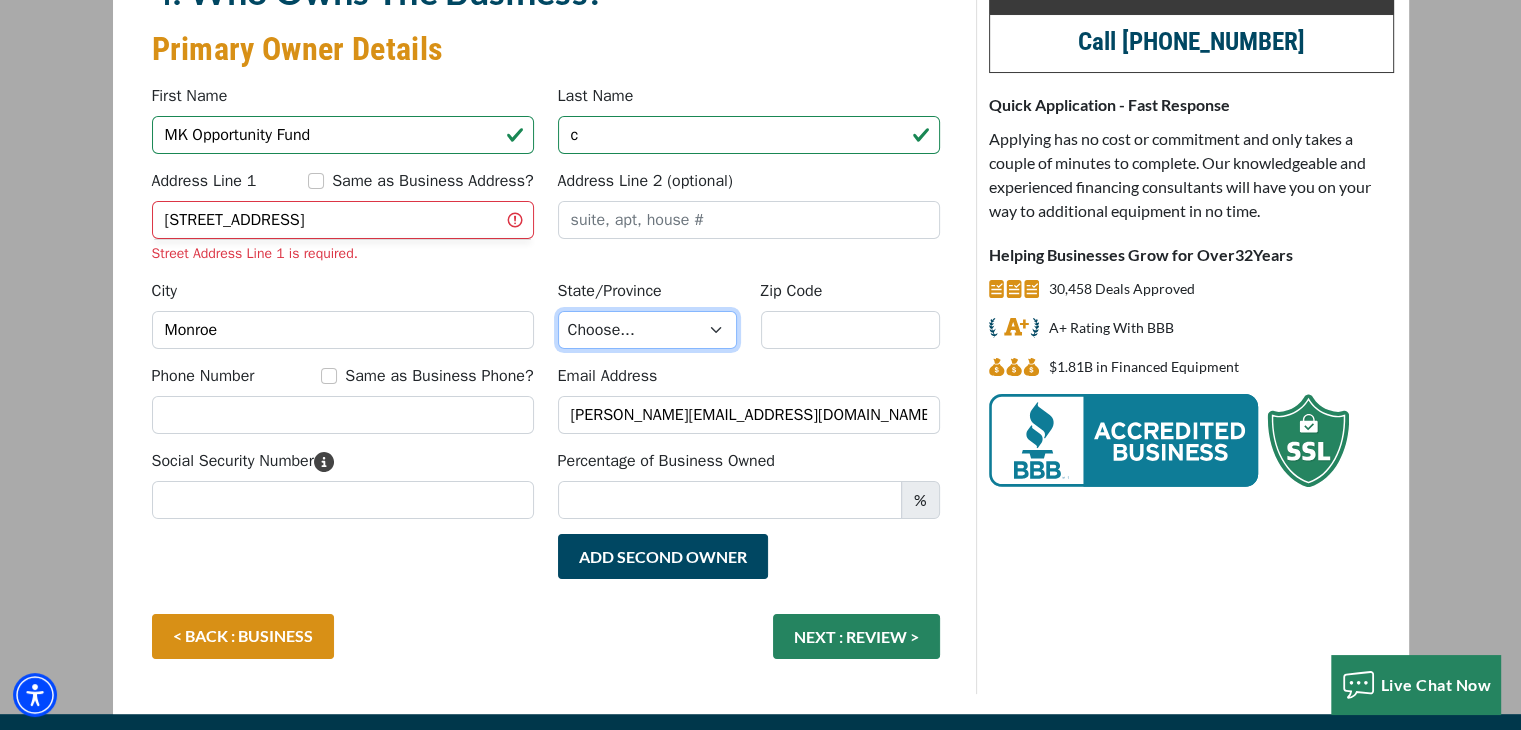 select on "20" 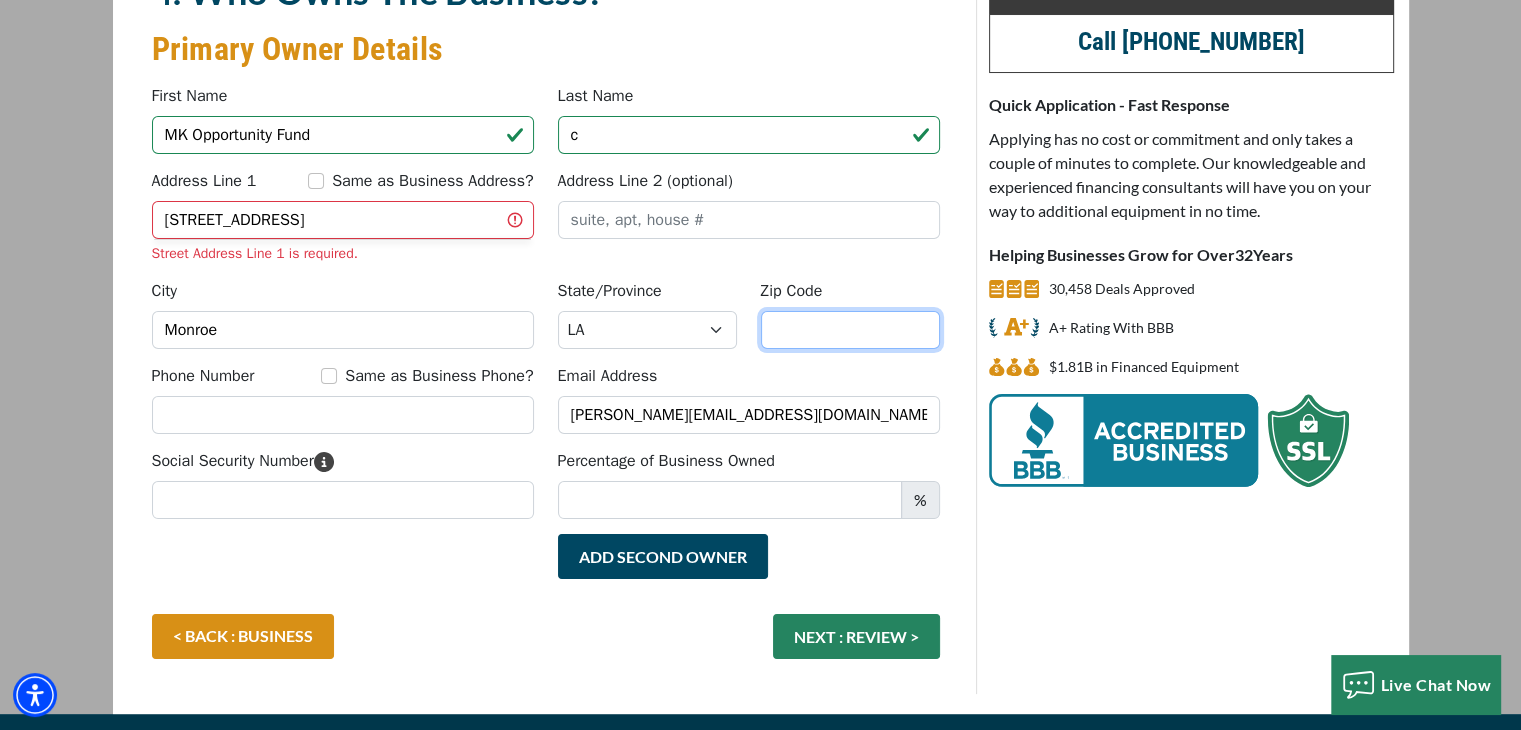 type on "71203" 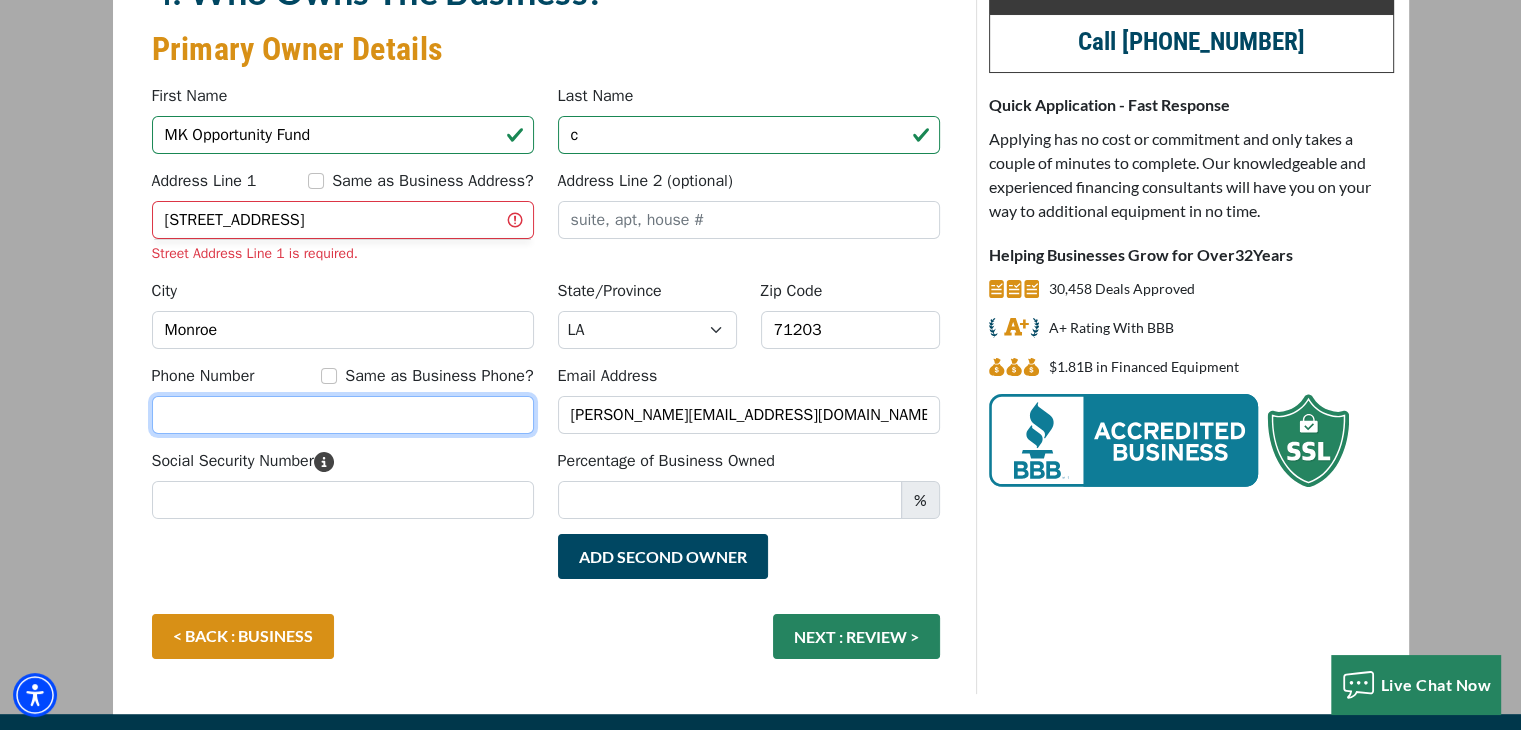 type on "3185708823" 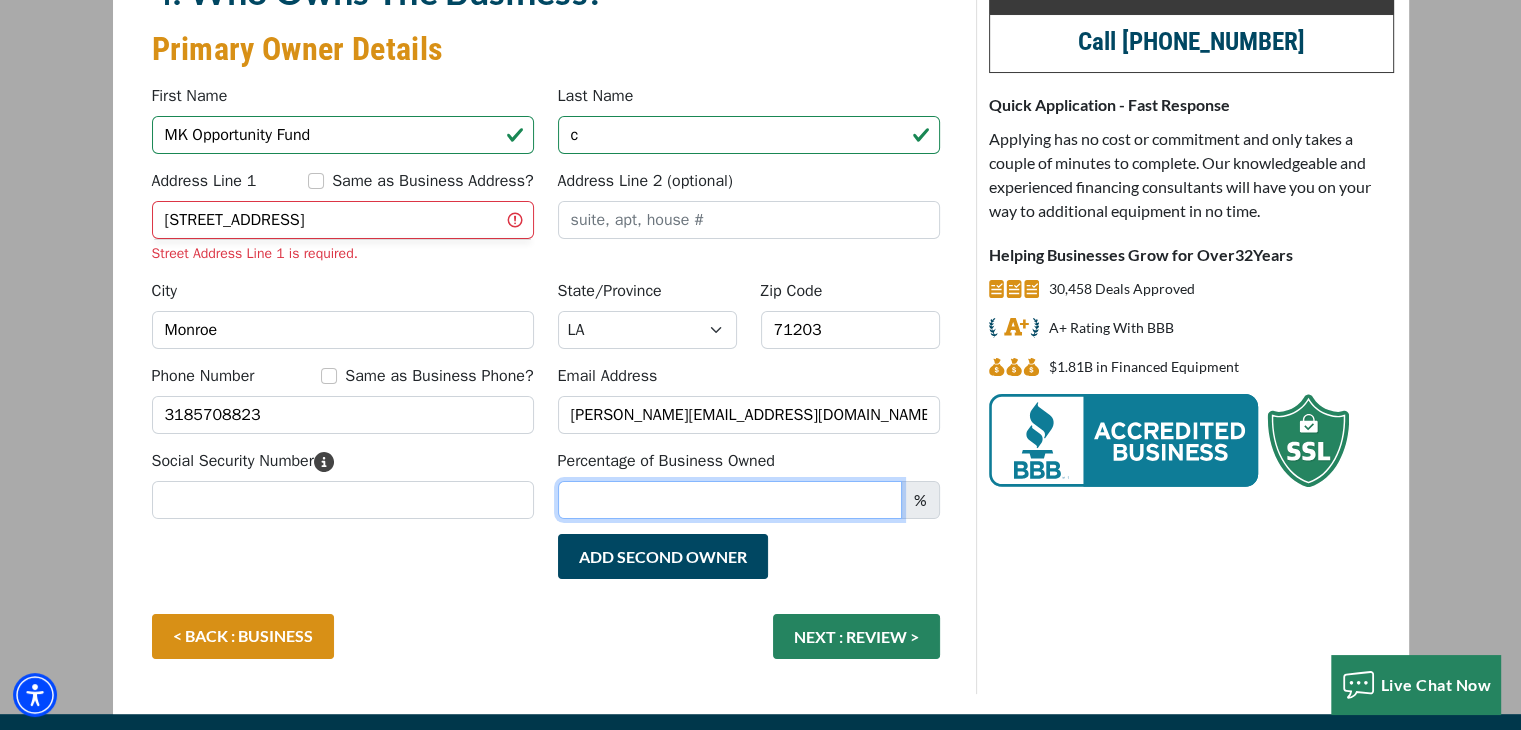 type on "R2" 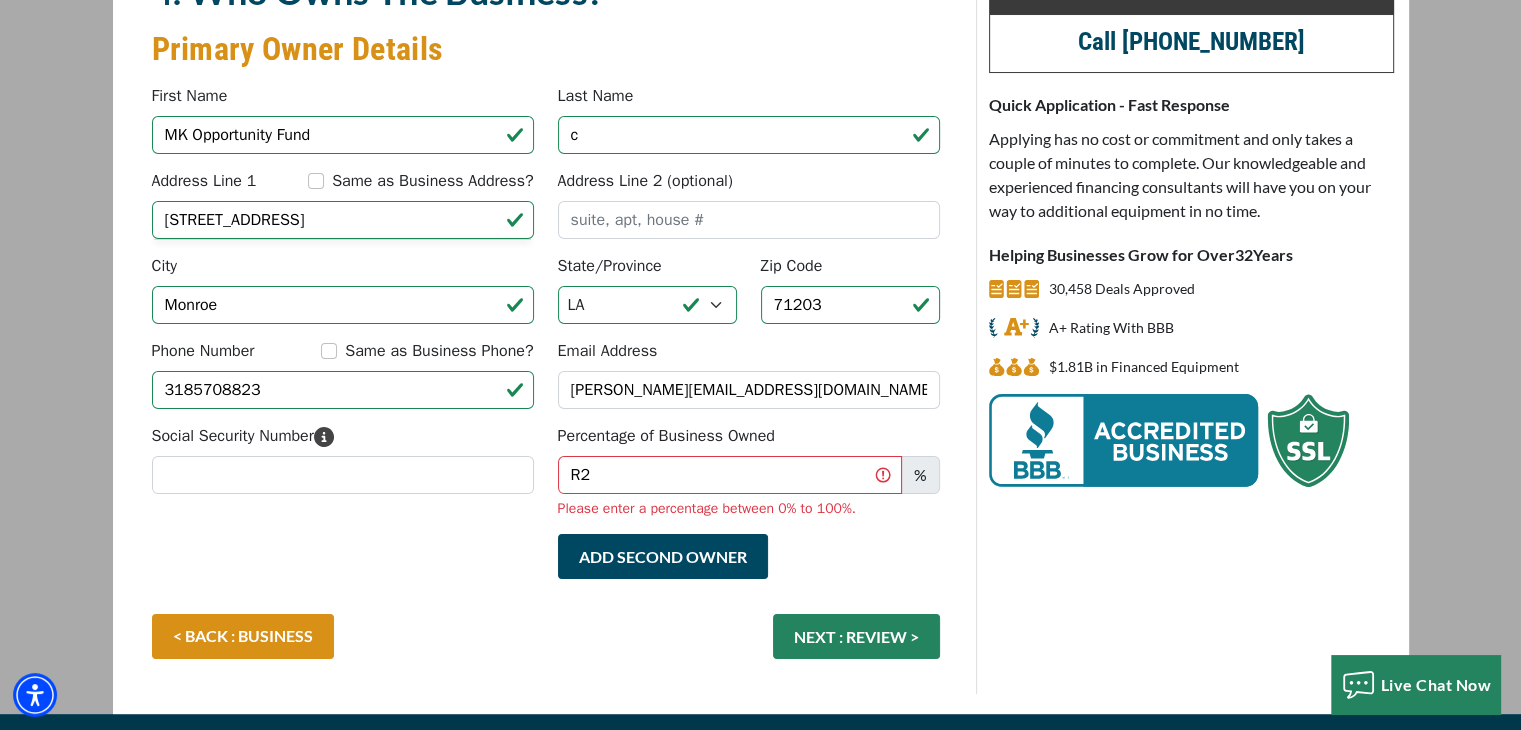 type on "[PHONE_NUMBER]" 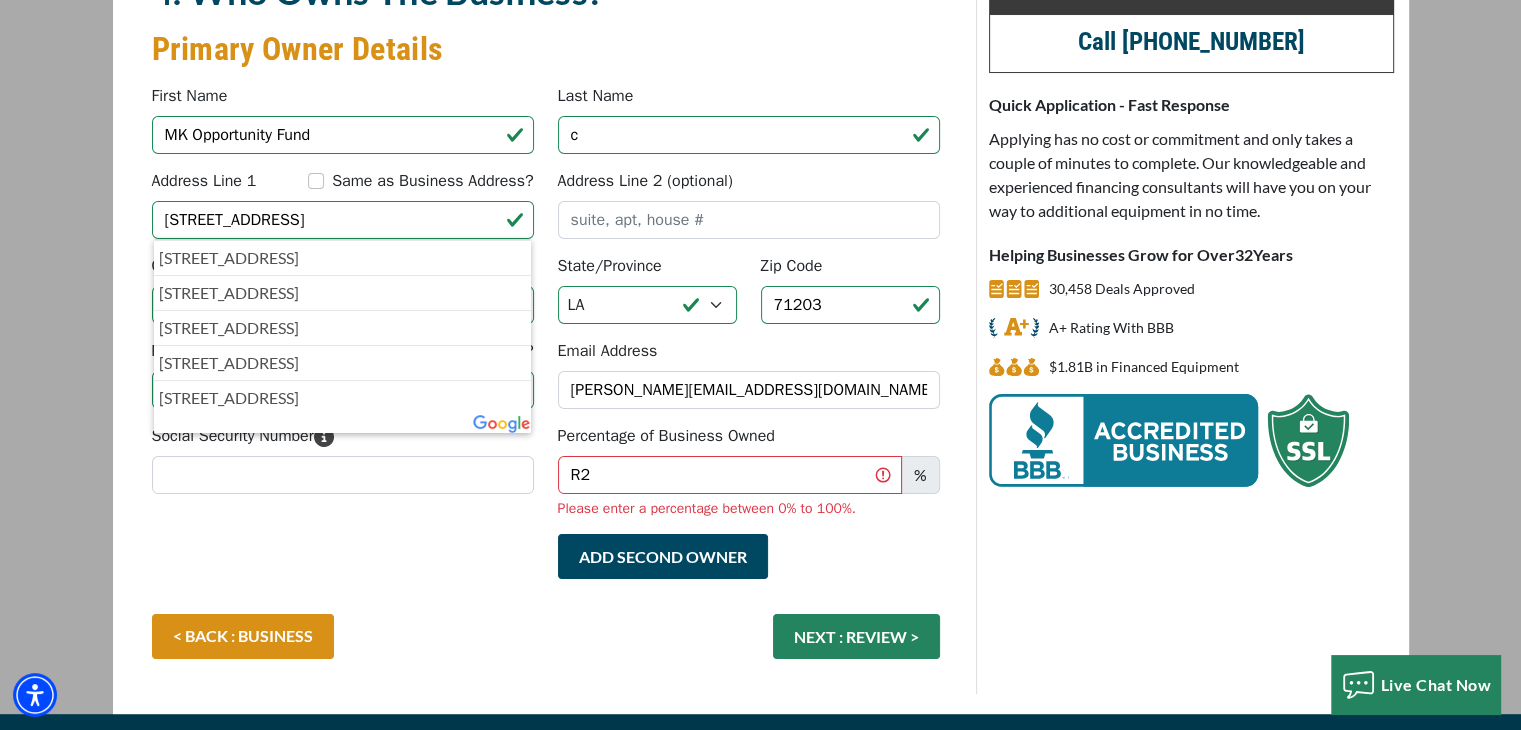 click on "Address Line 1
Same as Business Address?
[STREET_ADDRESS] [STREET_ADDRESS] [STREET_ADDRESS][GEOGRAPHIC_DATA][STREET_ADDRESS][STREET_ADDRESS]
Address Line 2 (optional)" at bounding box center (546, 211) 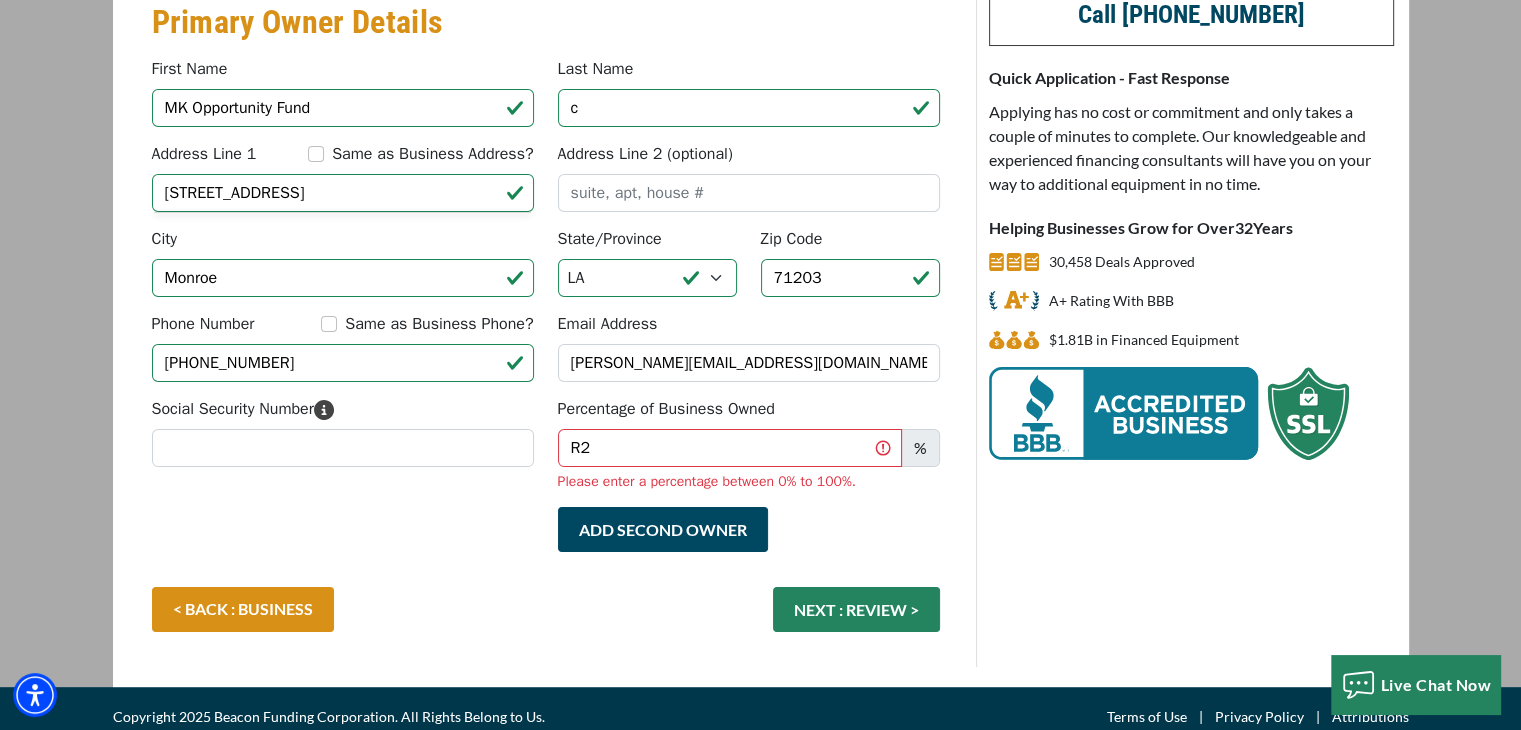 scroll, scrollTop: 242, scrollLeft: 0, axis: vertical 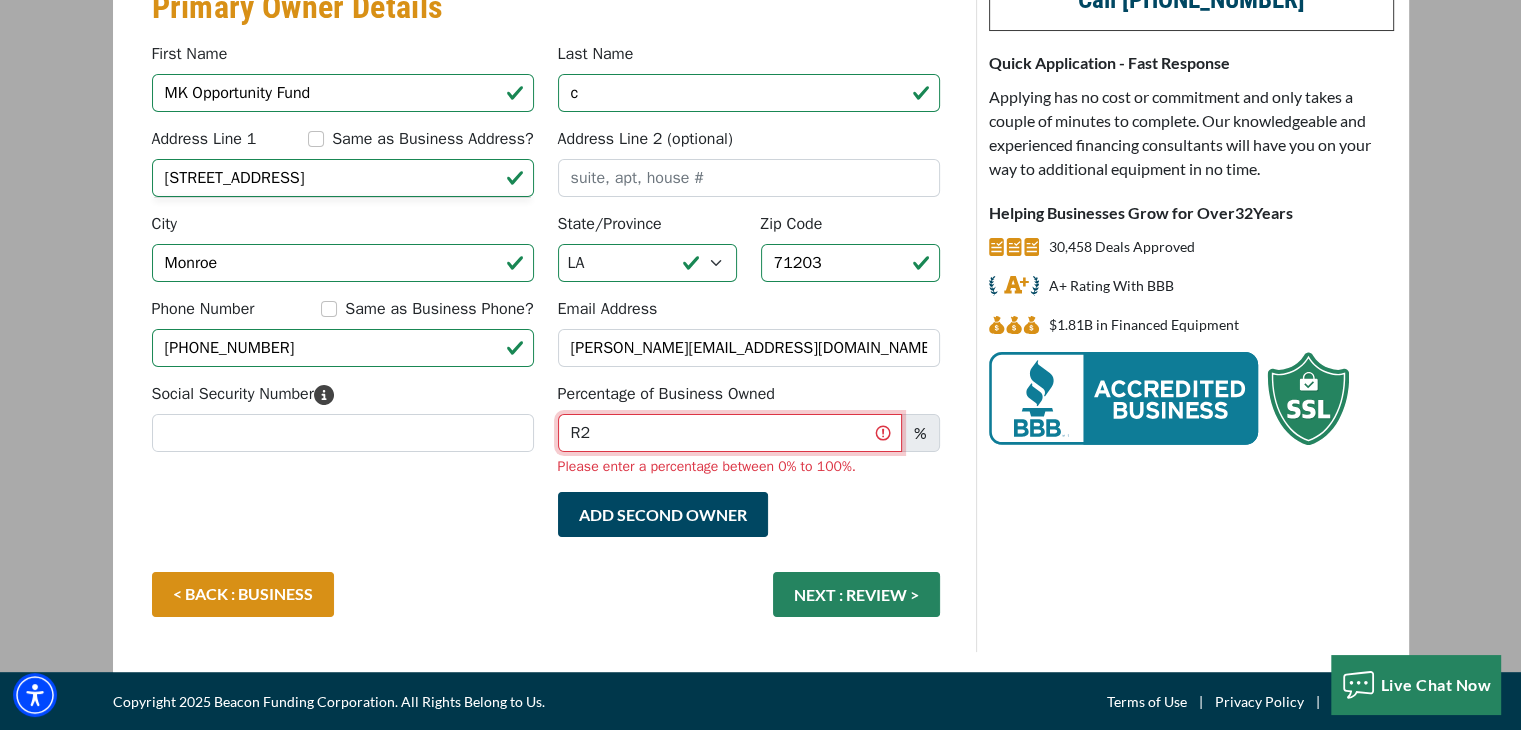 drag, startPoint x: 589, startPoint y: 432, endPoint x: 559, endPoint y: 433, distance: 30.016663 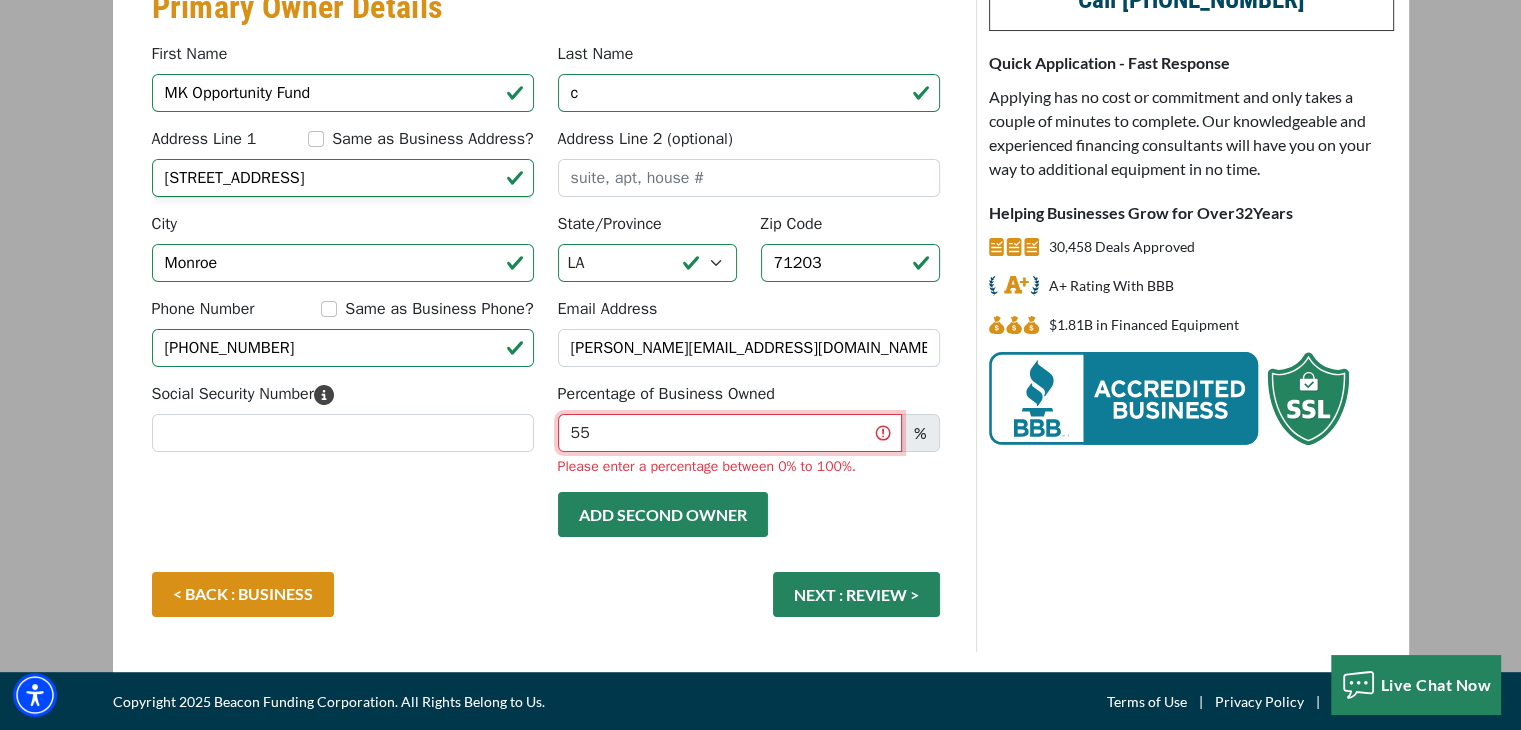 type on "55" 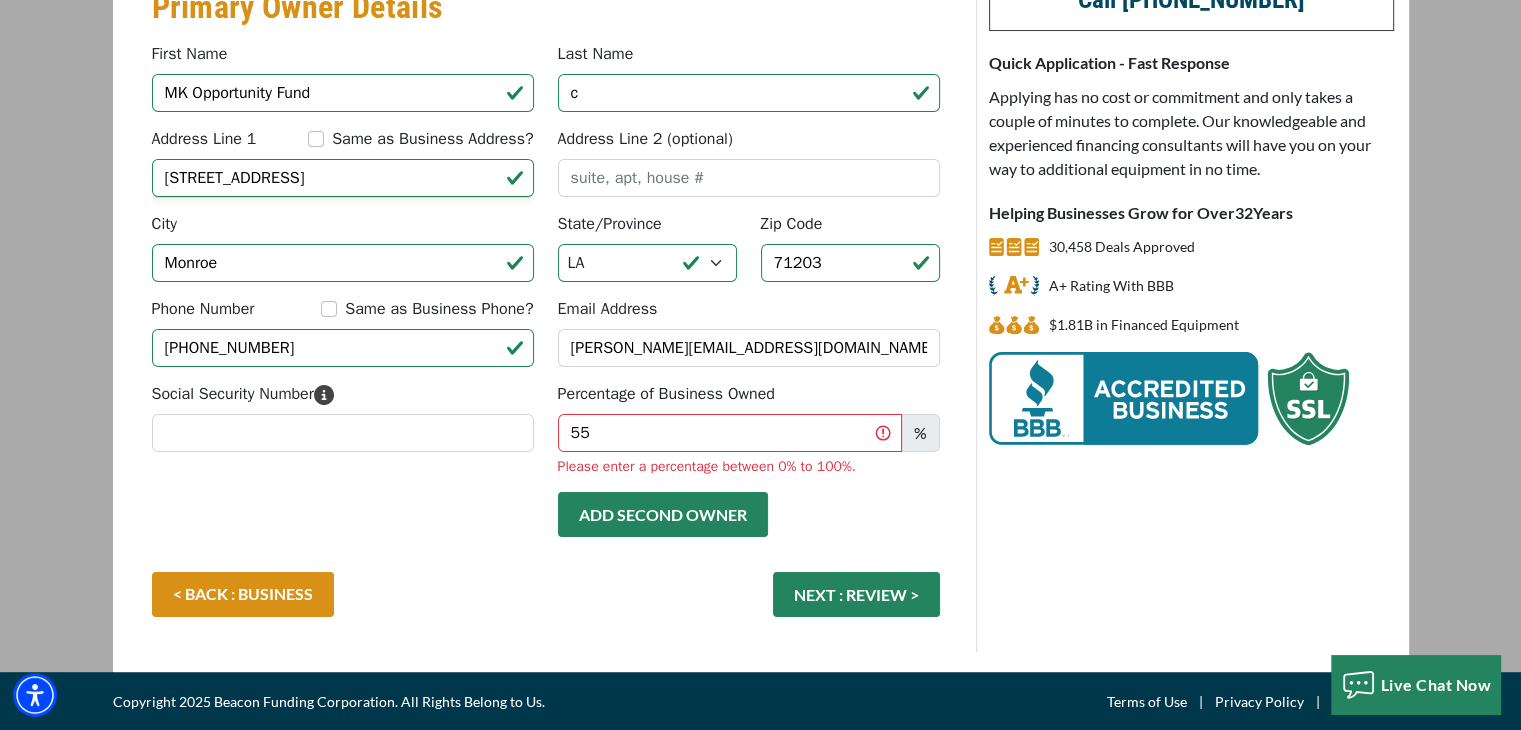 click on "Add Second Owner" at bounding box center [663, 514] 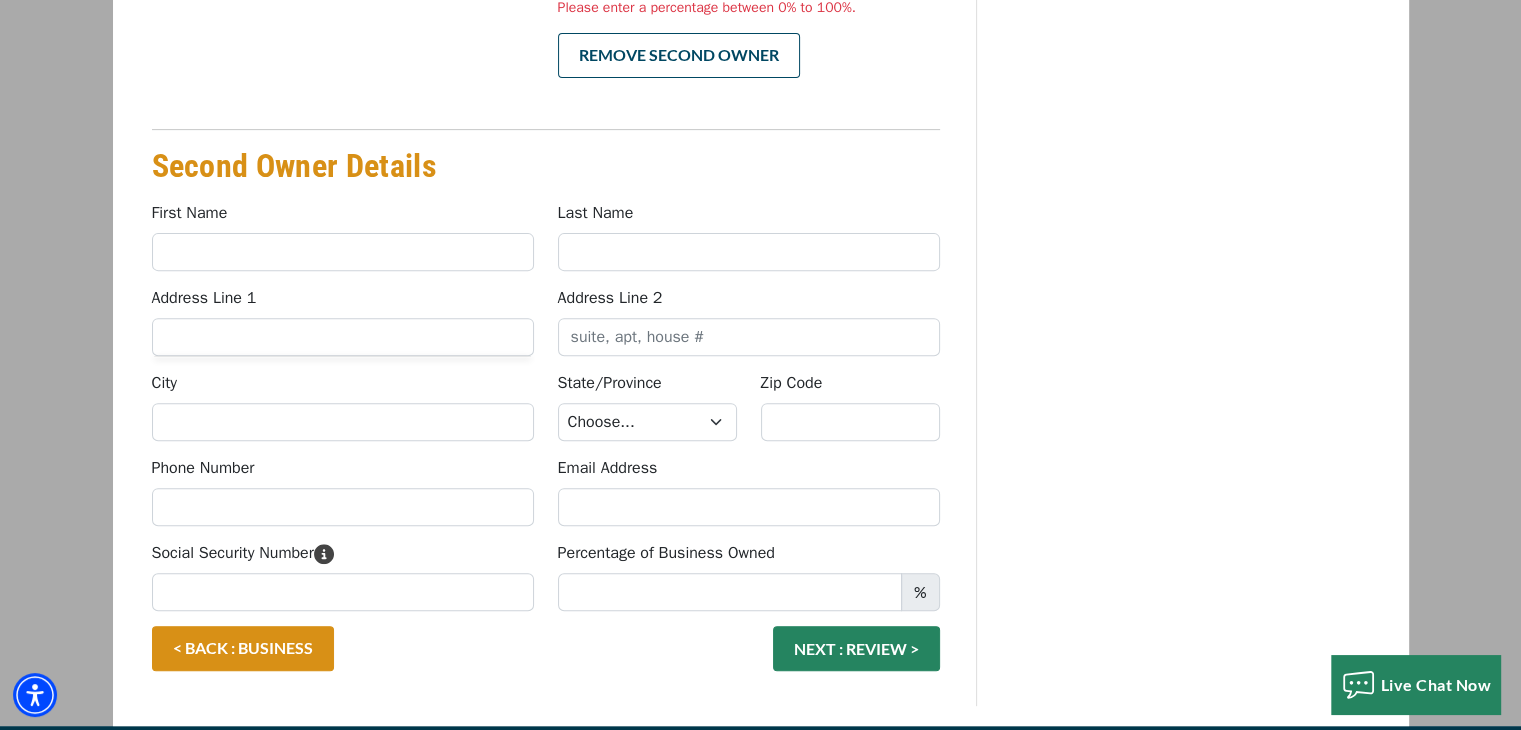 scroll, scrollTop: 753, scrollLeft: 0, axis: vertical 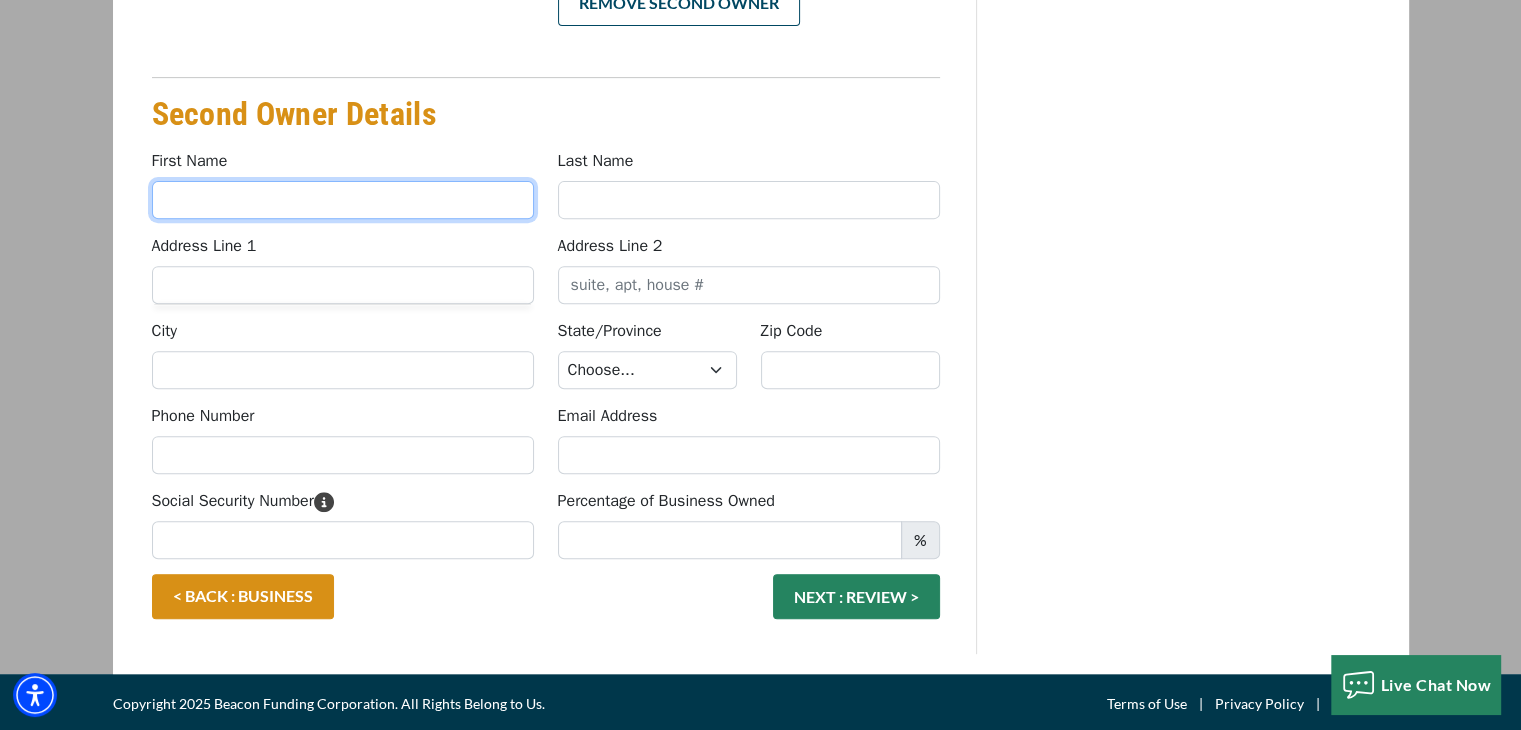 click on "First Name" at bounding box center [343, 200] 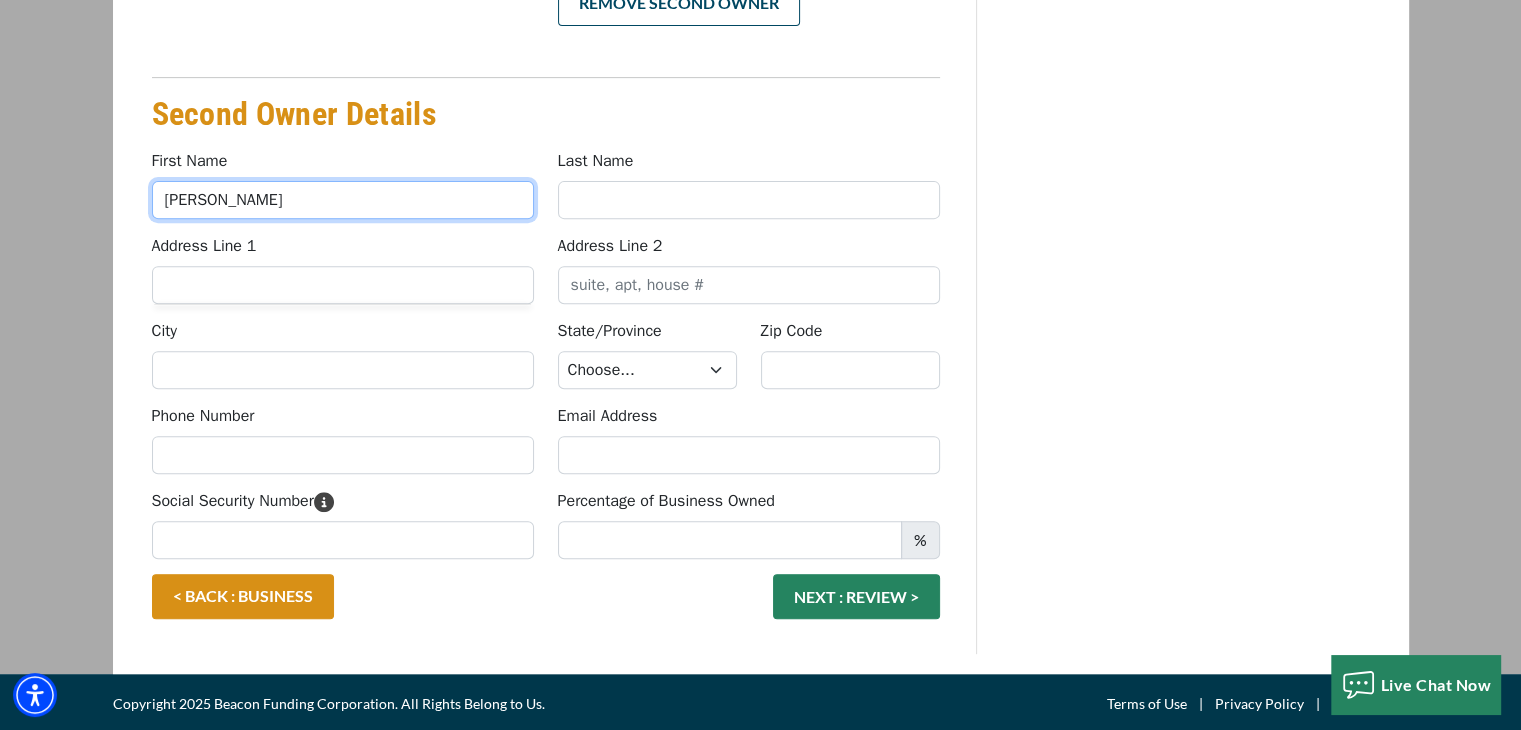 type on "[PERSON_NAME]" 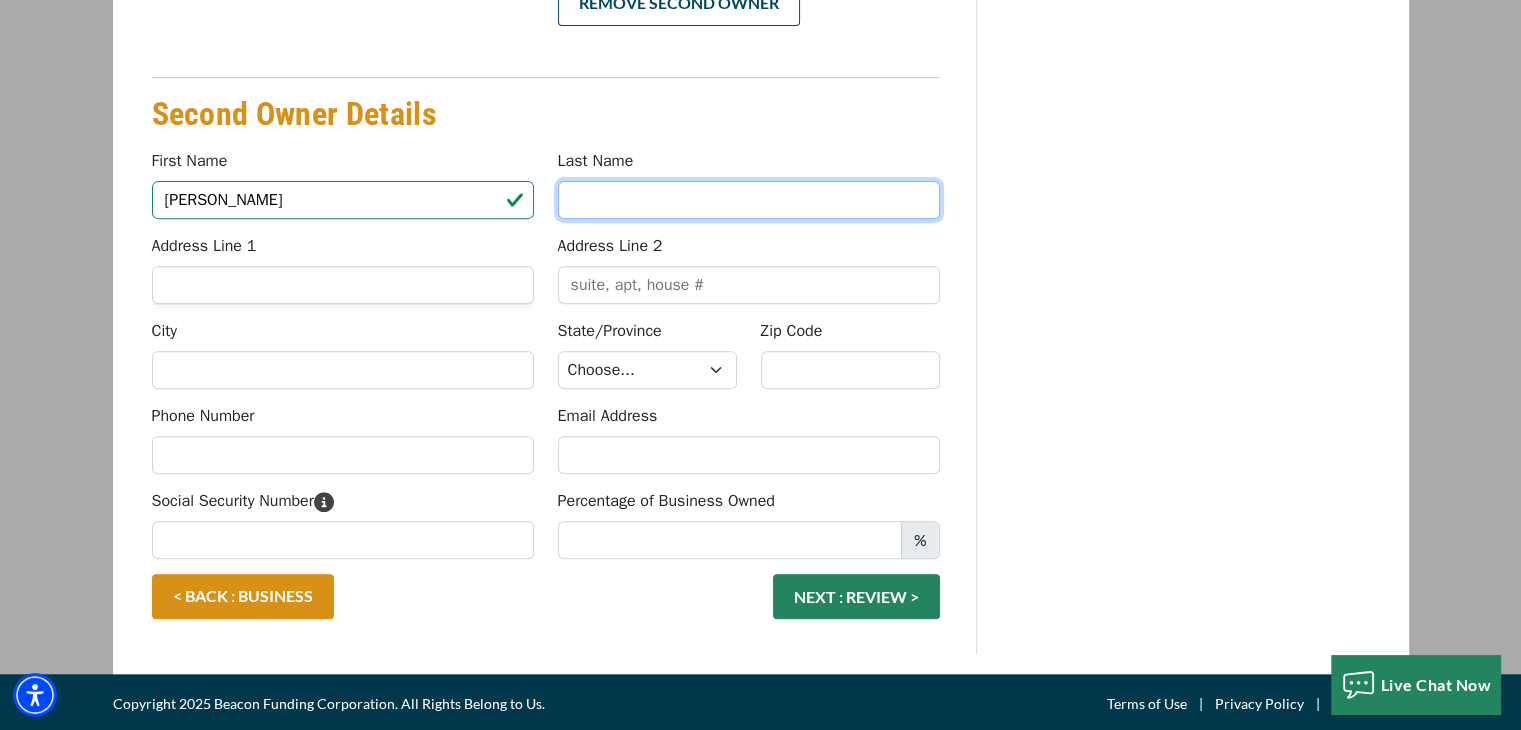click on "Last Name" at bounding box center [749, 200] 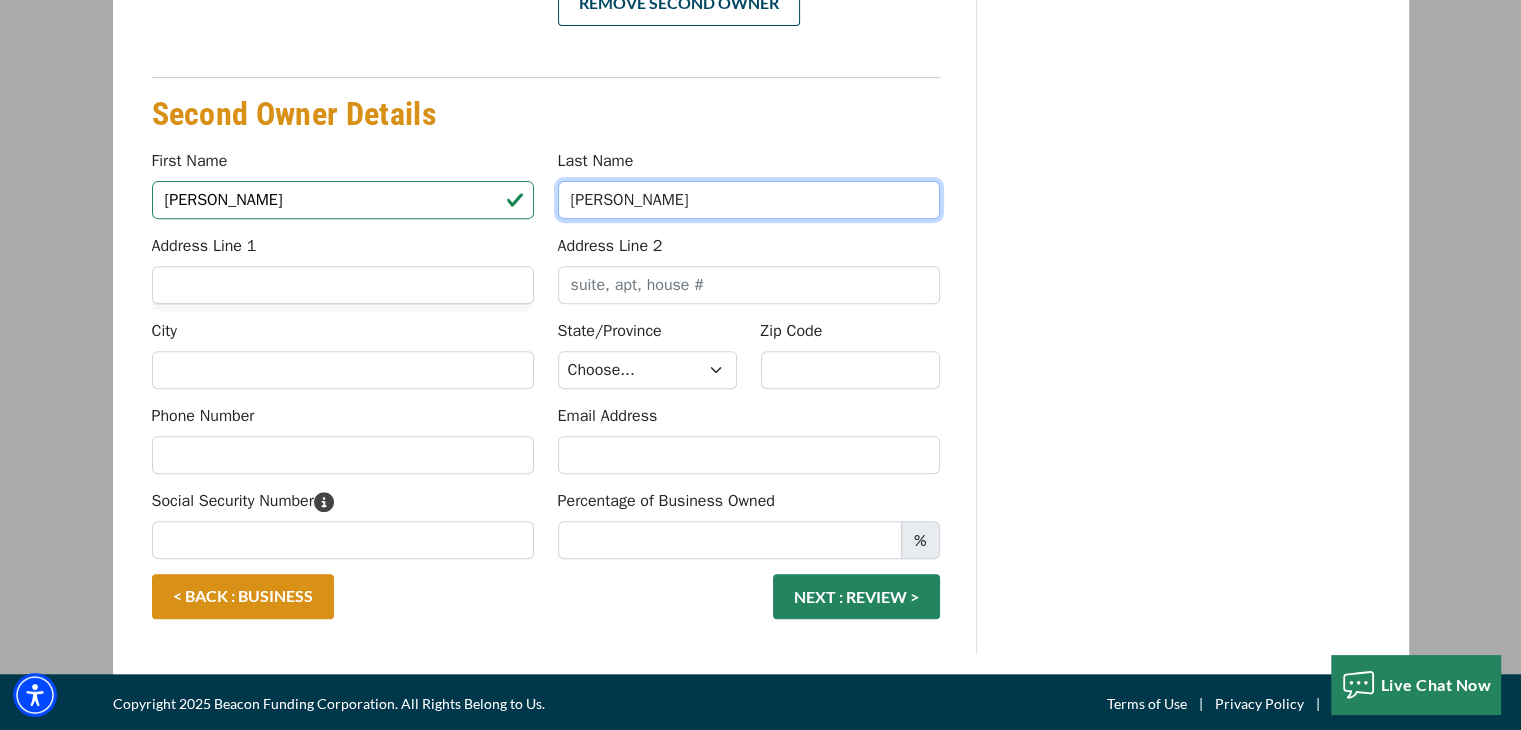 type on "[PERSON_NAME]" 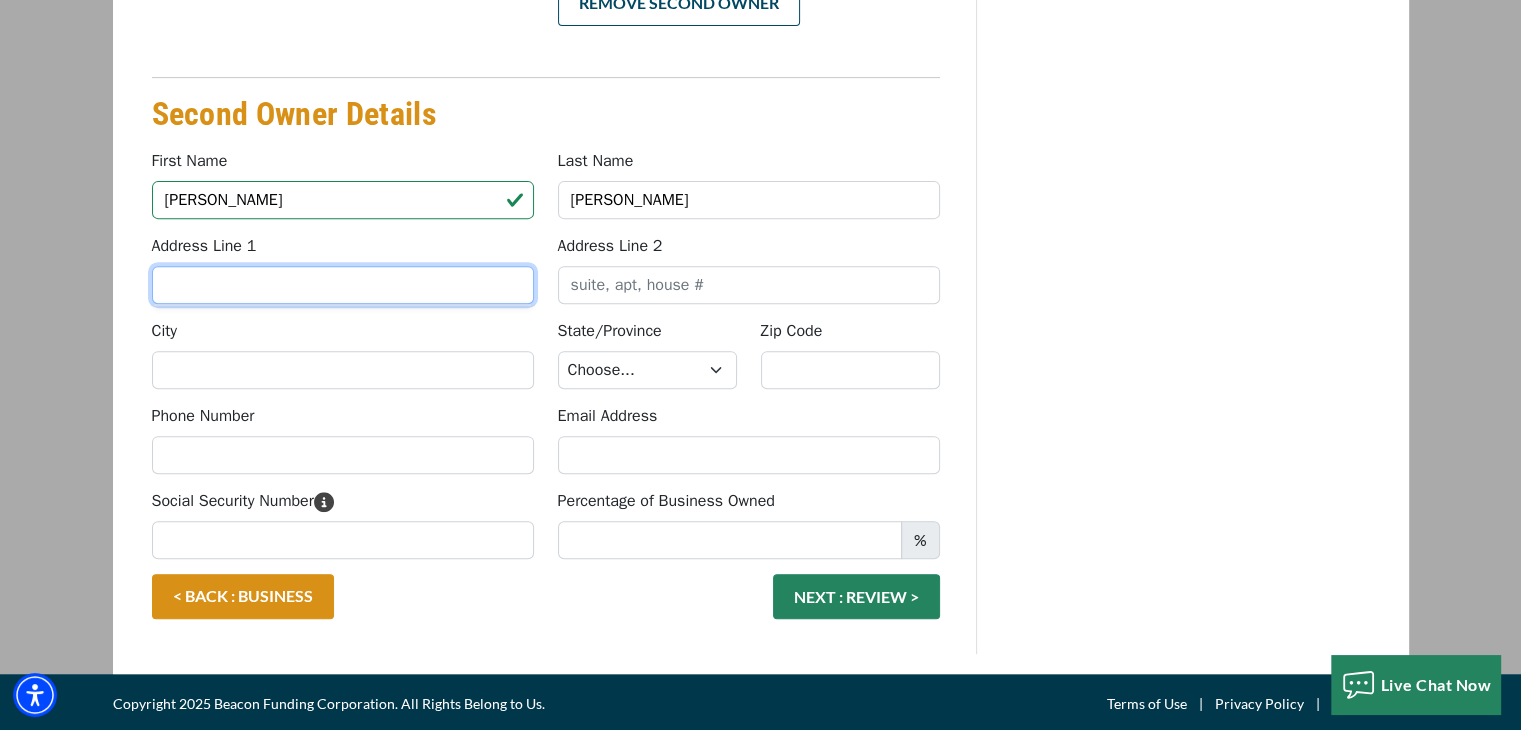 click on "Address Line 1" at bounding box center (343, 285) 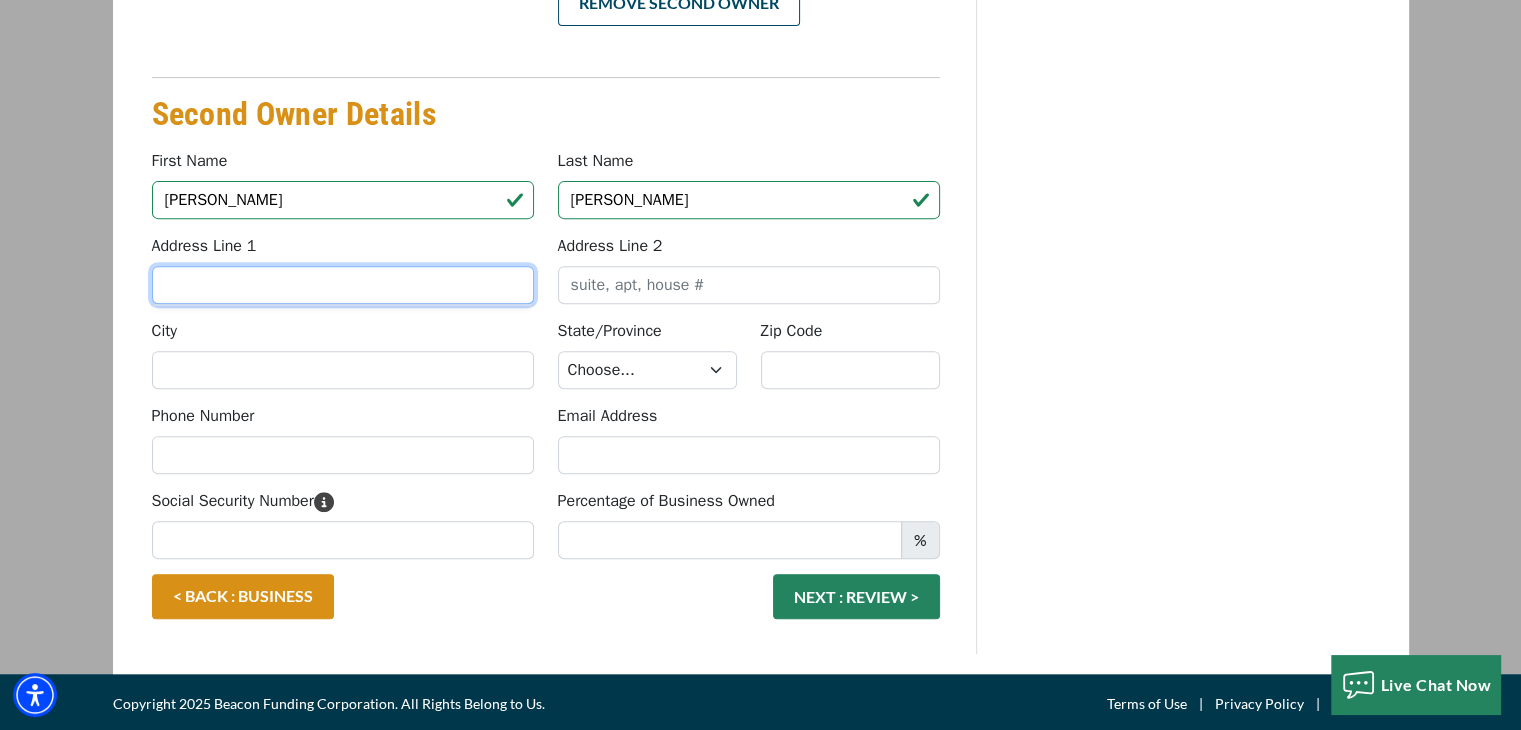 type on "[STREET_ADDRESS]" 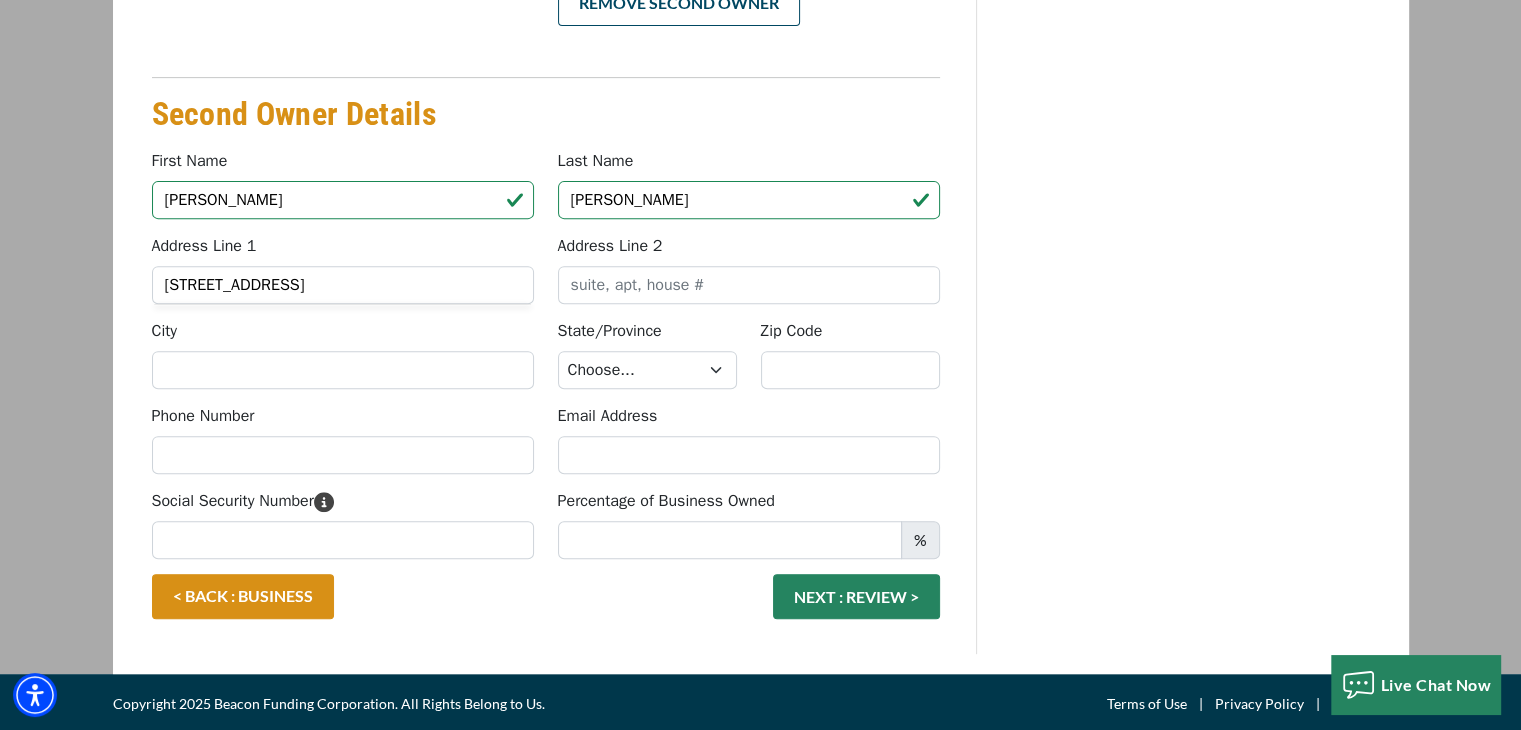 type on "Monroe" 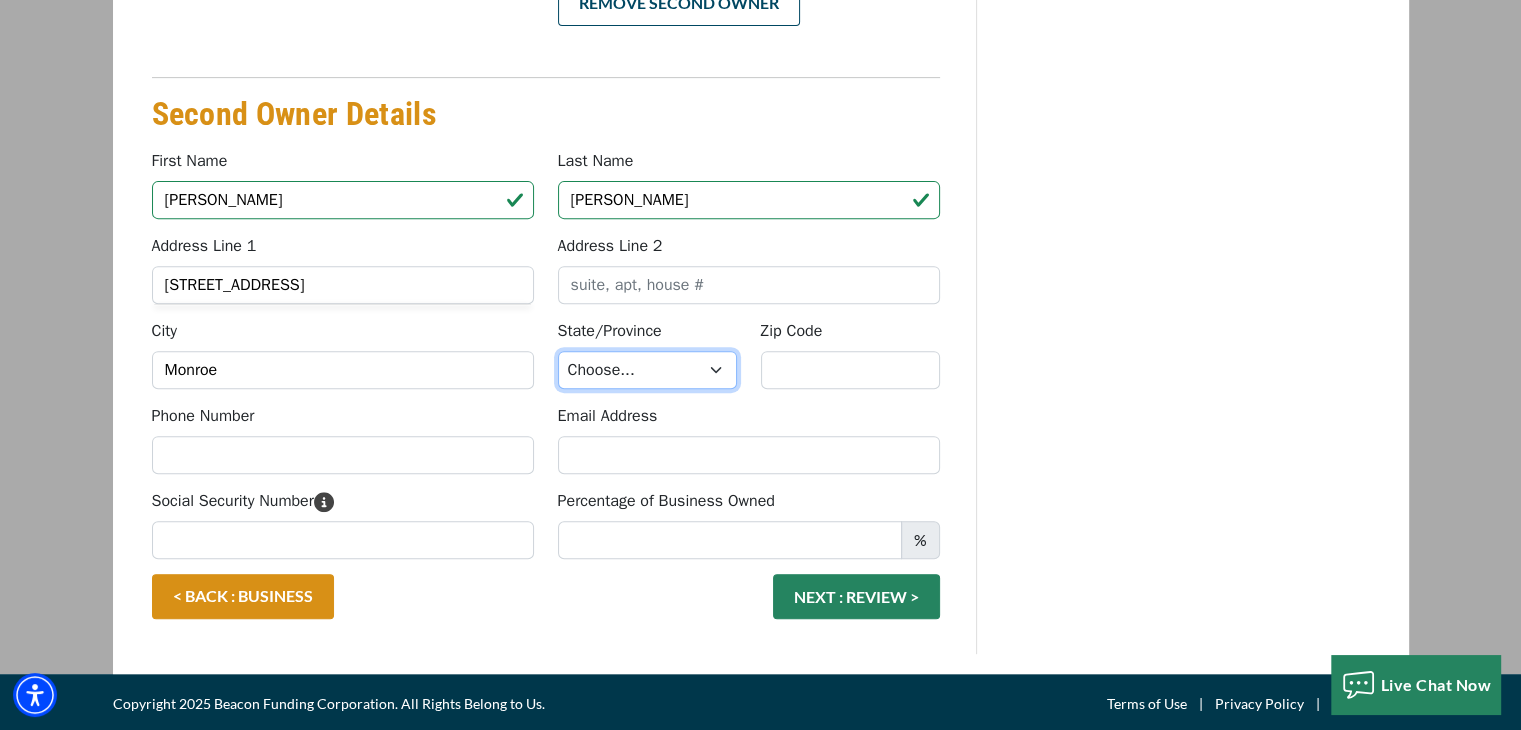 select on "20" 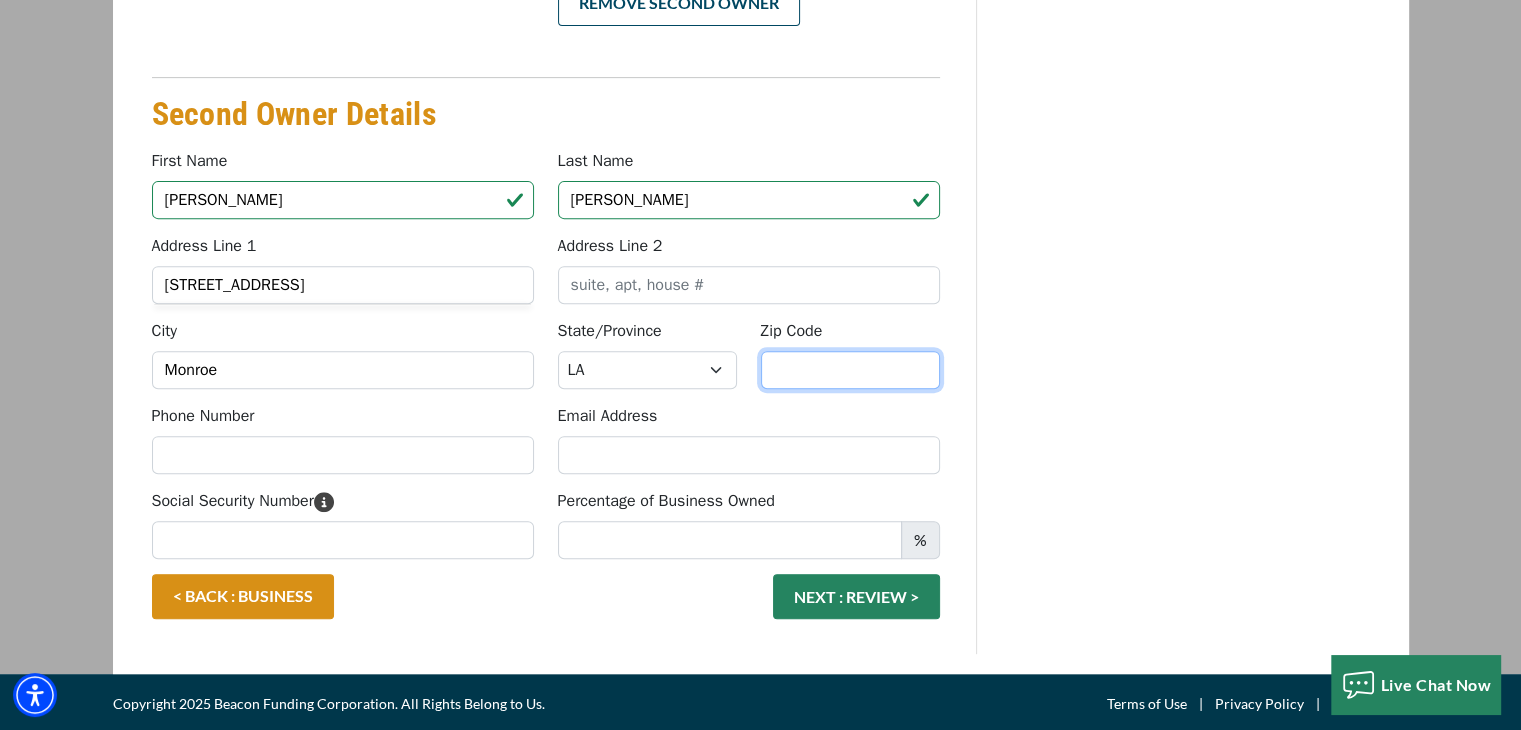 type on "71203" 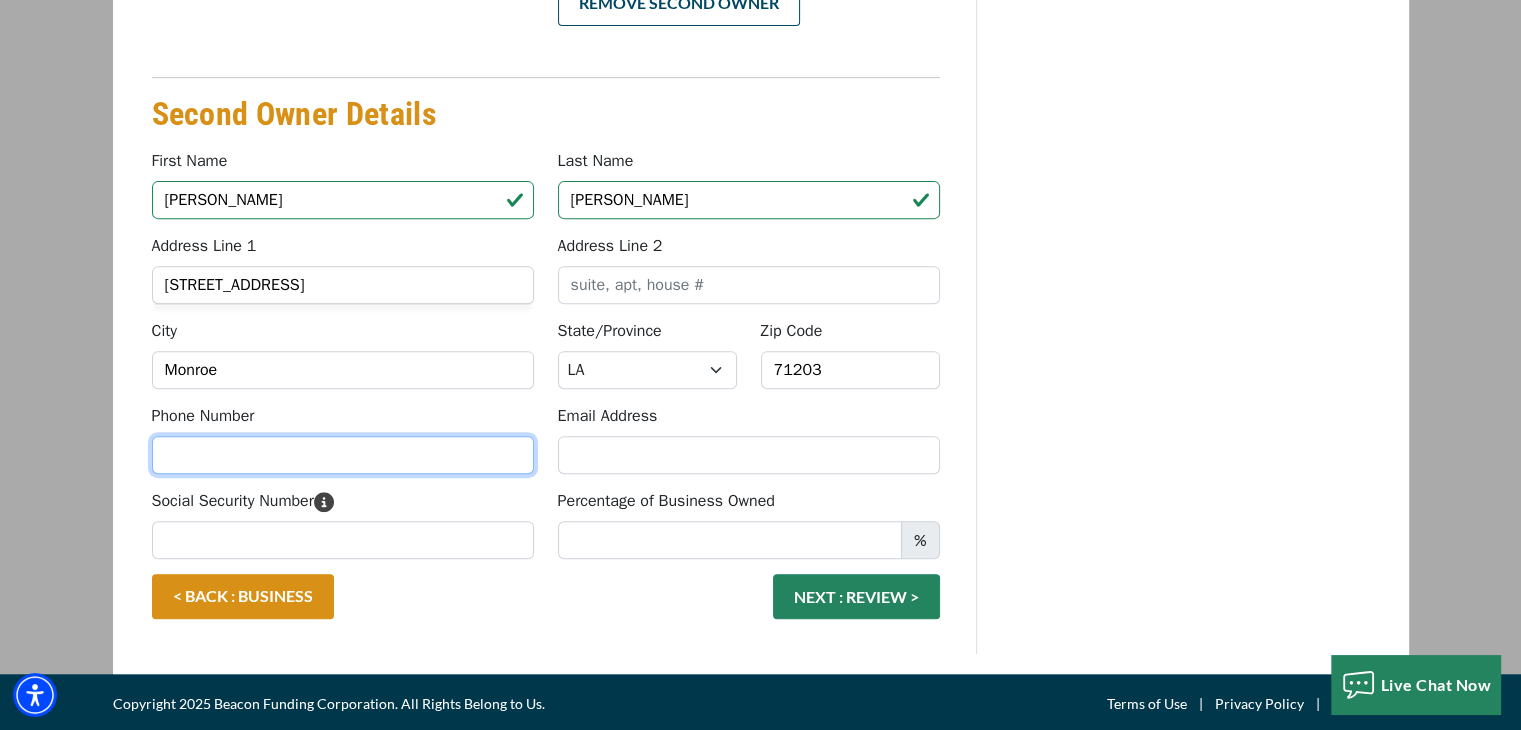 type on "3185708823" 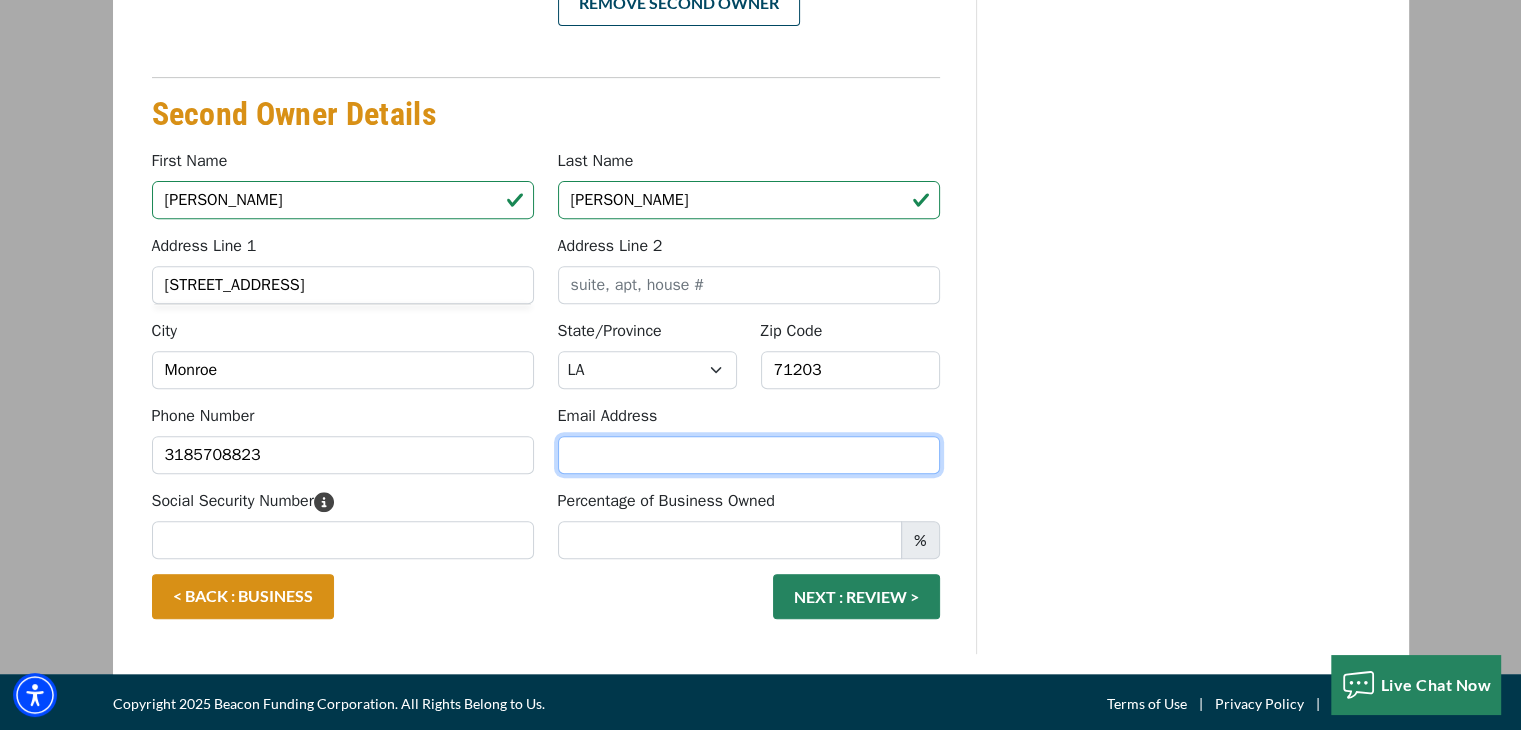 type on "[PERSON_NAME][EMAIL_ADDRESS][DOMAIN_NAME]" 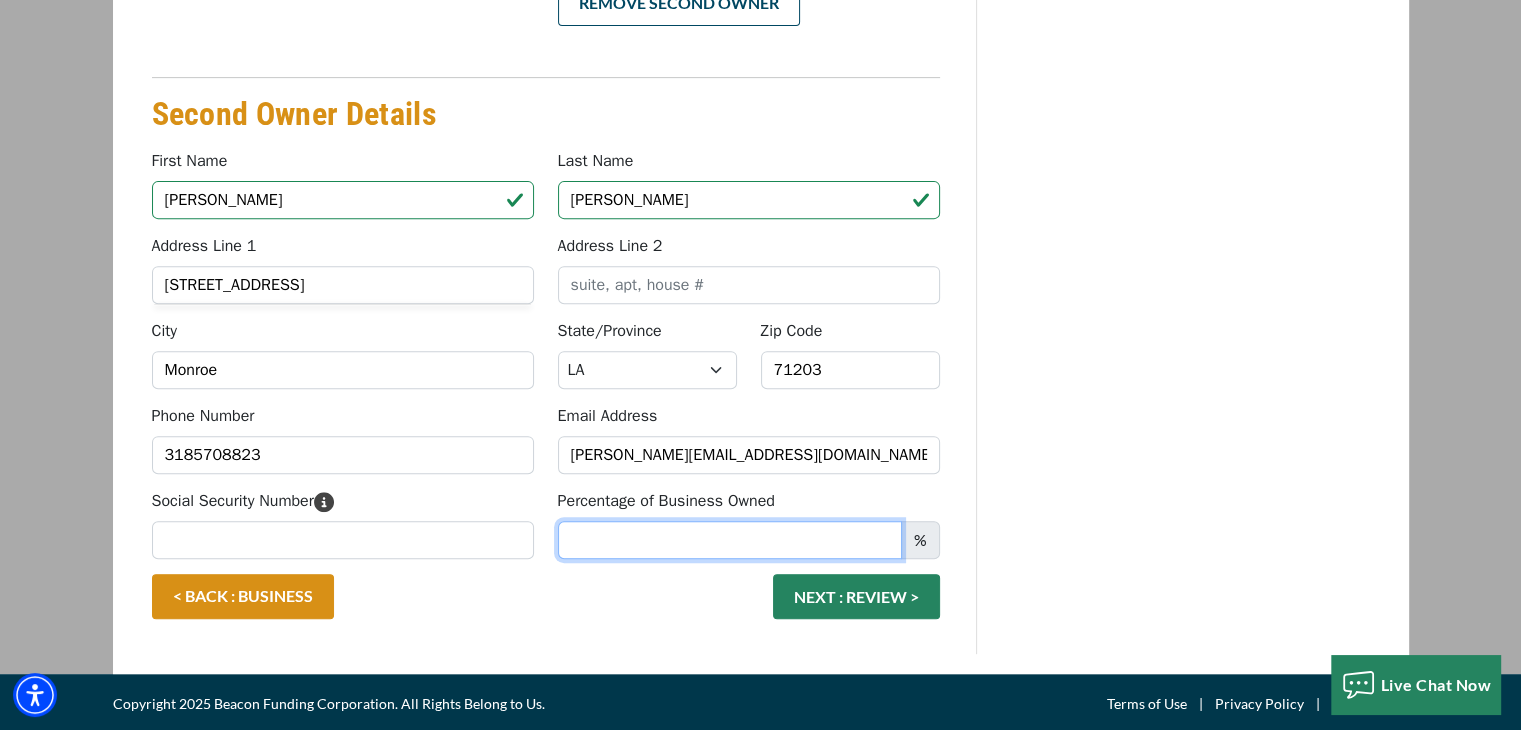 type on "R2" 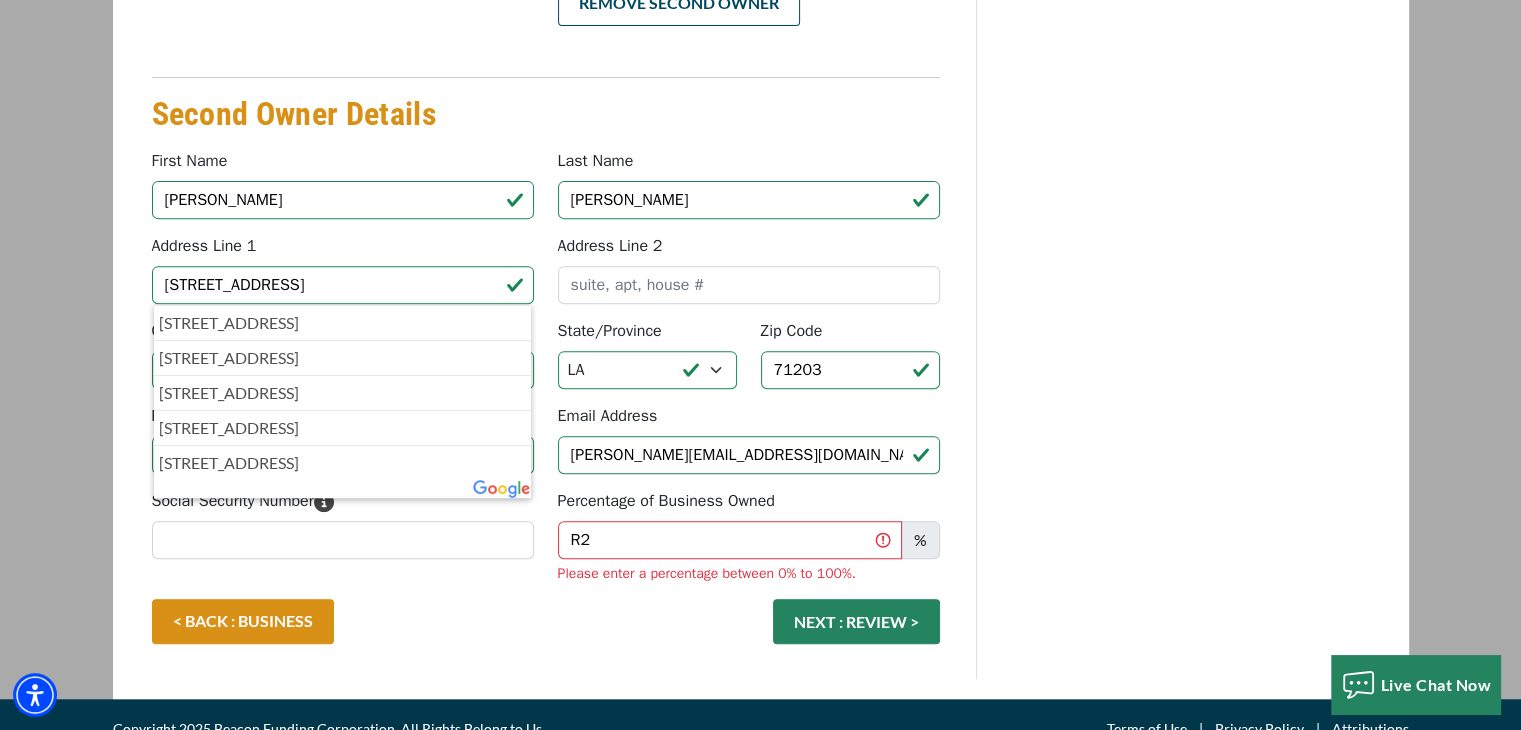 type on "[PHONE_NUMBER]" 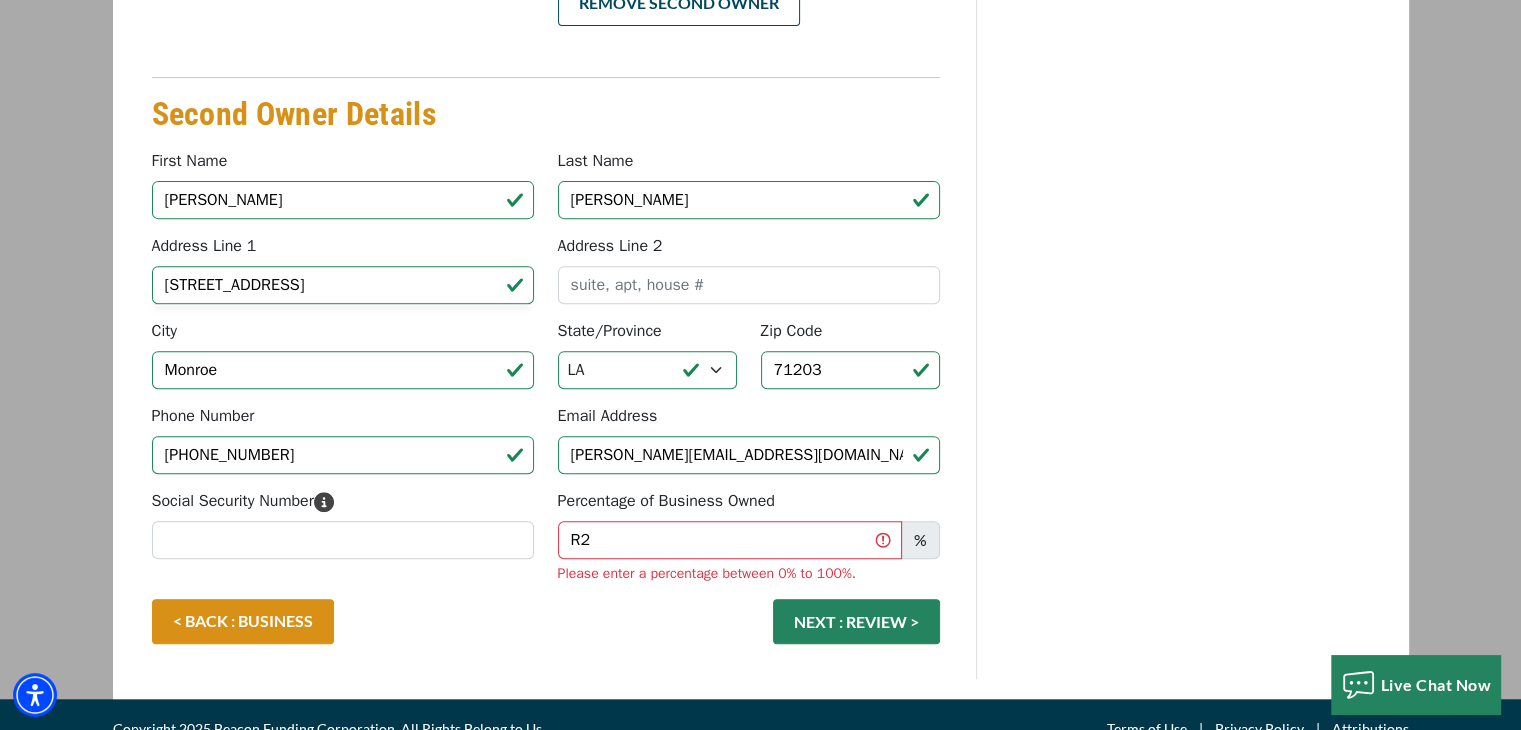 click on "State/Province
Choose...
AL
AK
AZ
AR
CA
CO
CT
DE
DC
FL
GA
HI
ID
IL
IN
IA
KS
KY
LA
ME
MD
MA
MI
MN
MS
MO
MT
NE
NV
NH
NJ
NM
NY
NC
ND
OH
OK
OR
PA
RI
SC
SD
TN
TX
UT
VT
VA
WA
WV
WI
WY
AB
BC
MB
NB
NF
NT
NS
NU
ON
PE
QC
SK
YK
PR
VI
MX" at bounding box center (647, 354) 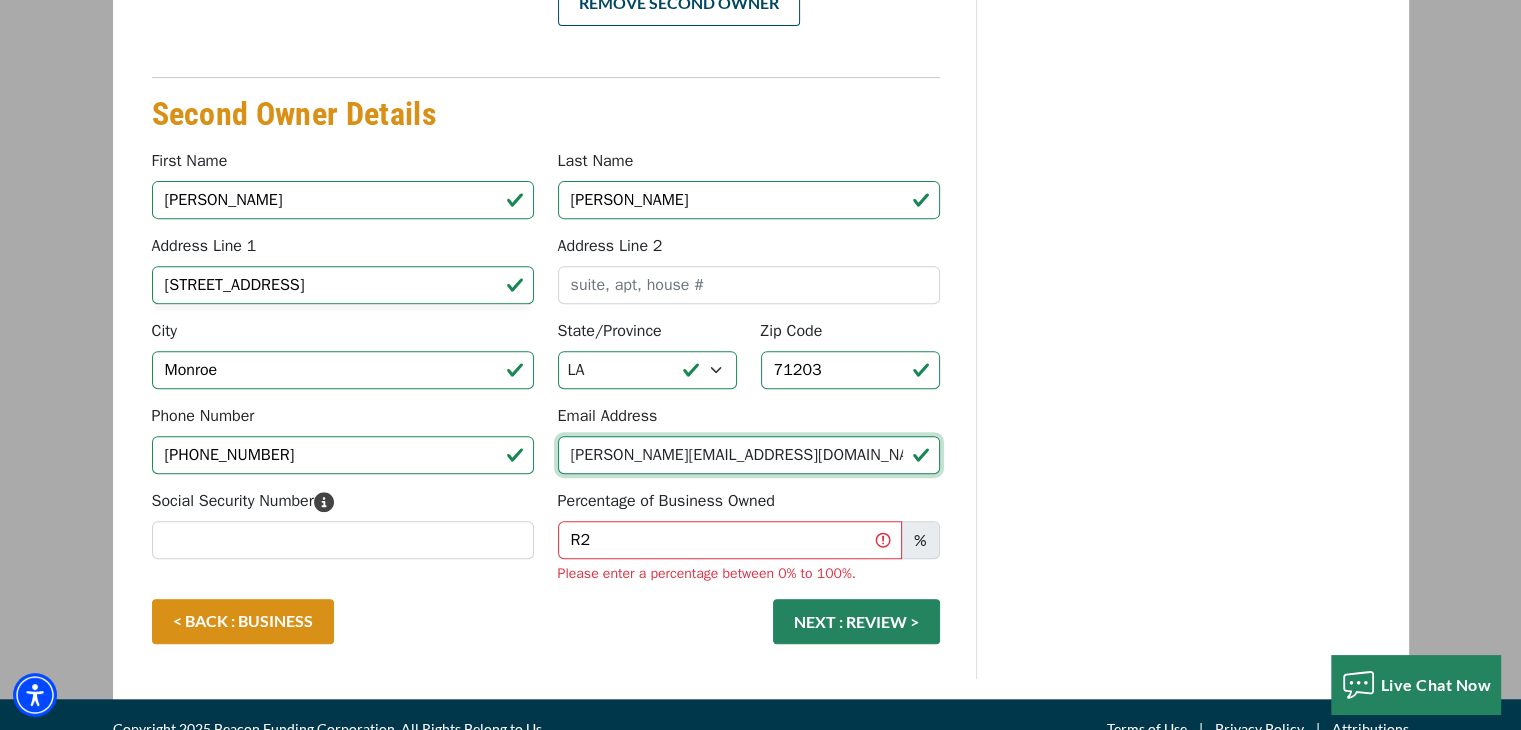 drag, startPoint x: 737, startPoint y: 442, endPoint x: 496, endPoint y: 429, distance: 241.35037 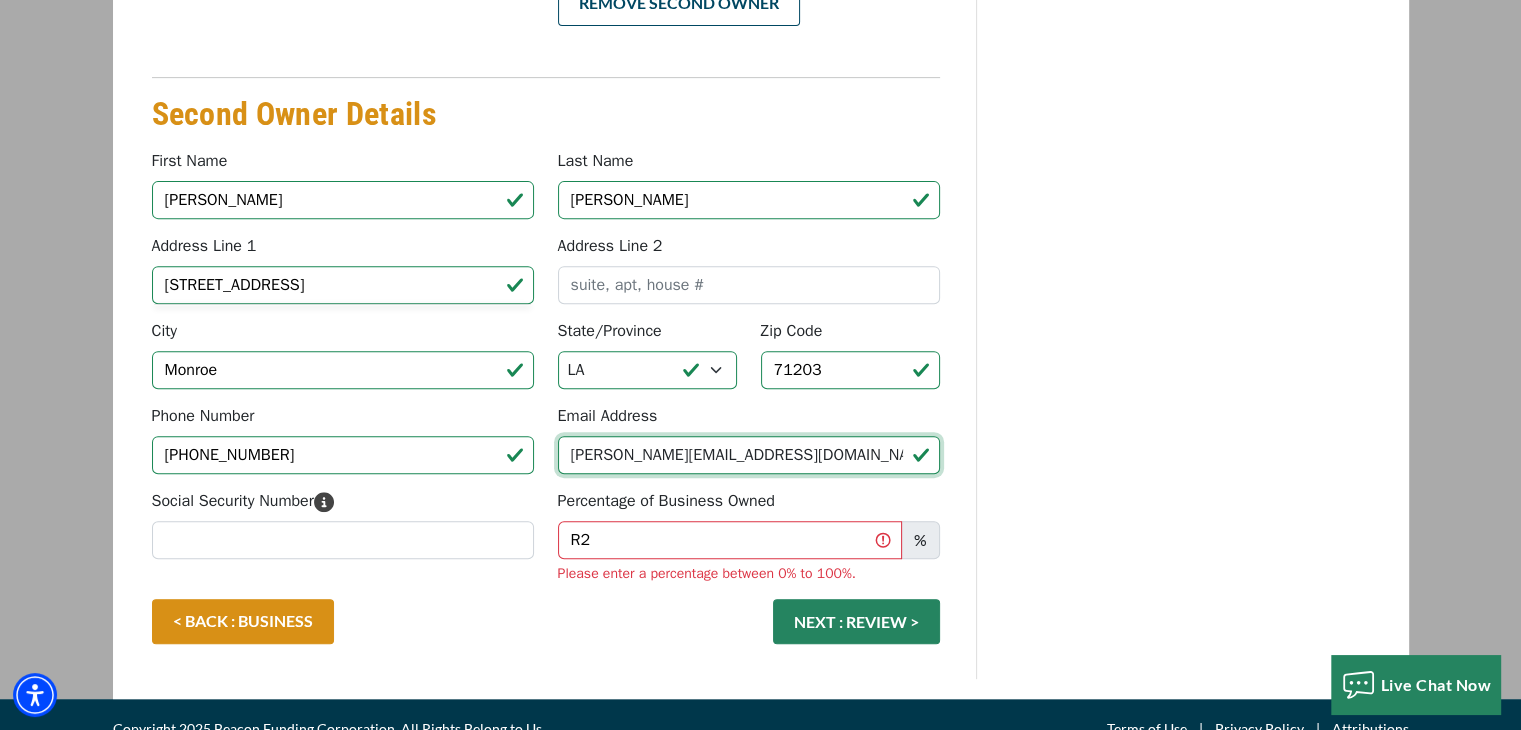 click on "Phone Number
(318) 570-8823
Email Address
michael@r2rents.com" at bounding box center (546, 446) 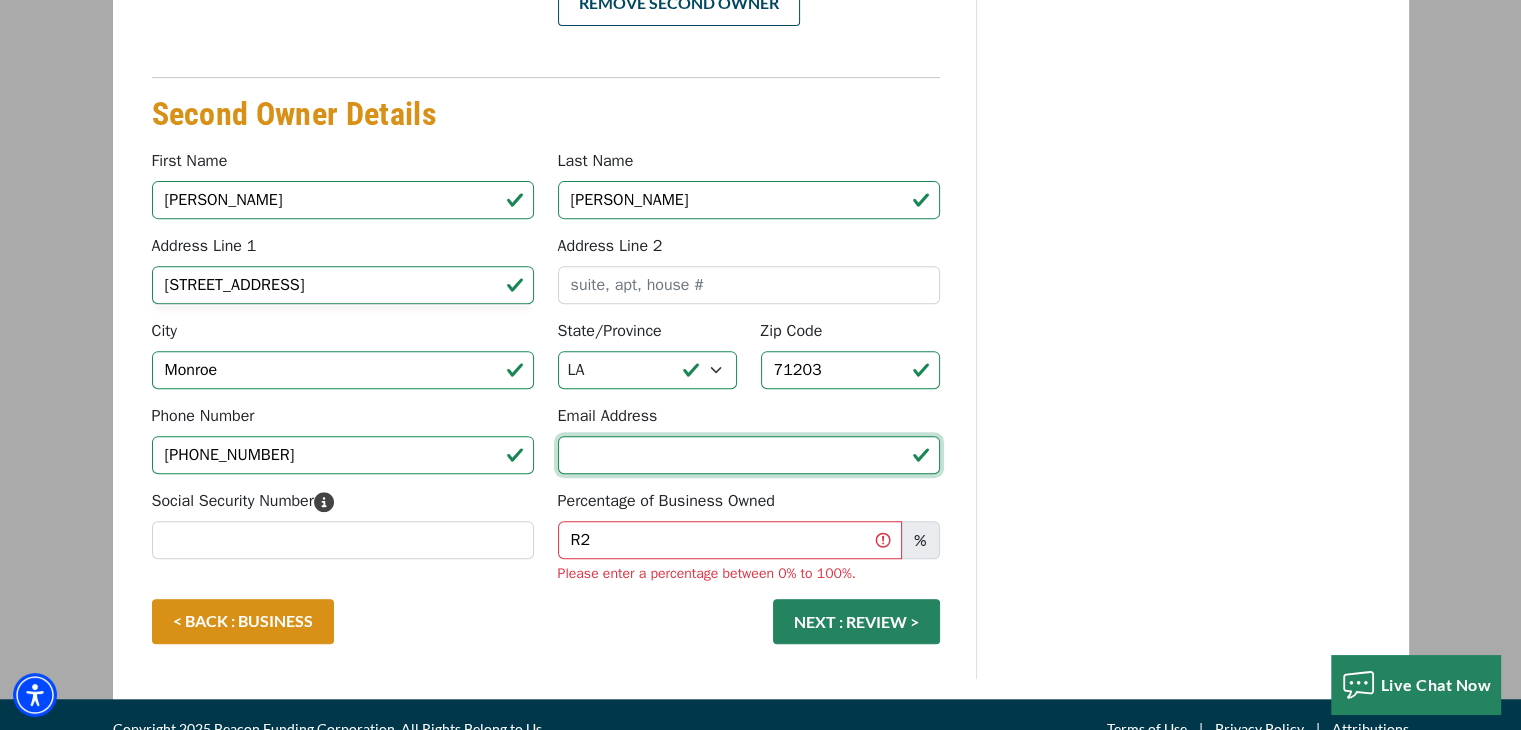 type 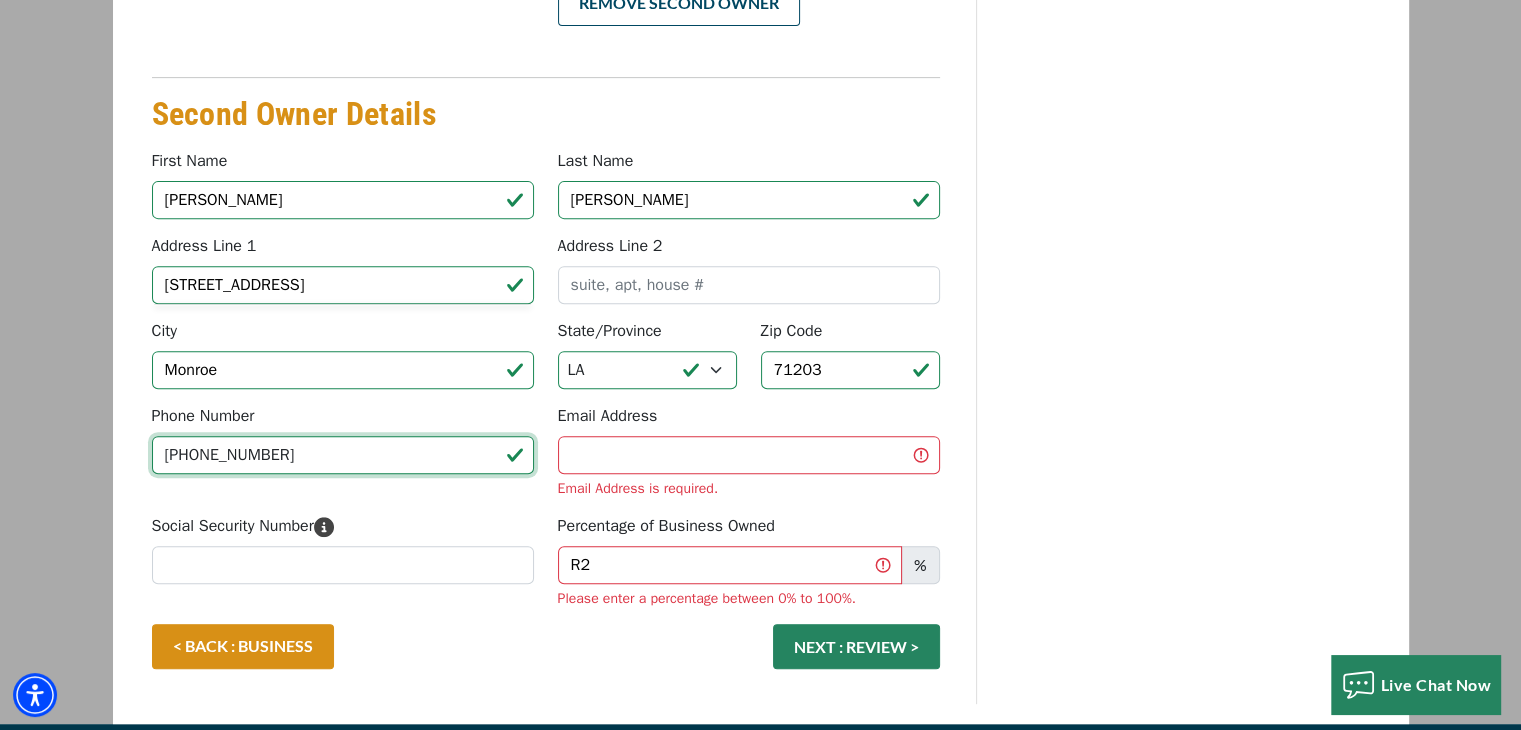 drag, startPoint x: 400, startPoint y: 444, endPoint x: 0, endPoint y: 415, distance: 401.04987 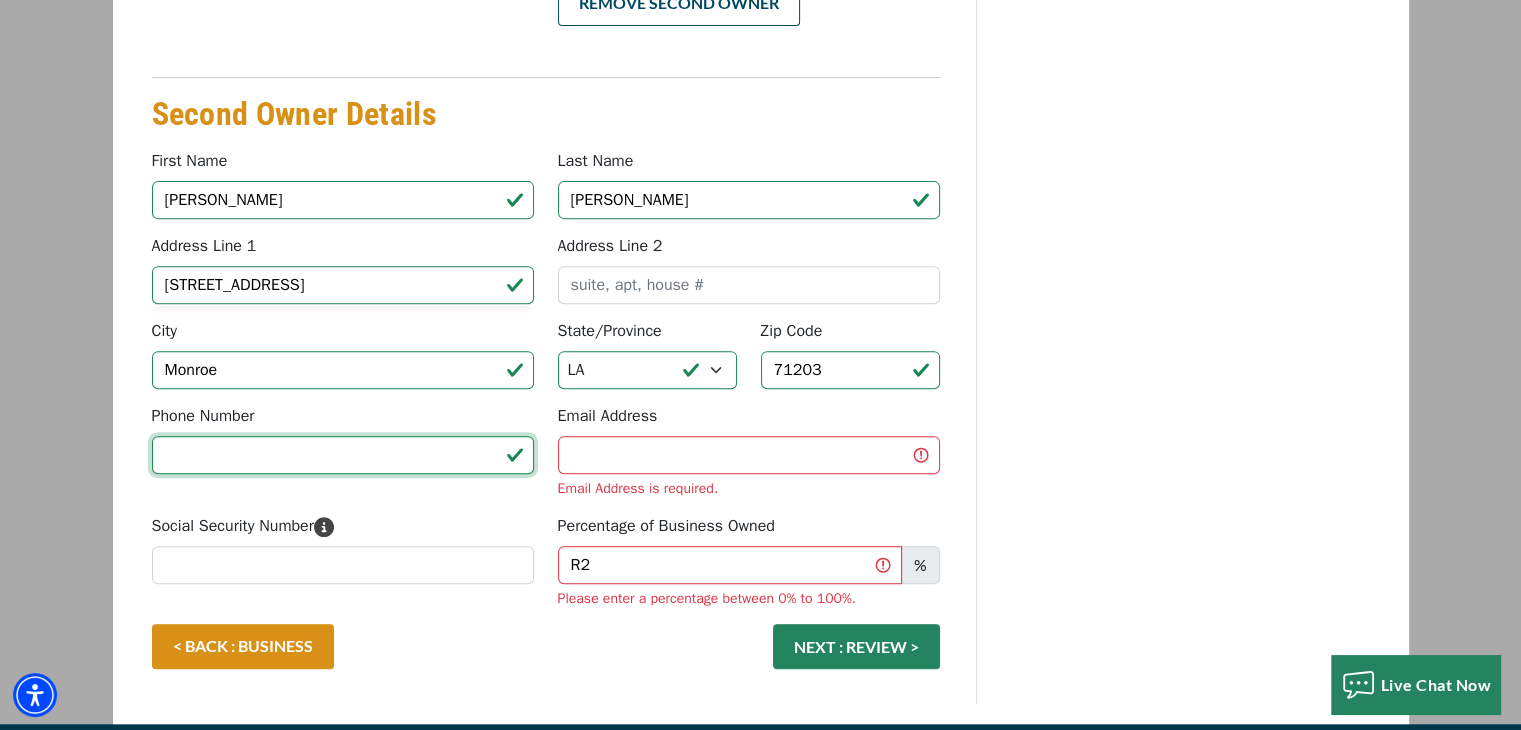 type 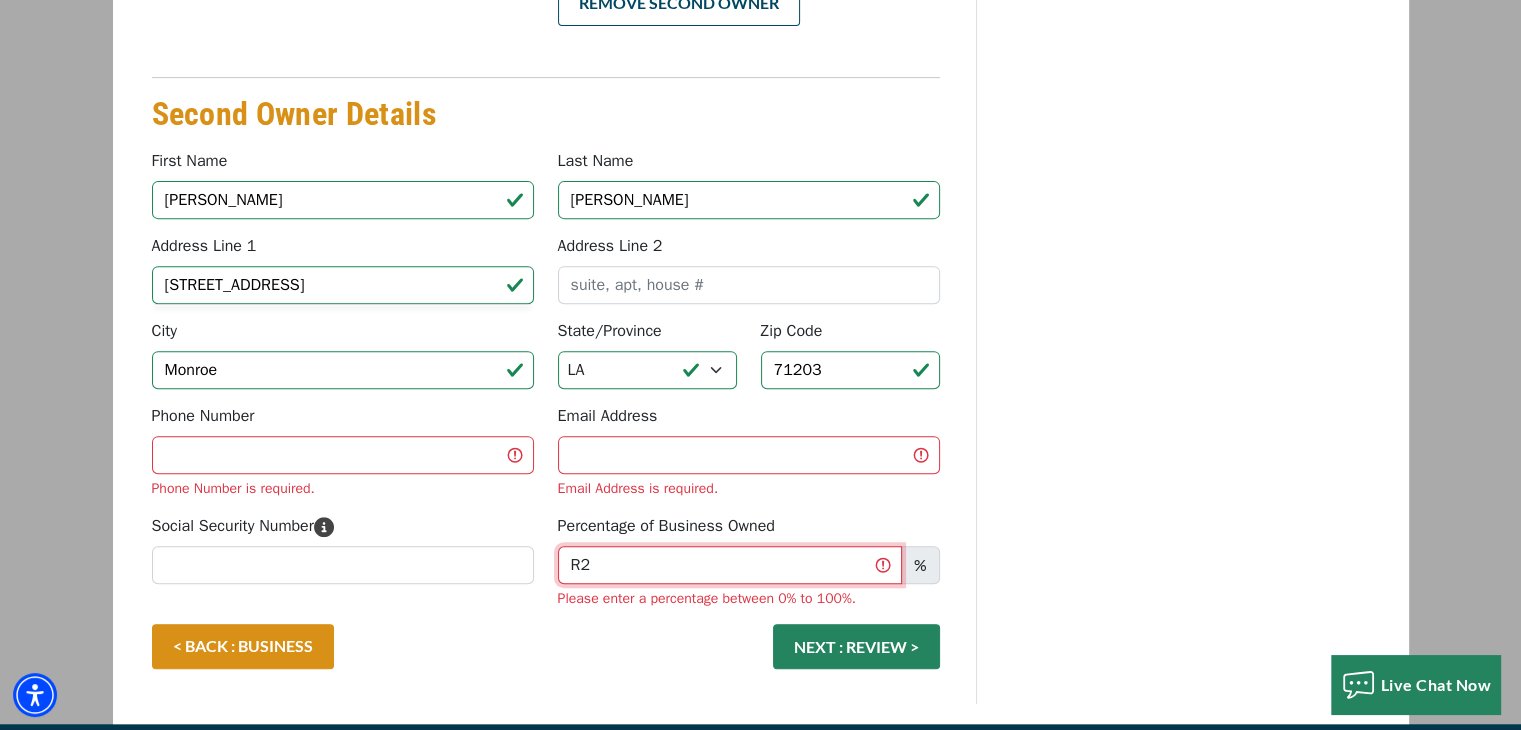 drag, startPoint x: 724, startPoint y: 551, endPoint x: 344, endPoint y: 523, distance: 381.03018 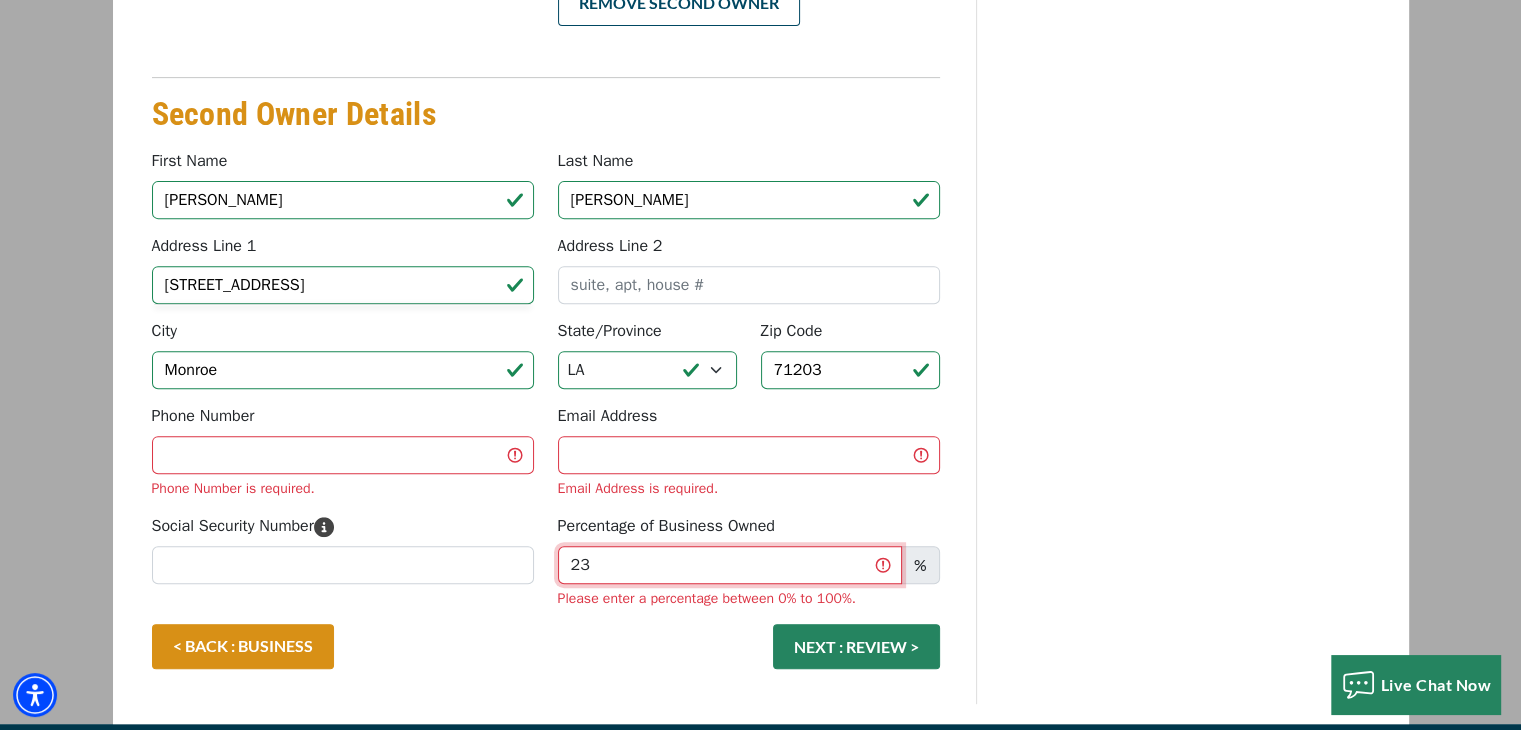 type on "23" 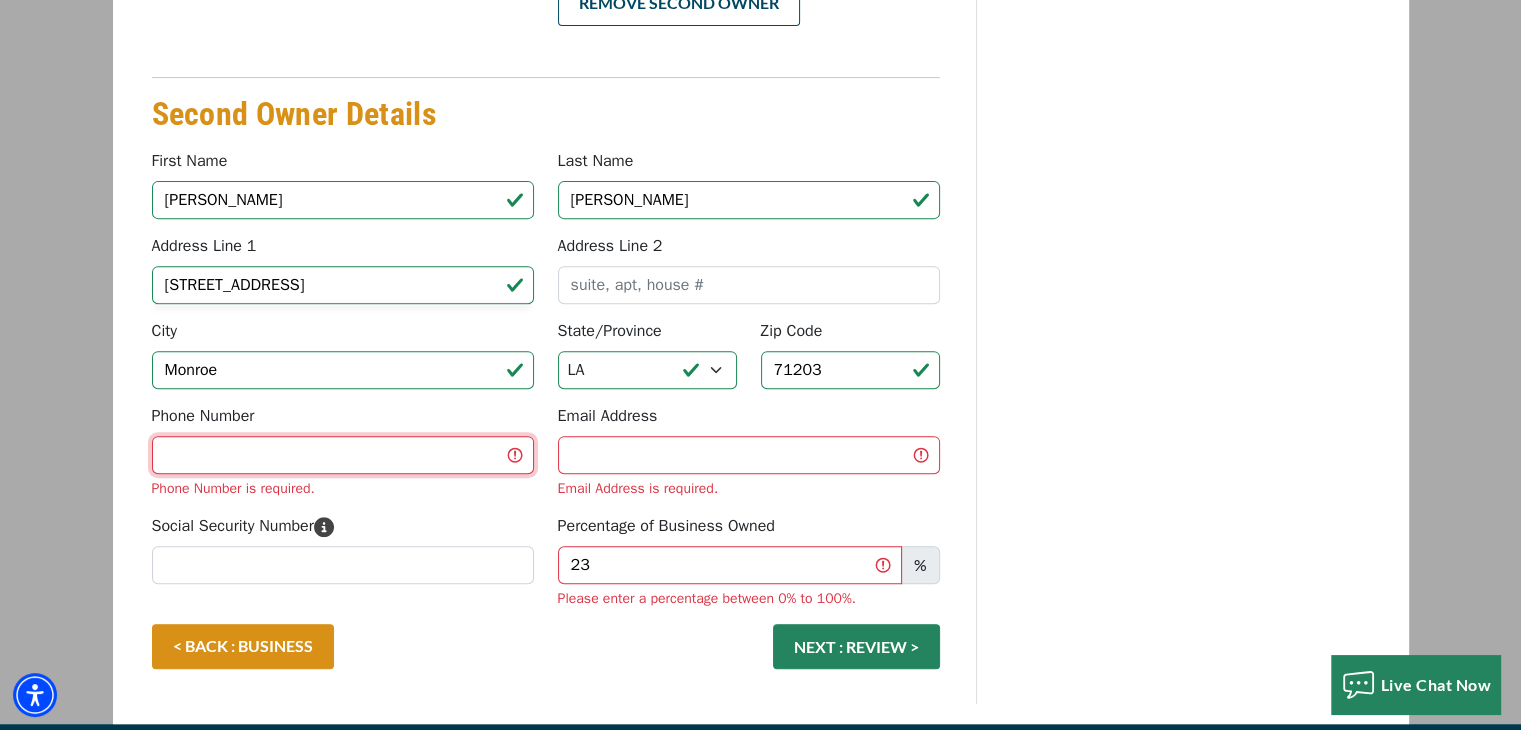 click on "Phone Number" at bounding box center (343, 455) 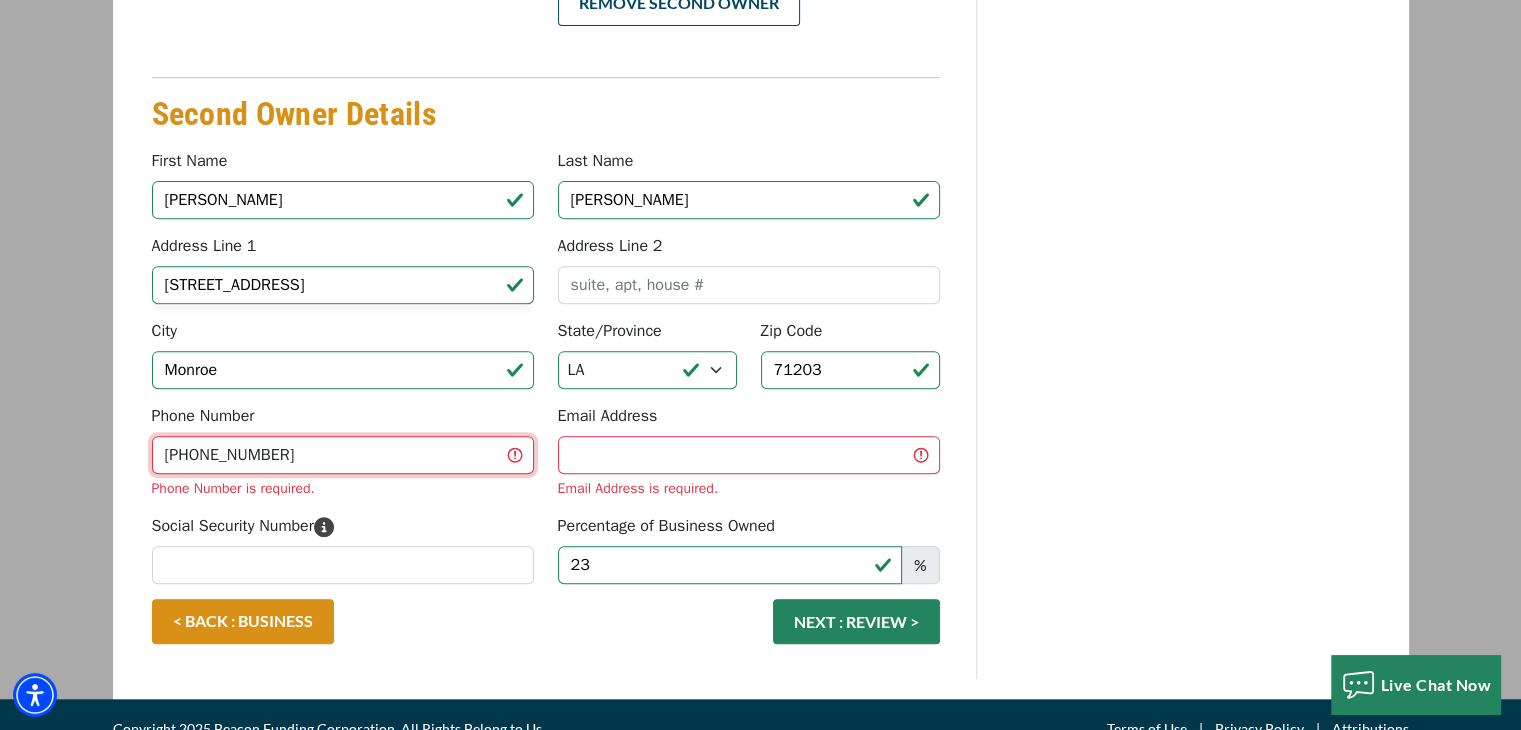 type on "[PHONE_NUMBER]" 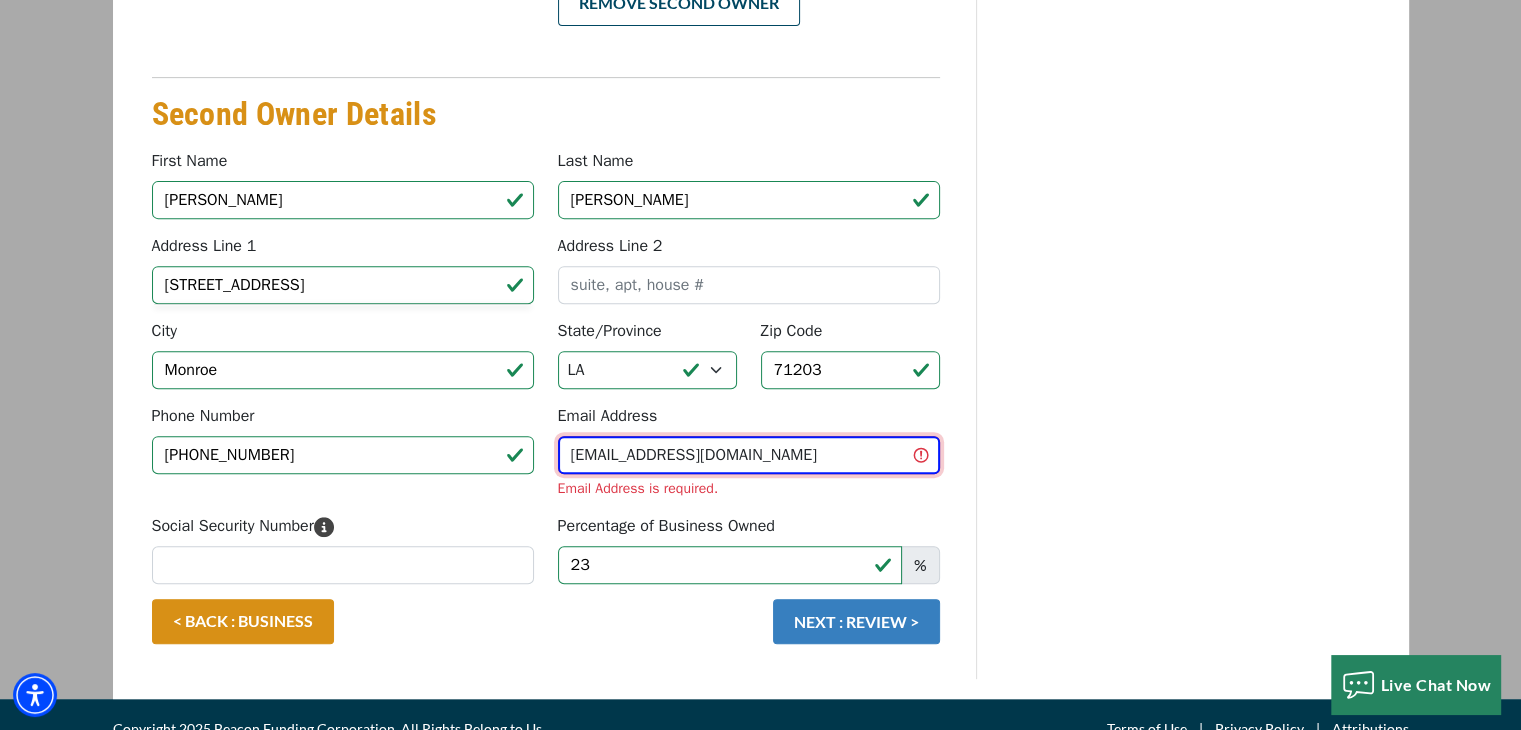 type on "[EMAIL_ADDRESS][DOMAIN_NAME]" 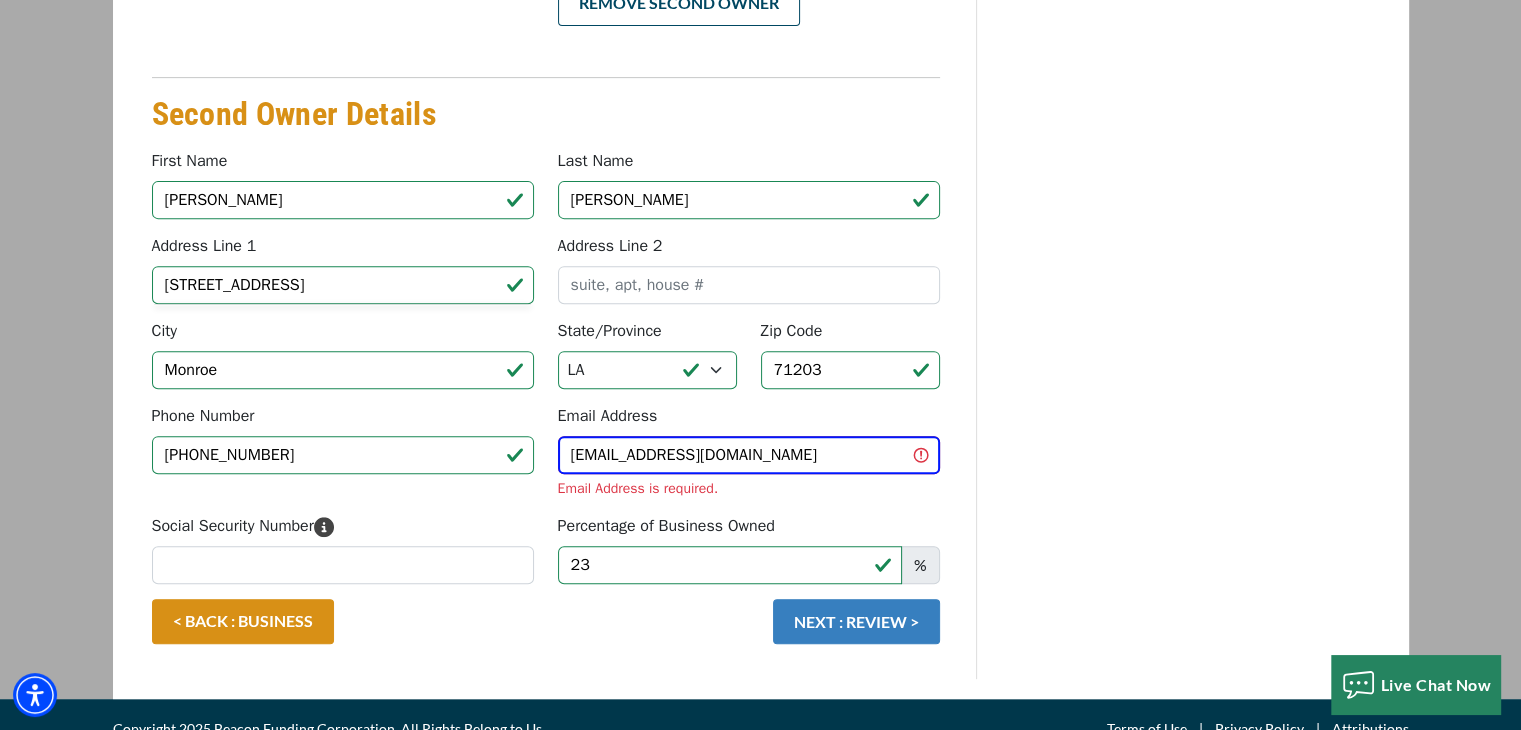 click on "< BACK : BUSINESS
NEXT : REVIEW >" at bounding box center (546, 631) 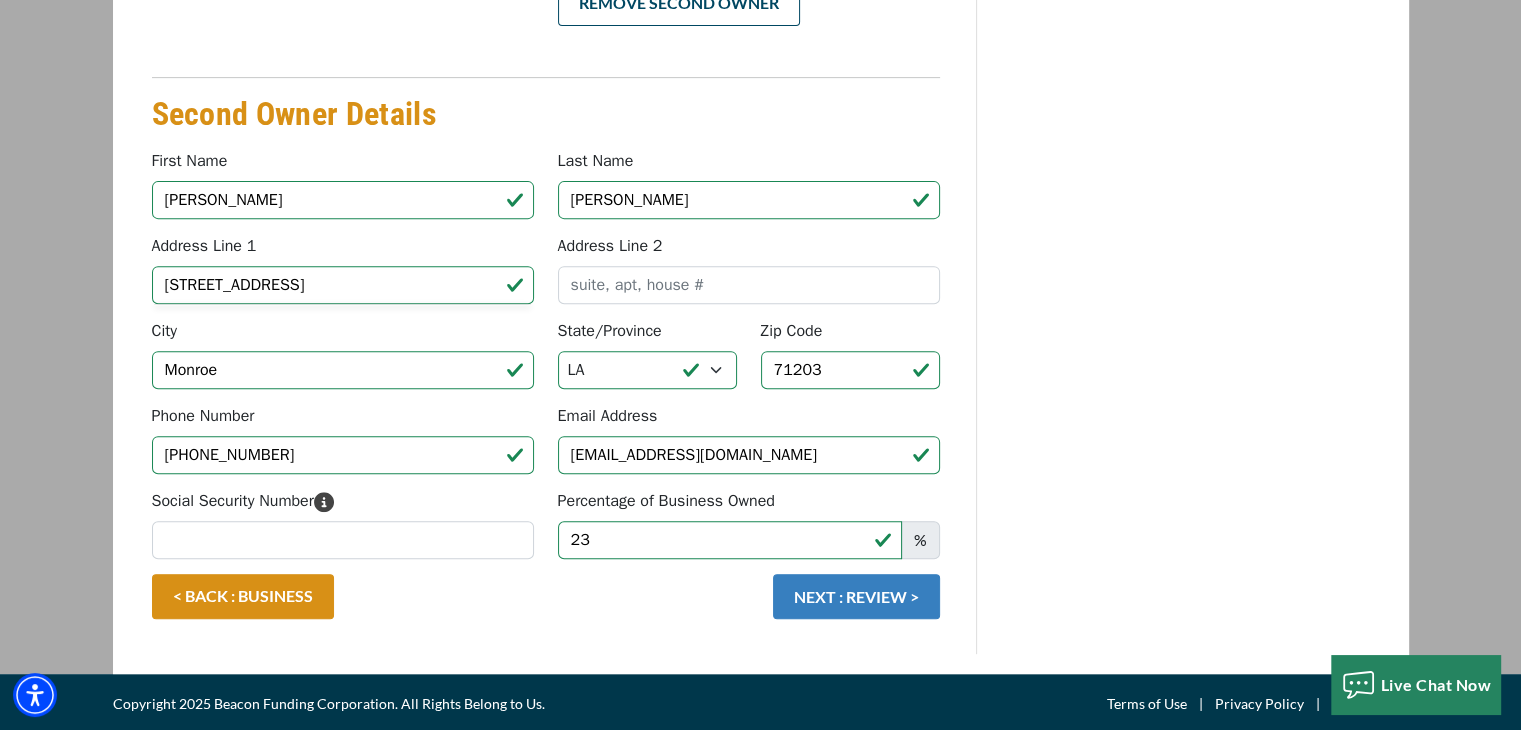 click on "NEXT : REVIEW >" at bounding box center [856, 596] 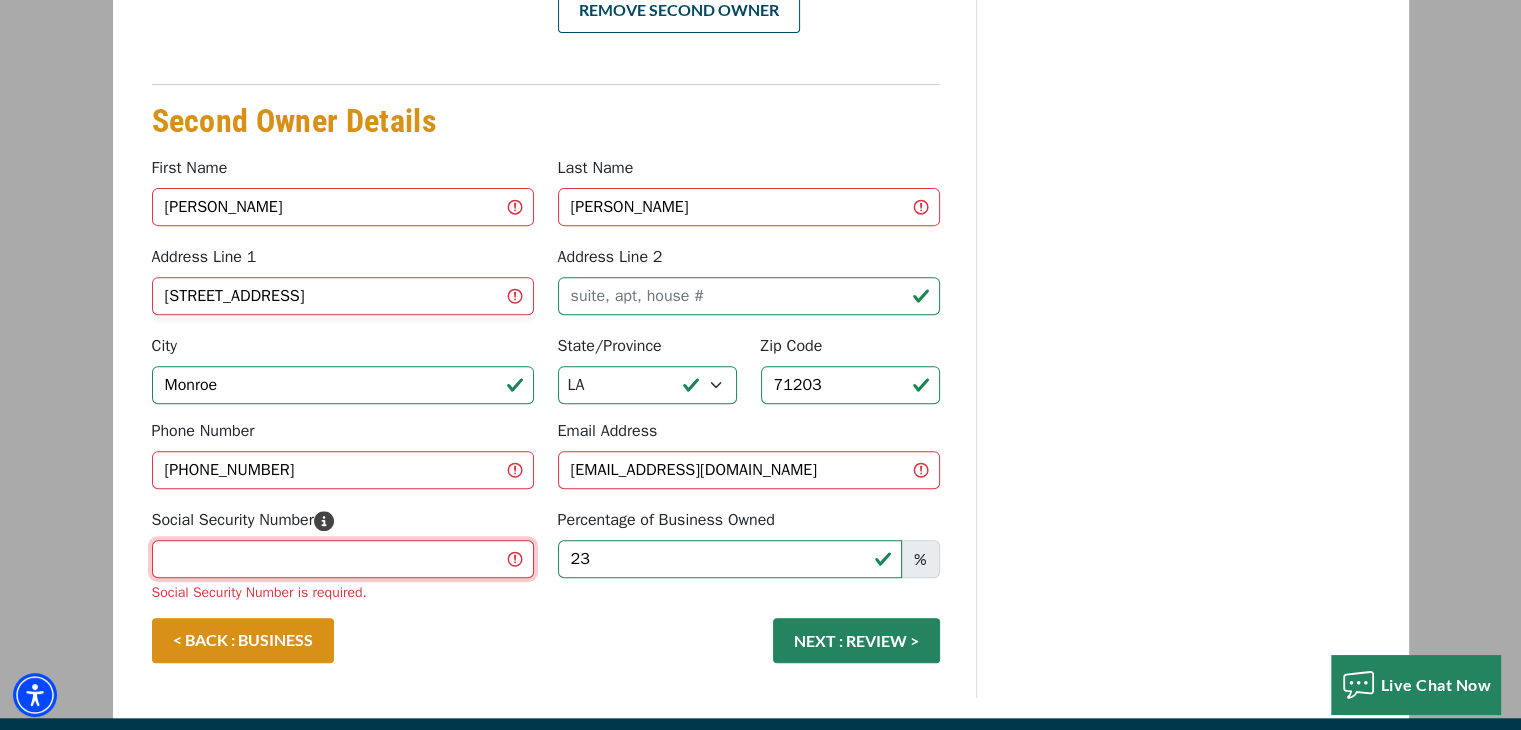 click on "Social Security Number" at bounding box center [343, 559] 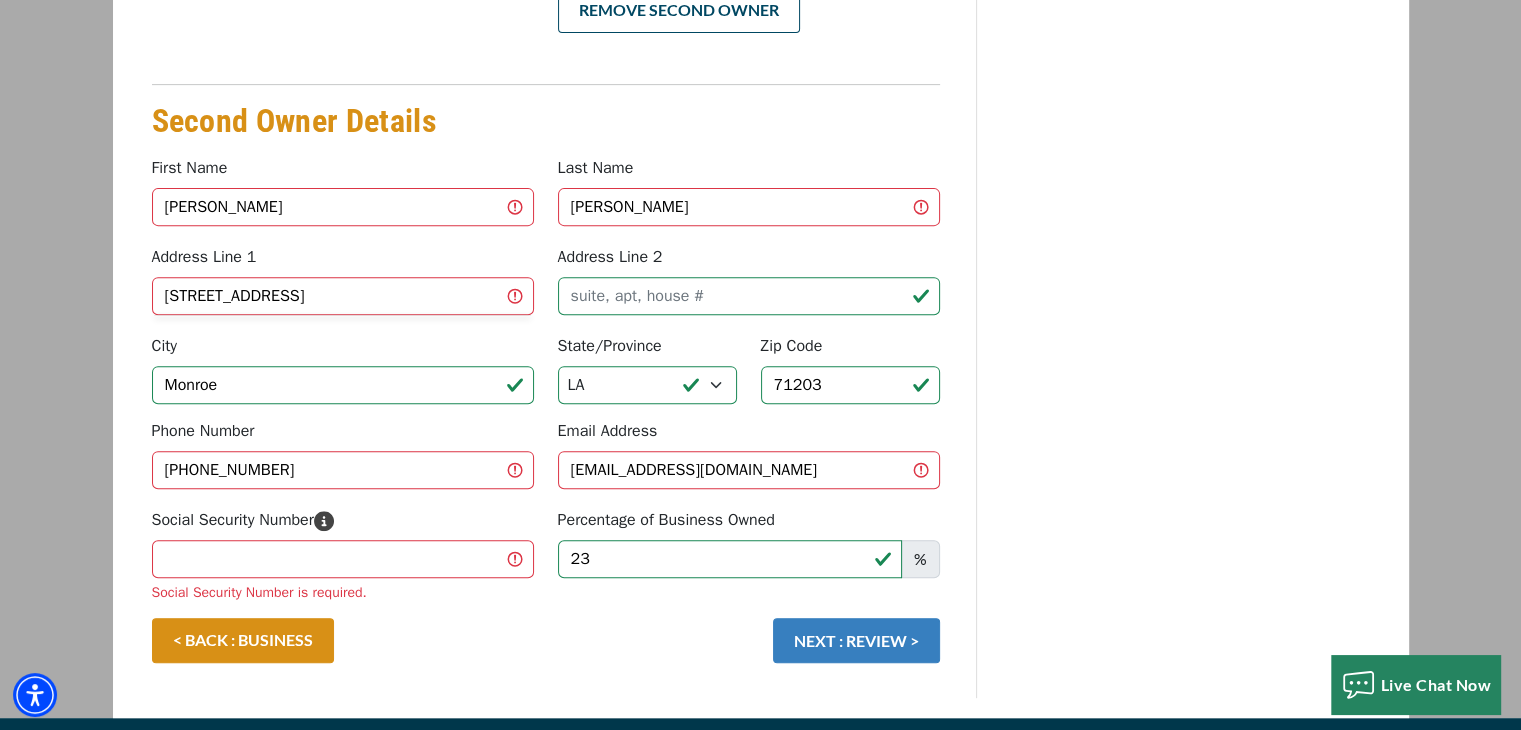 click on "NEXT : REVIEW >" at bounding box center [856, 640] 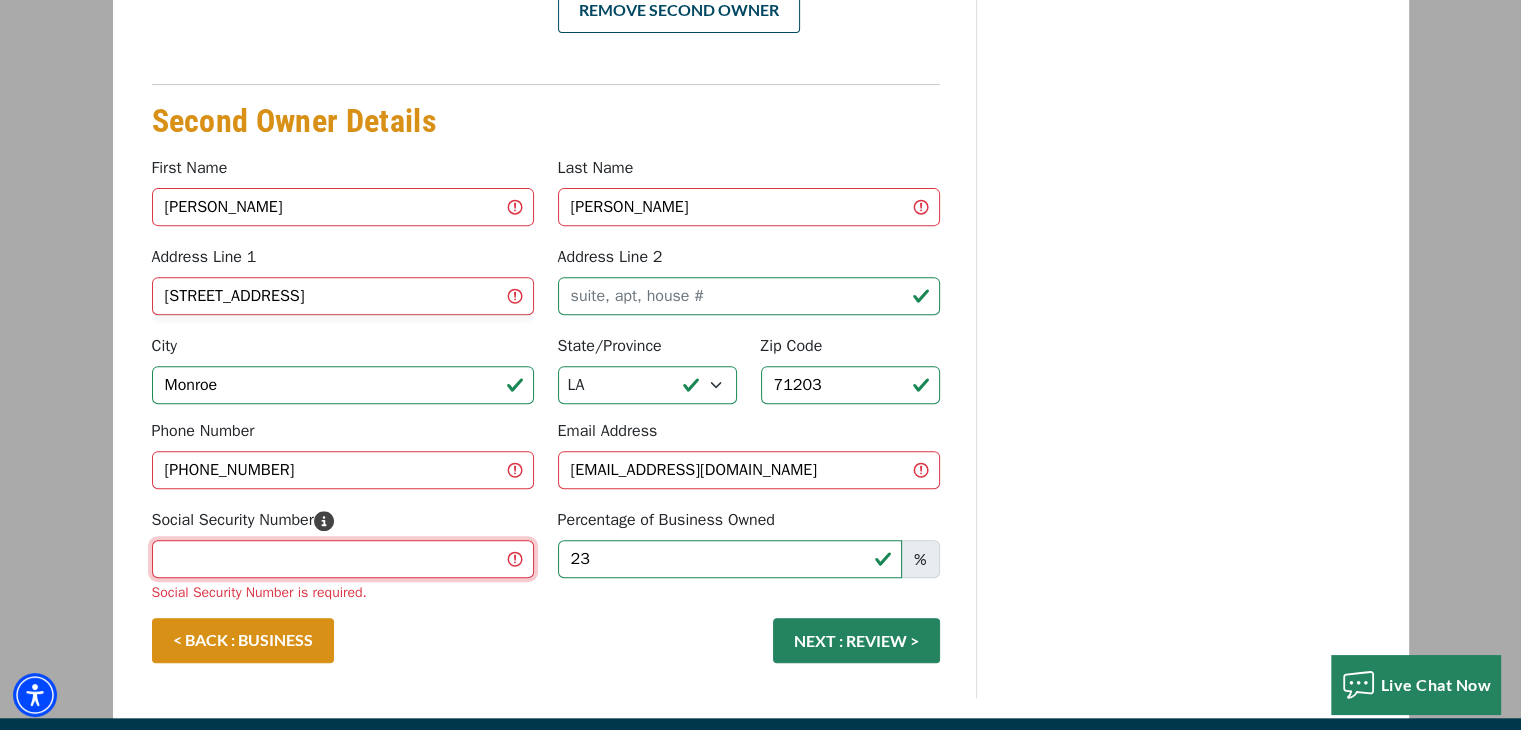 drag, startPoint x: 502, startPoint y: 543, endPoint x: 488, endPoint y: 540, distance: 14.3178215 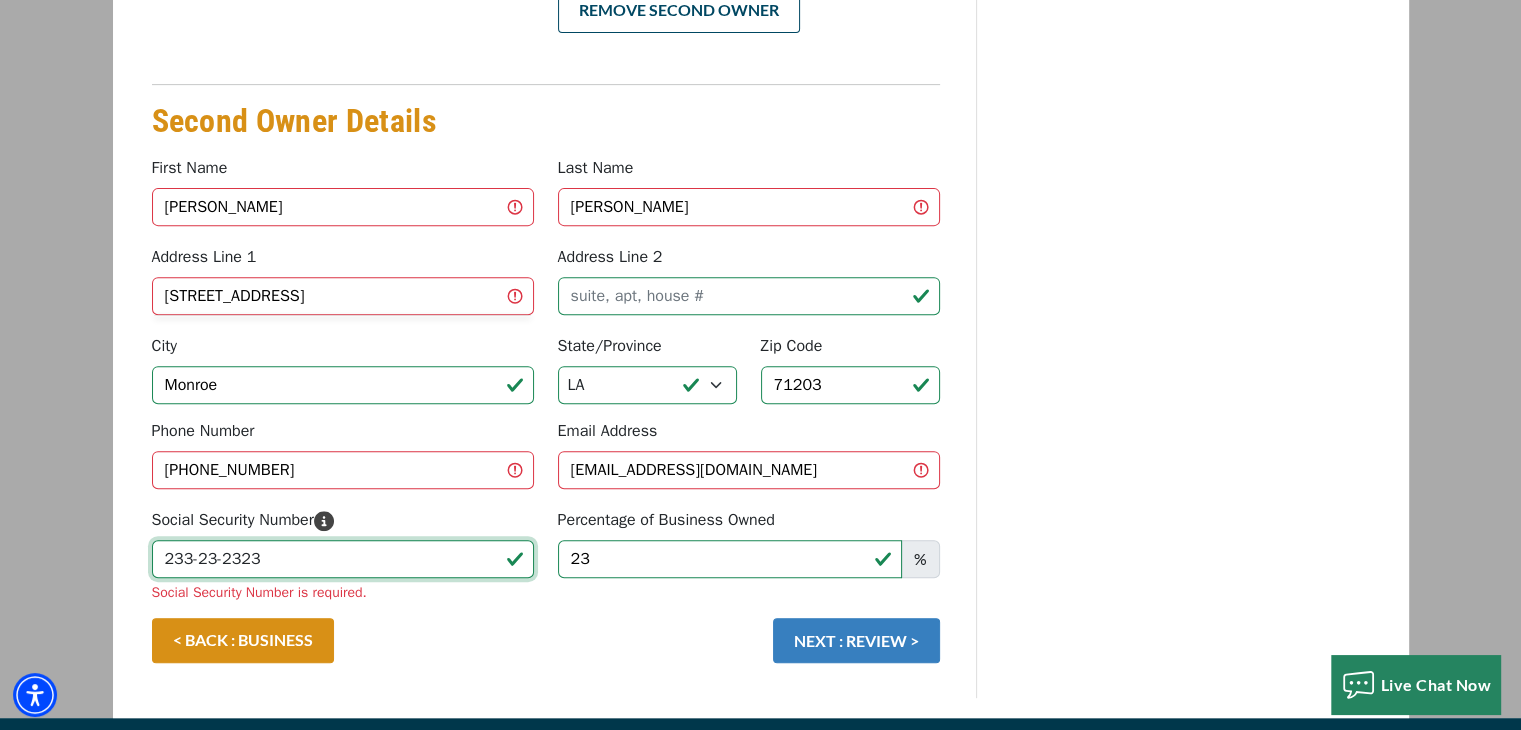 type on "233-23-2323" 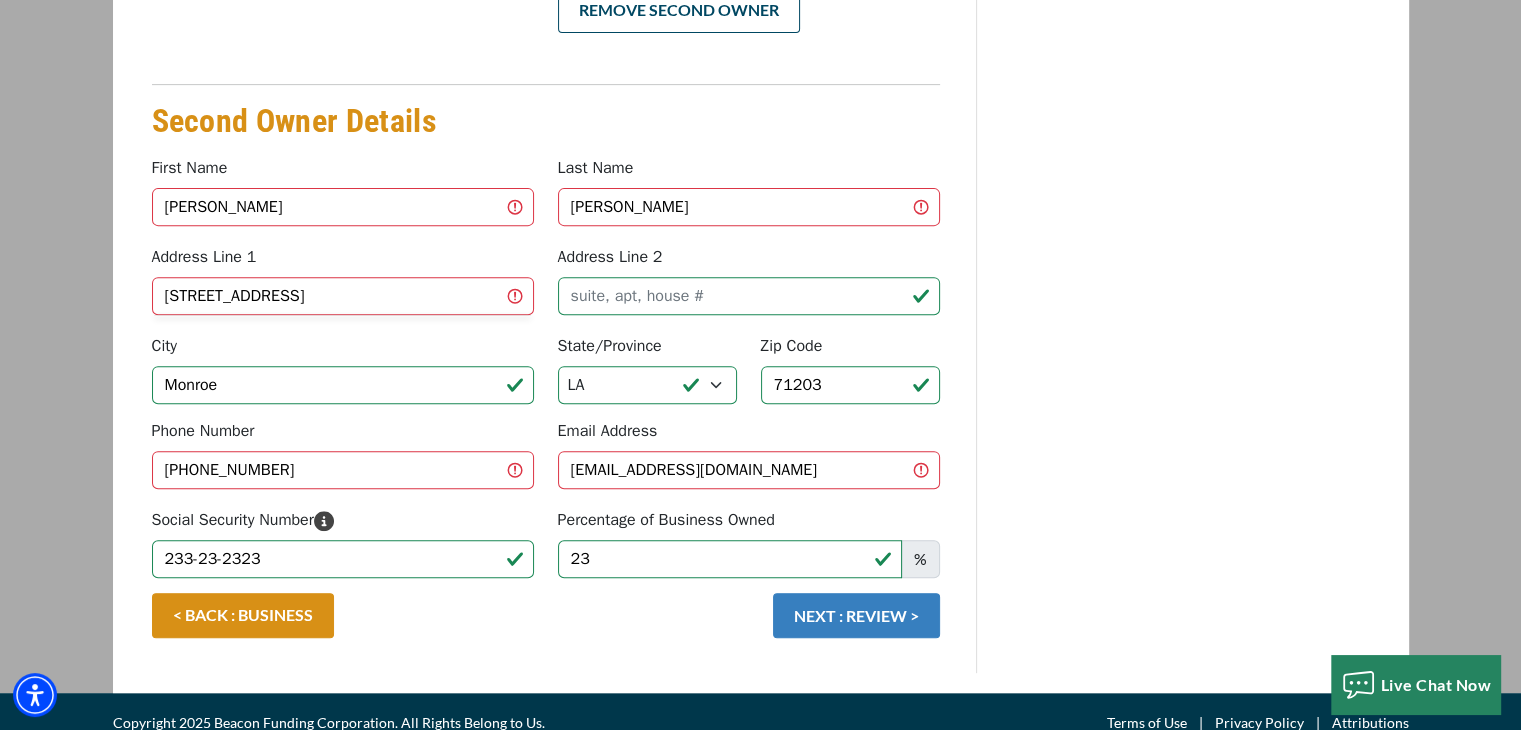 click on "< BACK : BUSINESS
NEXT : REVIEW >" at bounding box center (546, 625) 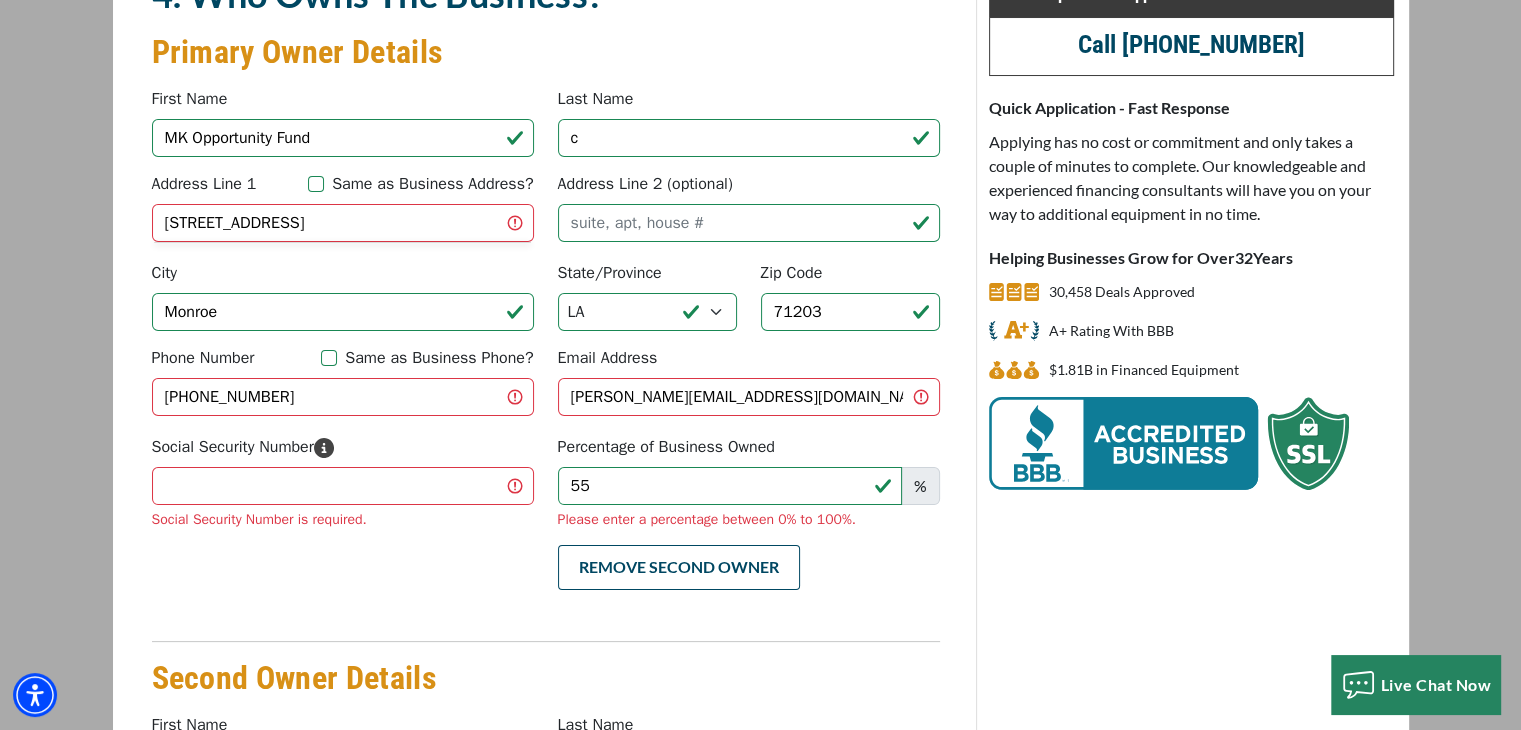 scroll, scrollTop: 154, scrollLeft: 0, axis: vertical 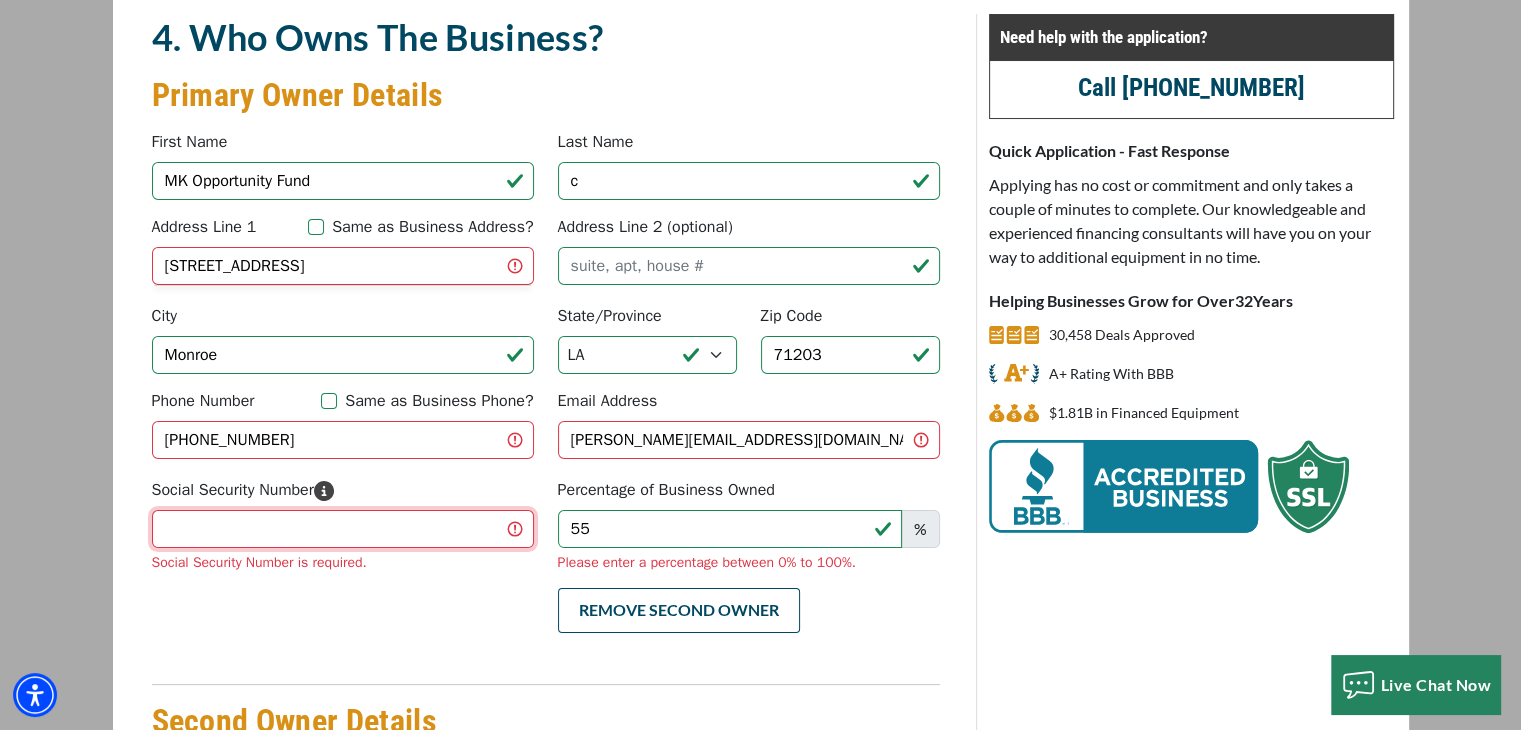 click on "Social Security Number" at bounding box center (343, 529) 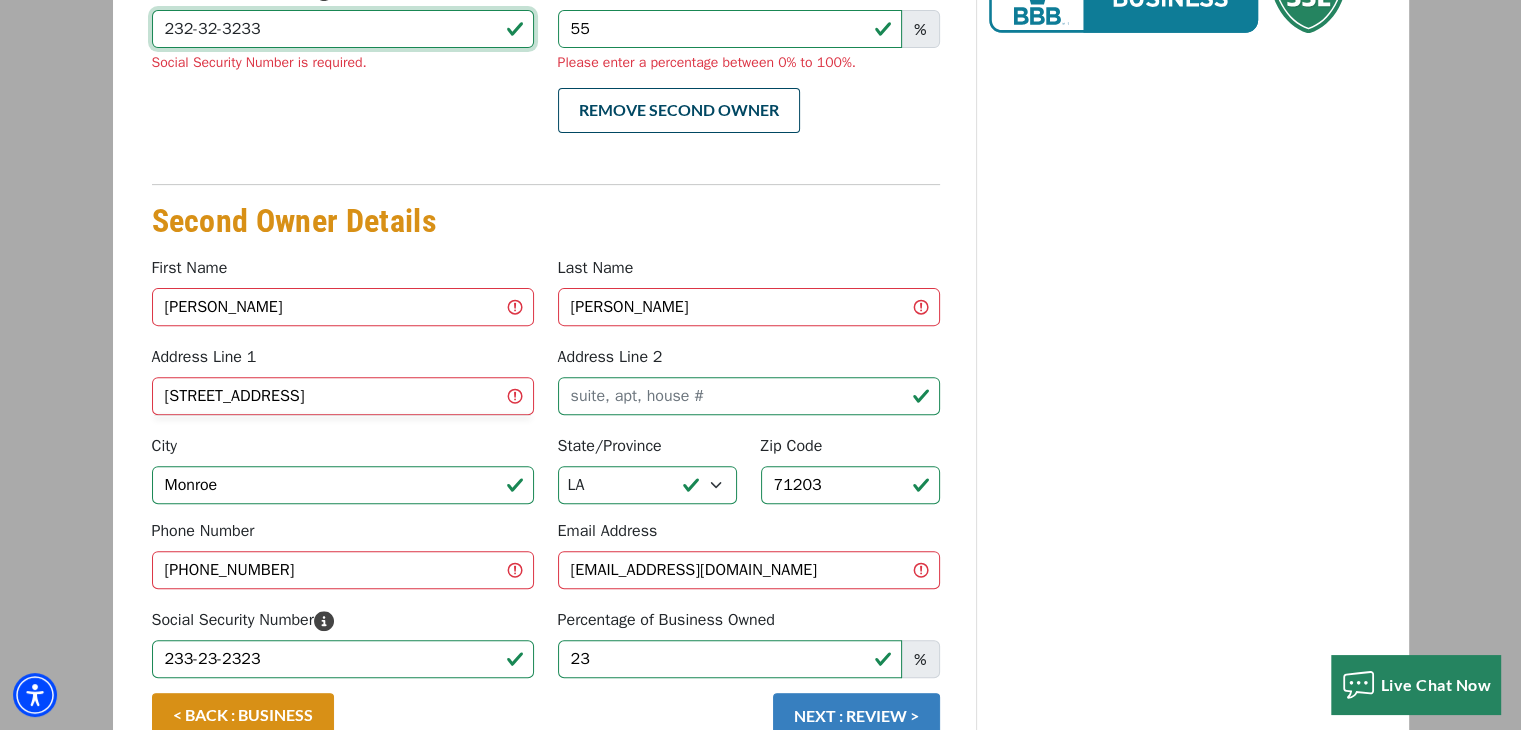type on "232-32-3233" 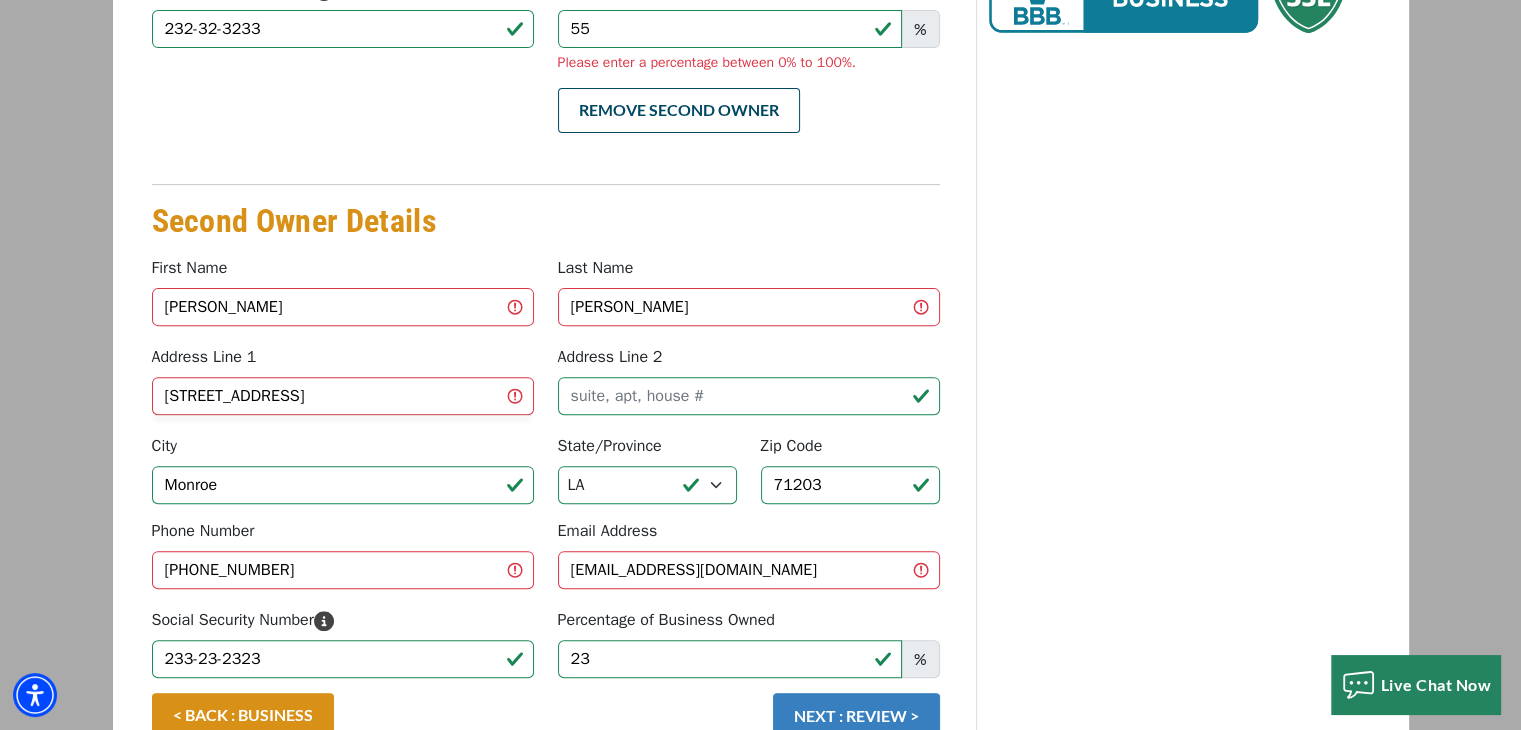 scroll, scrollTop: 653, scrollLeft: 0, axis: vertical 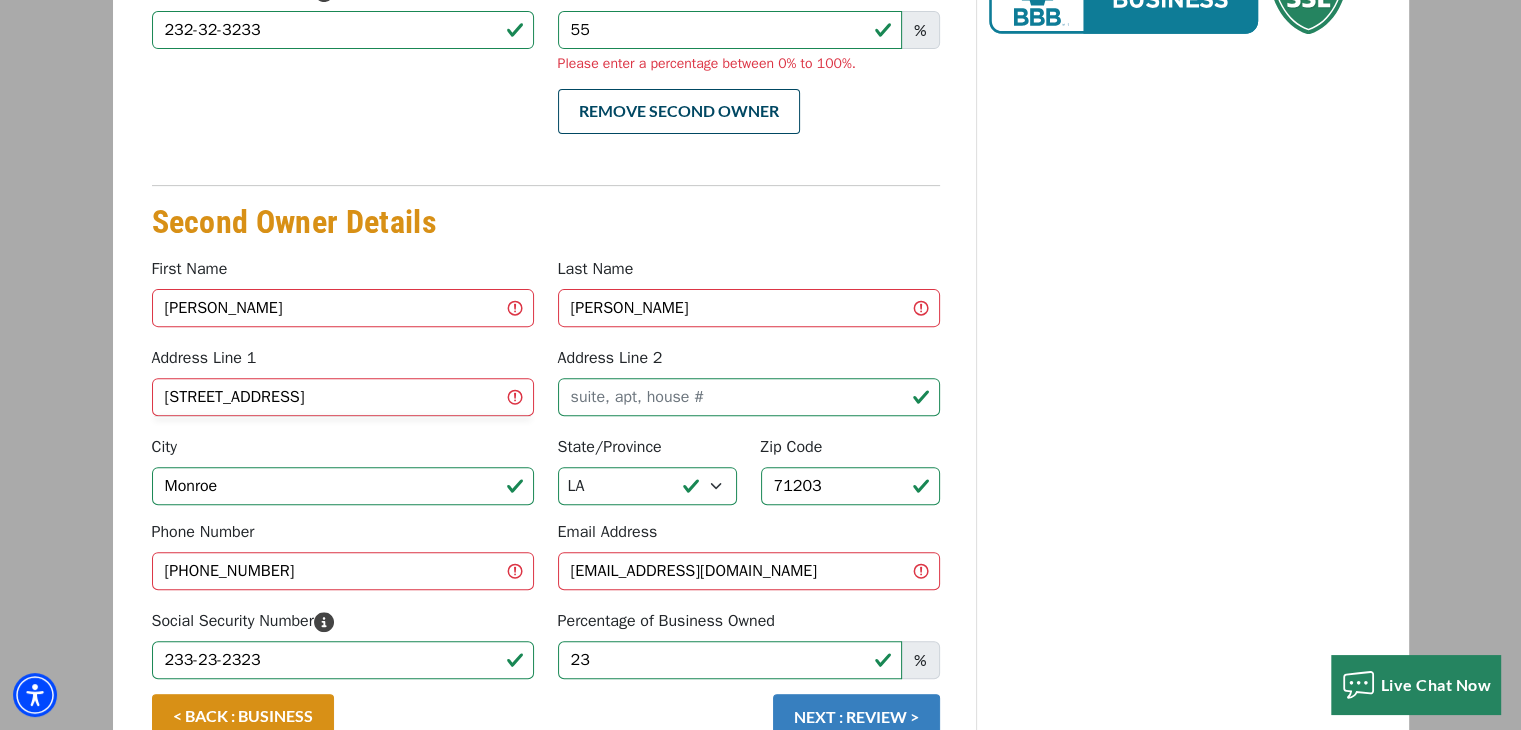 click on "NEXT : REVIEW >" at bounding box center [856, 716] 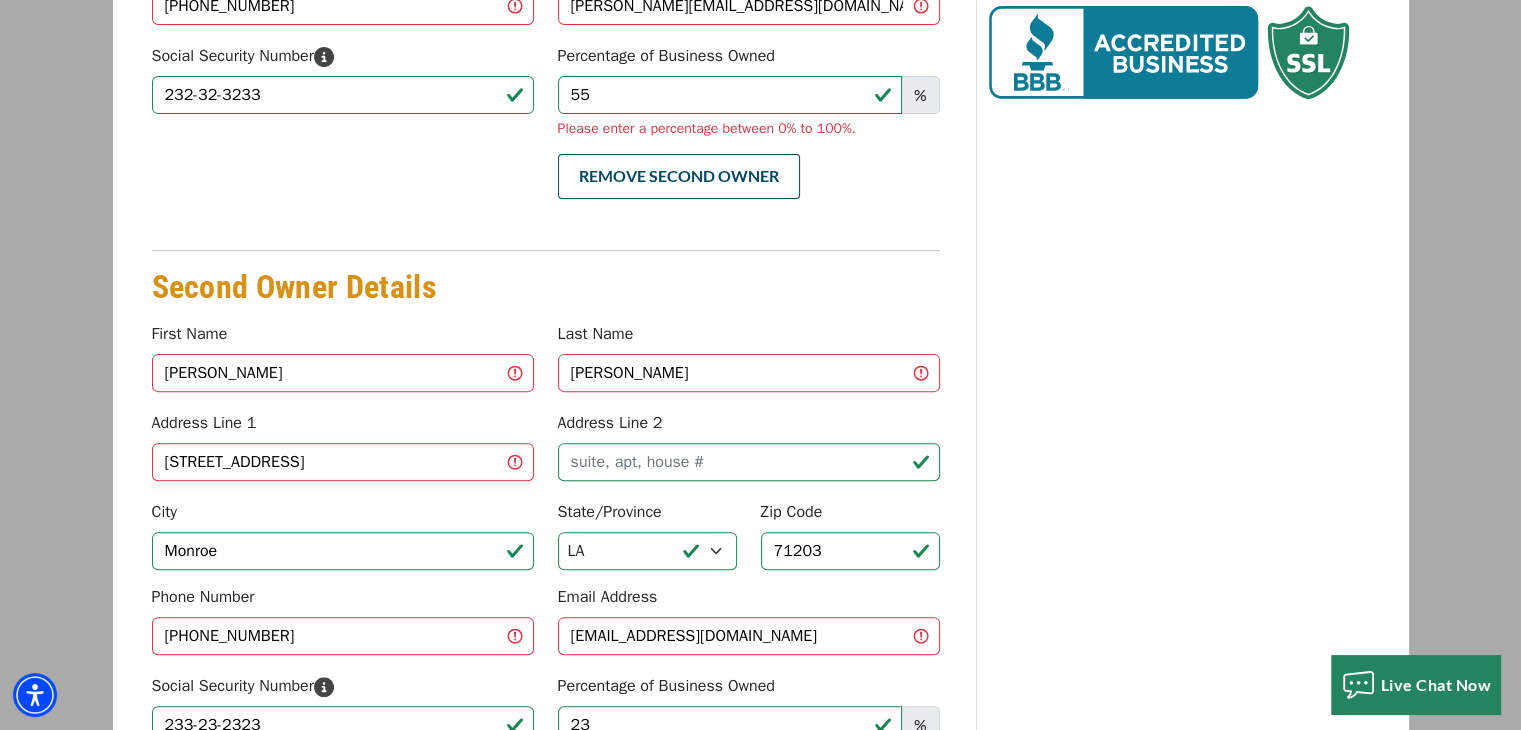 scroll, scrollTop: 553, scrollLeft: 0, axis: vertical 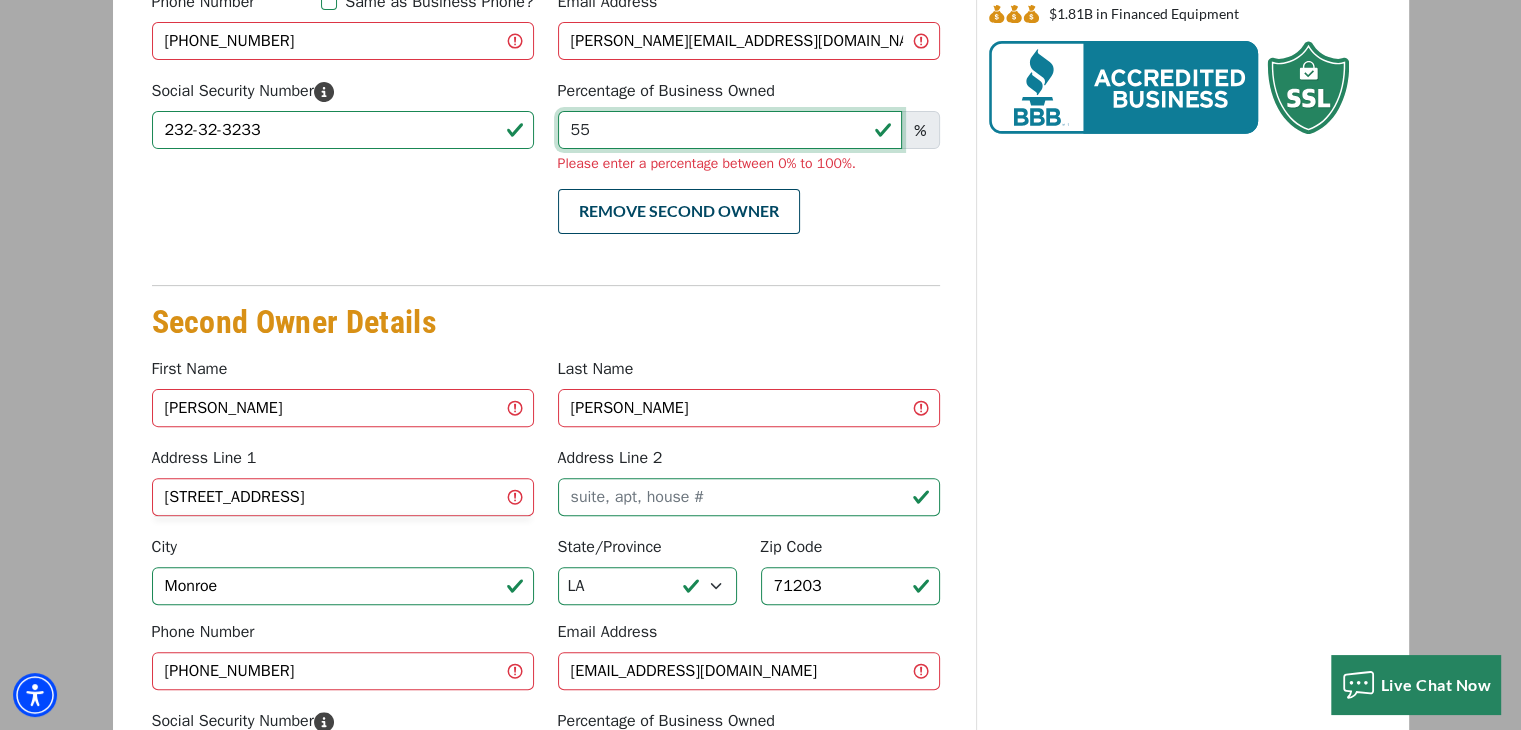 drag, startPoint x: 651, startPoint y: 125, endPoint x: 495, endPoint y: 133, distance: 156.20499 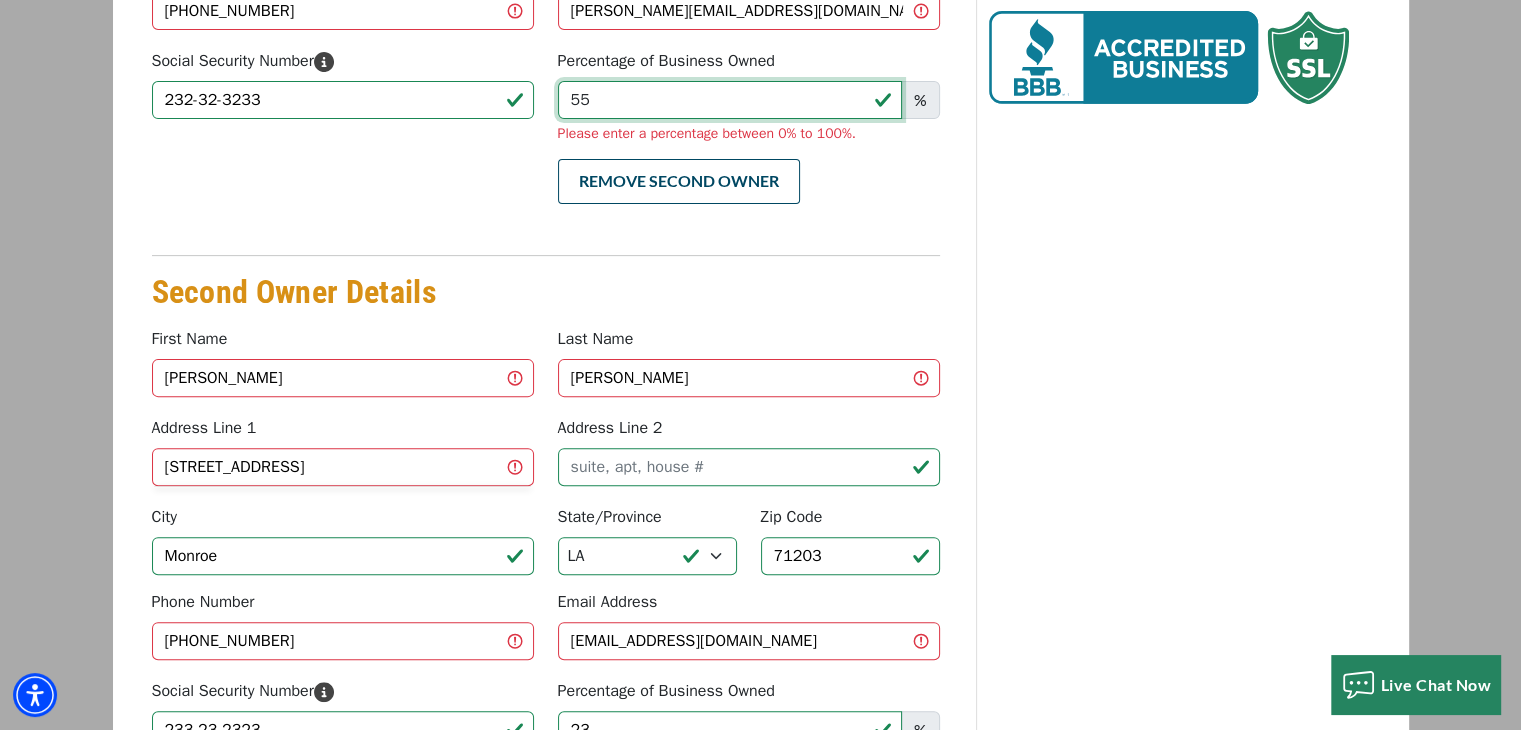 scroll, scrollTop: 753, scrollLeft: 0, axis: vertical 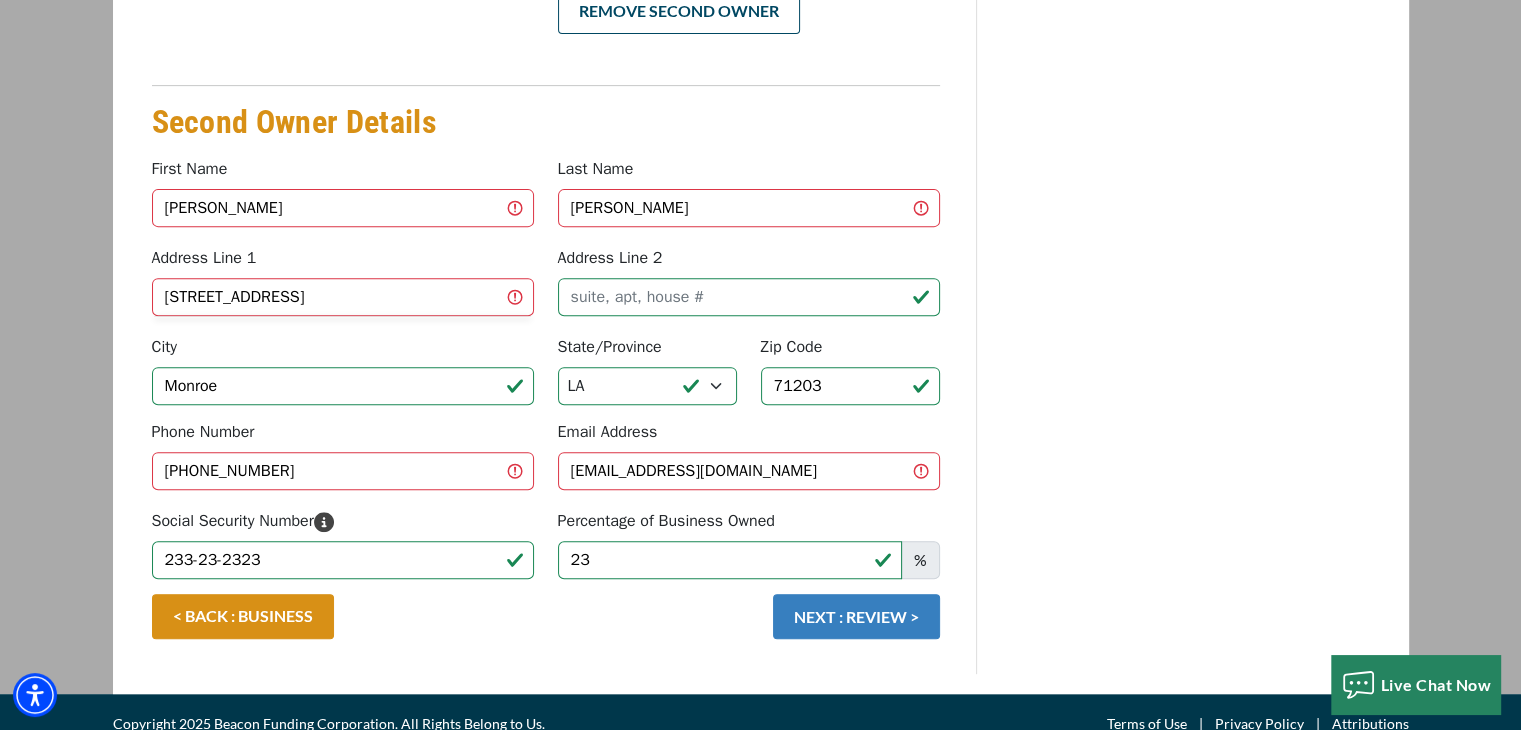 type on "55" 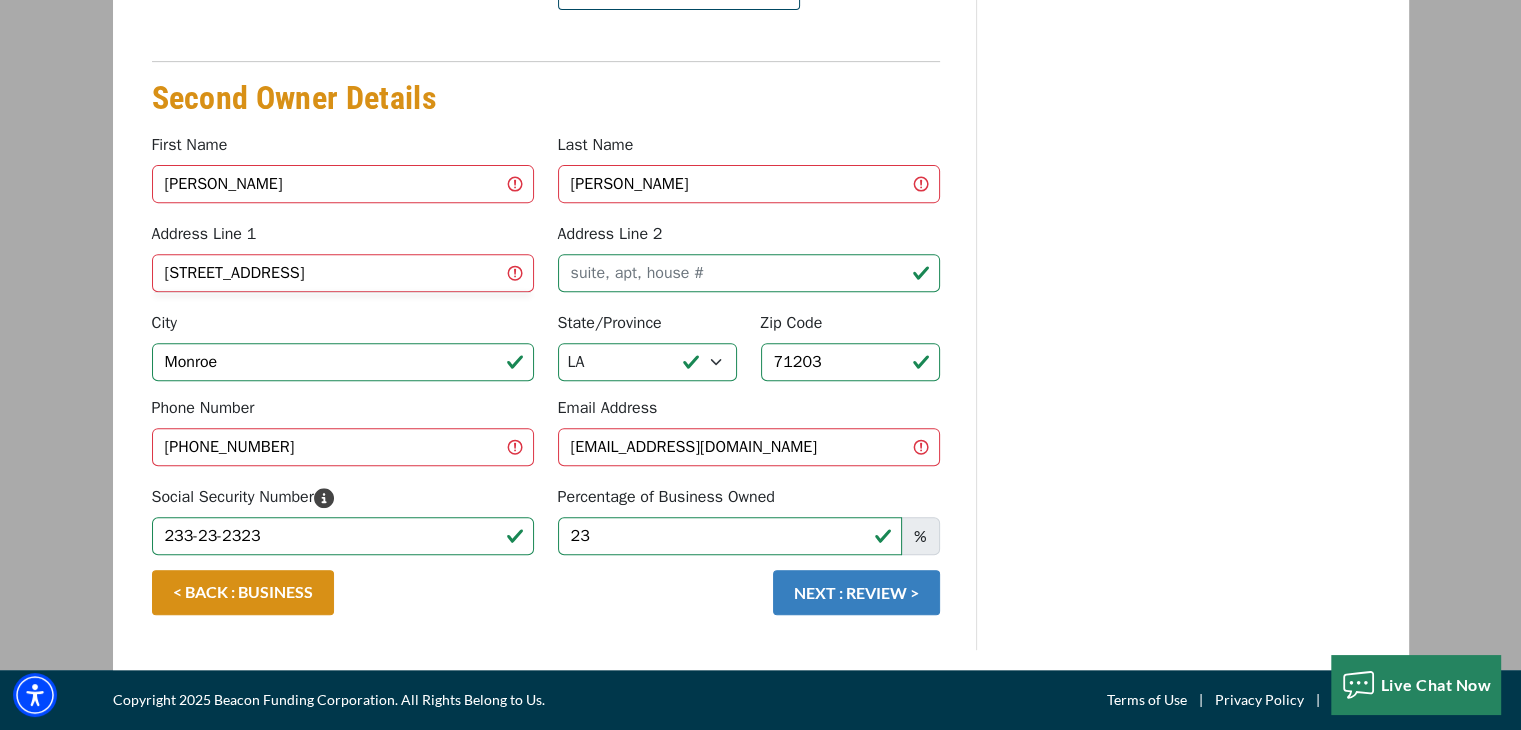 scroll, scrollTop: 728, scrollLeft: 0, axis: vertical 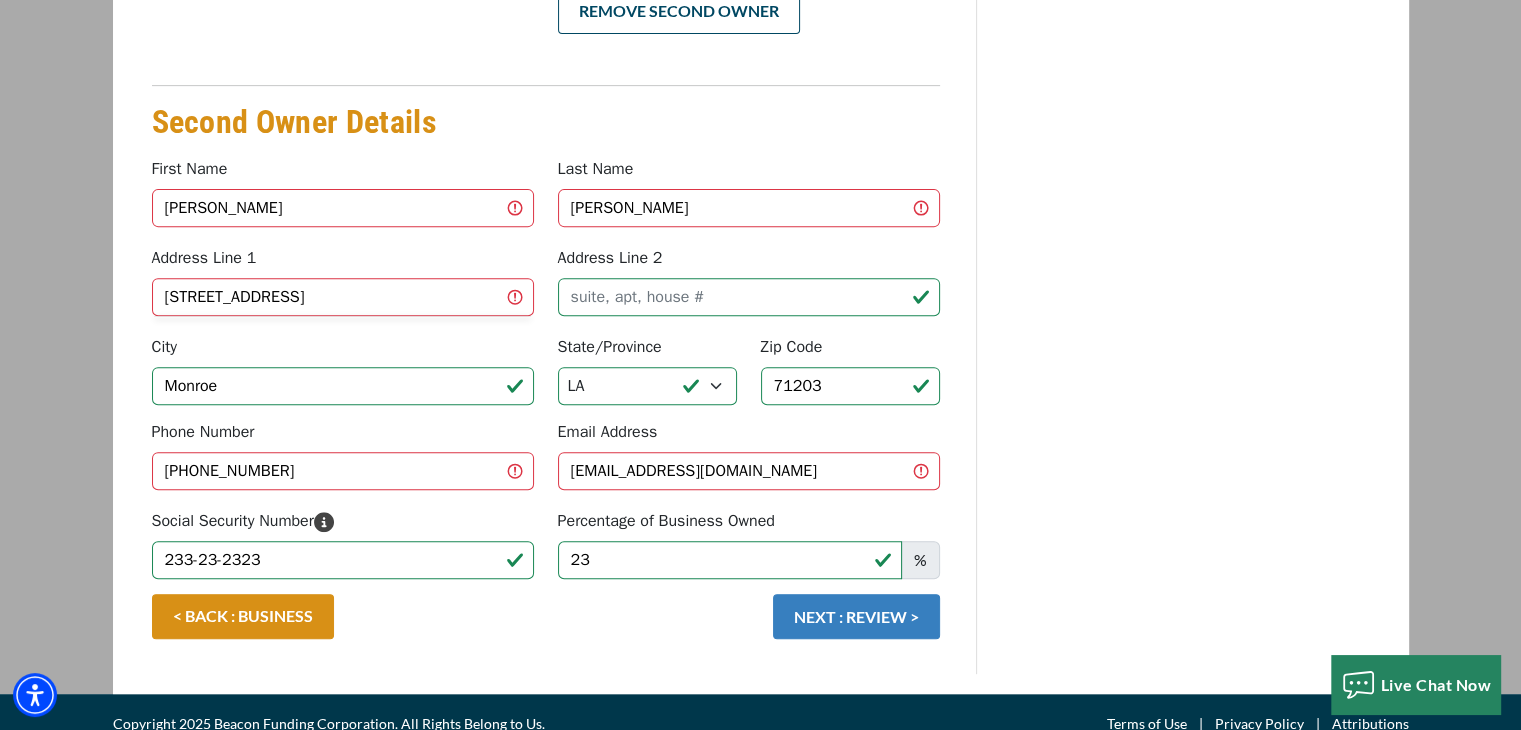 click on "NEXT : REVIEW >" at bounding box center [856, 616] 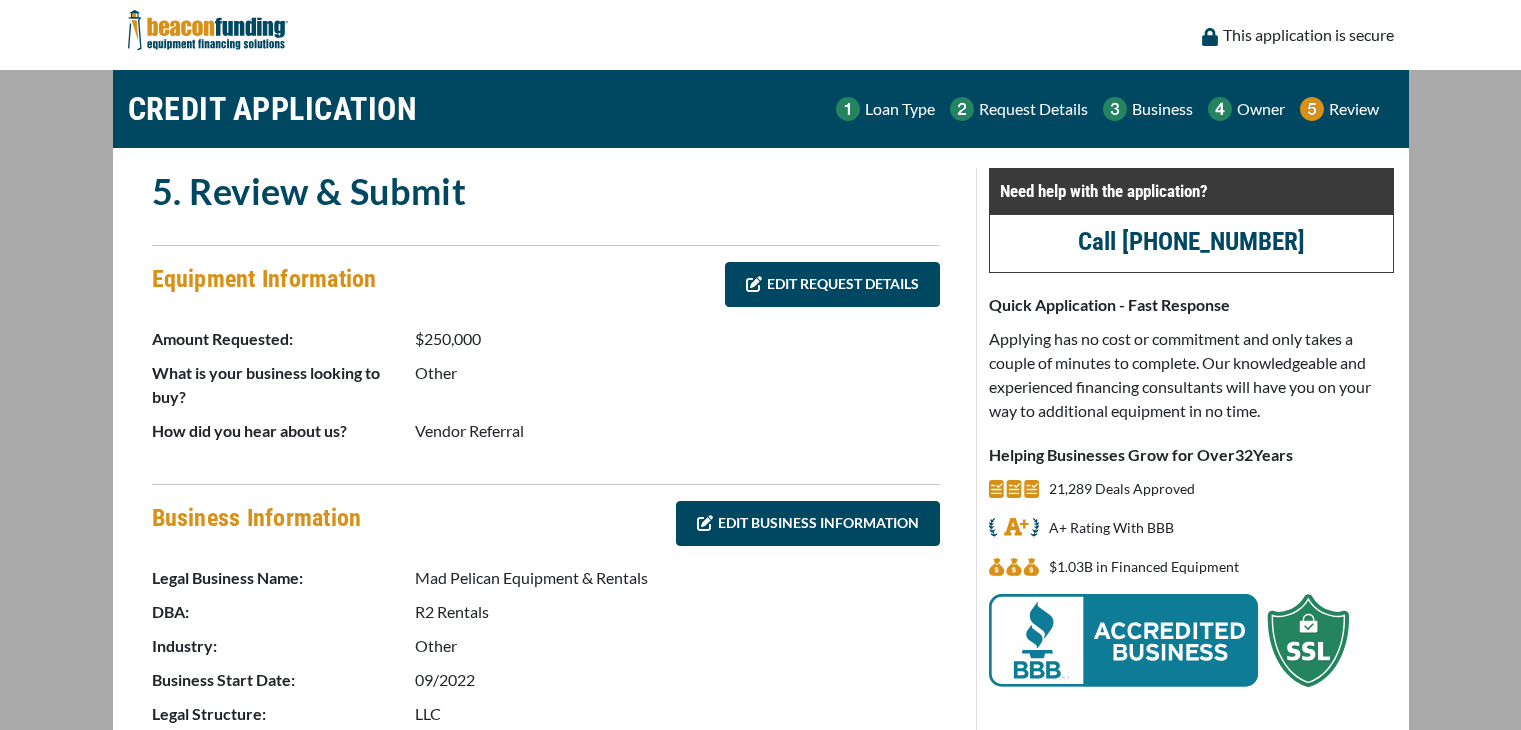 scroll, scrollTop: 0, scrollLeft: 0, axis: both 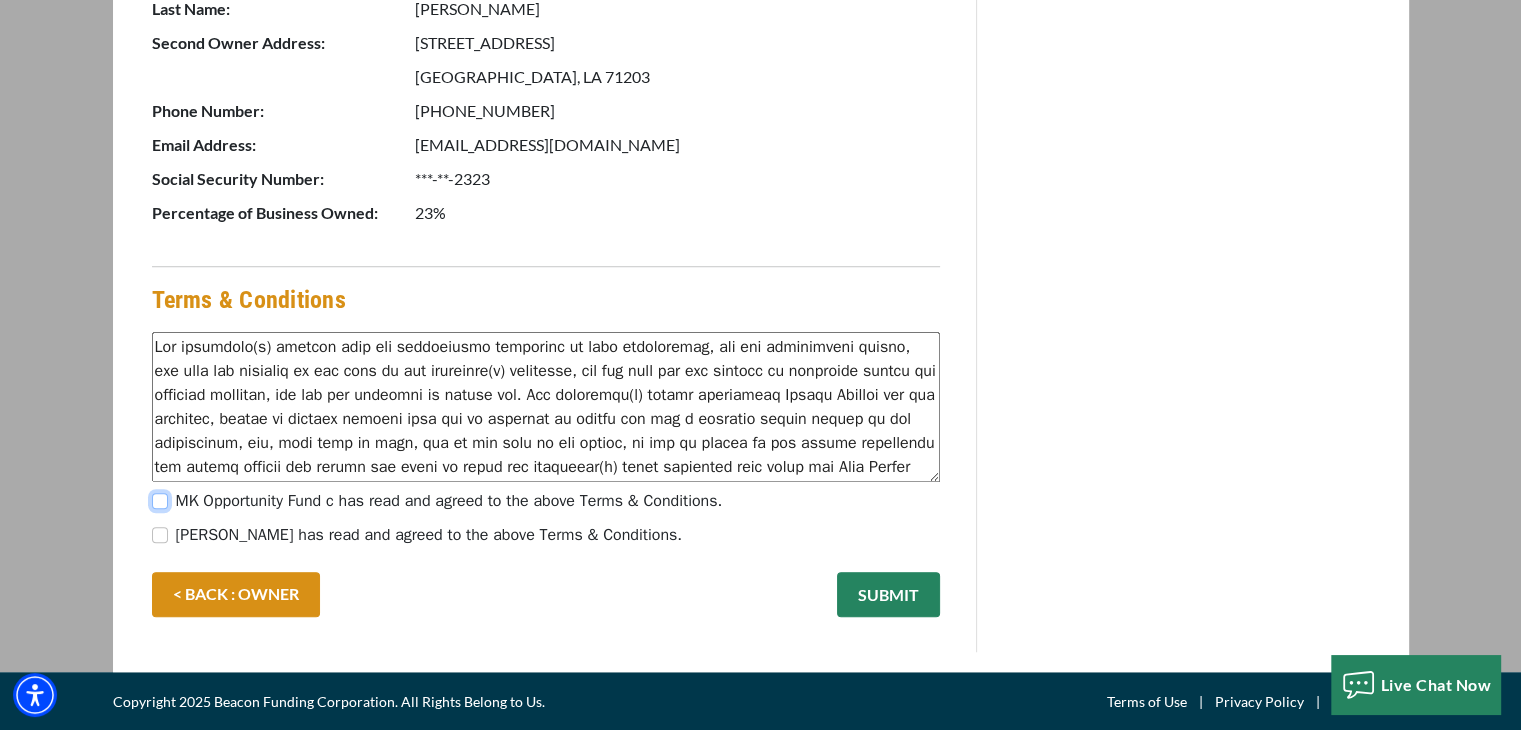 click on "MK Opportunity Fund  c  has read and agreed to the above Terms & Conditions." at bounding box center (160, 501) 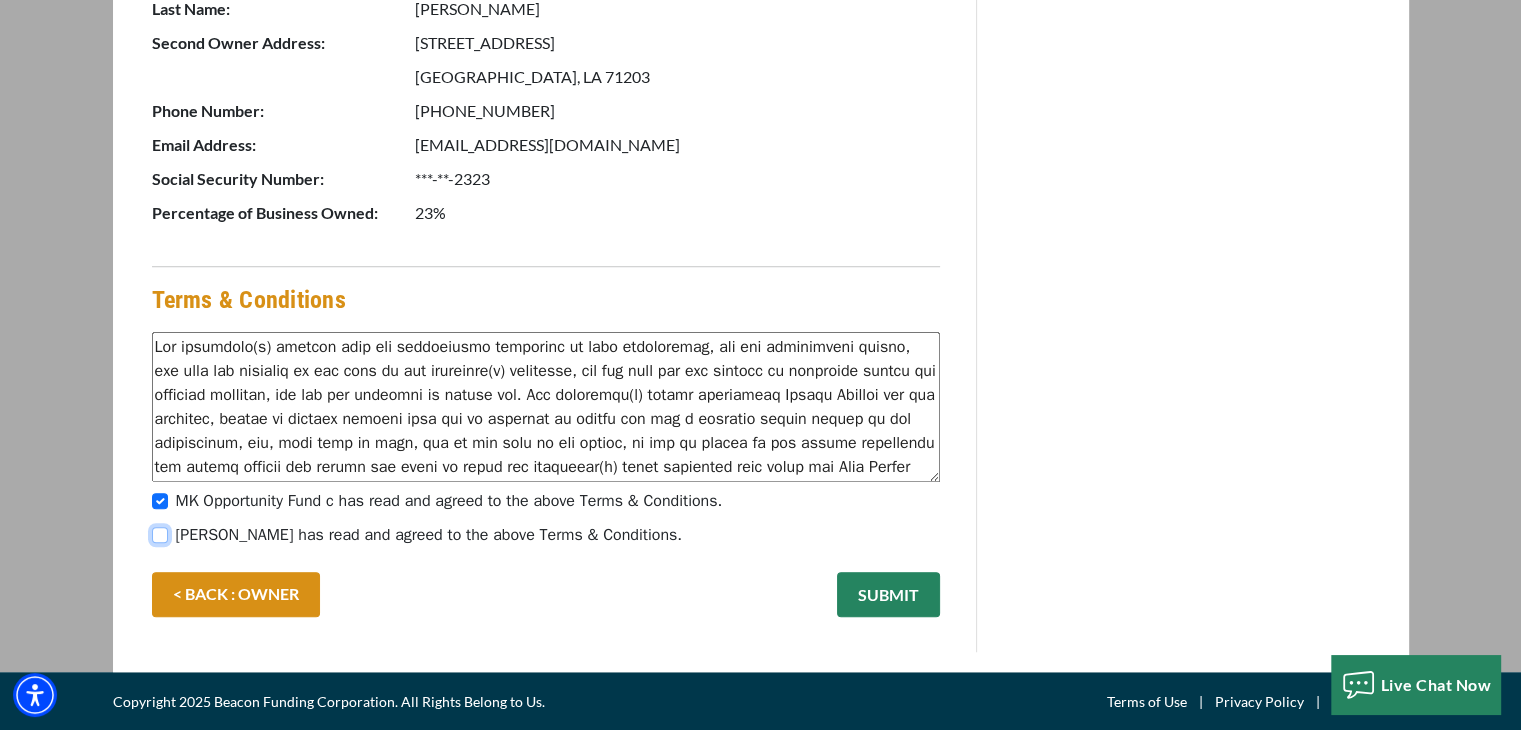 click on "[PERSON_NAME] has read and agreed to the above Terms & Conditions." at bounding box center [160, 535] 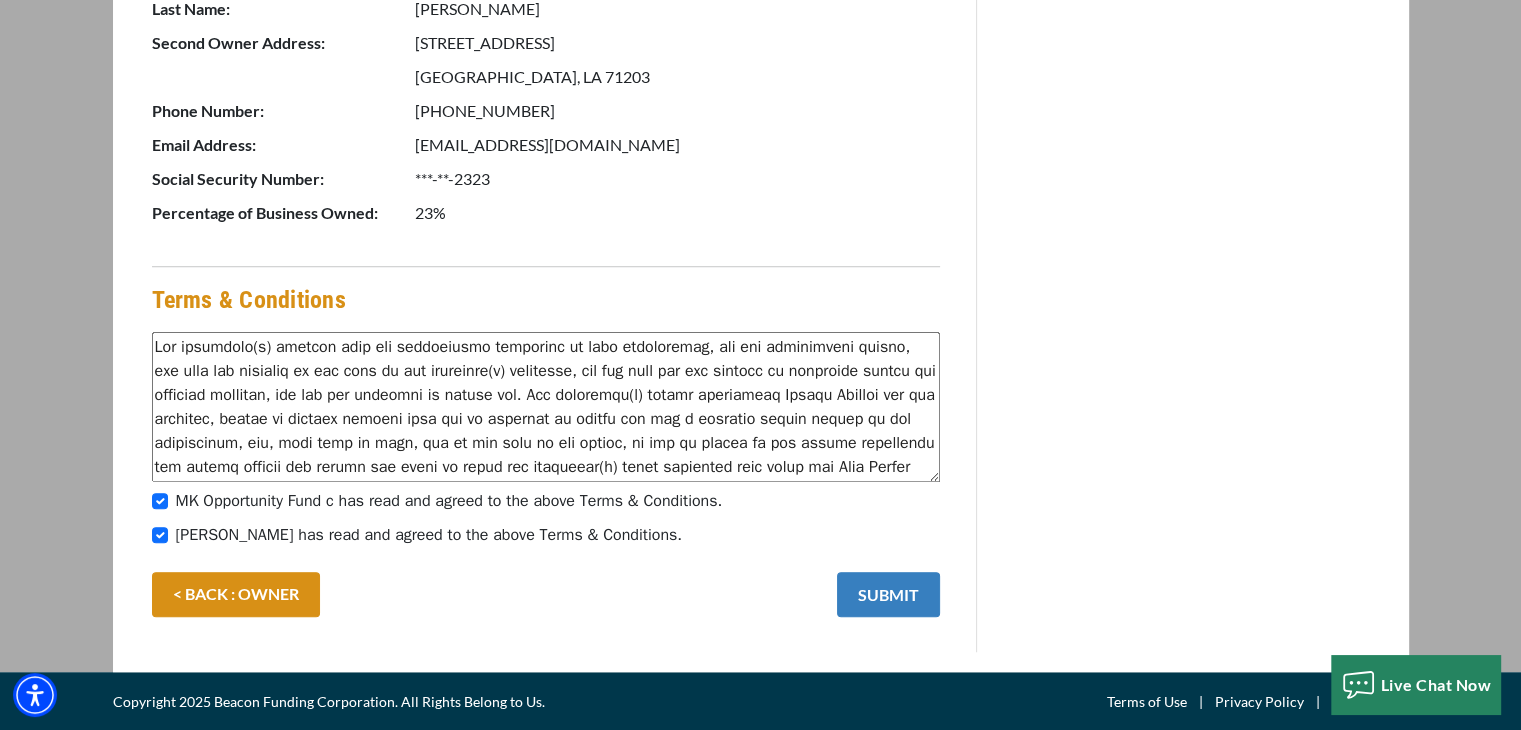 click on "SUBMIT" at bounding box center [888, 594] 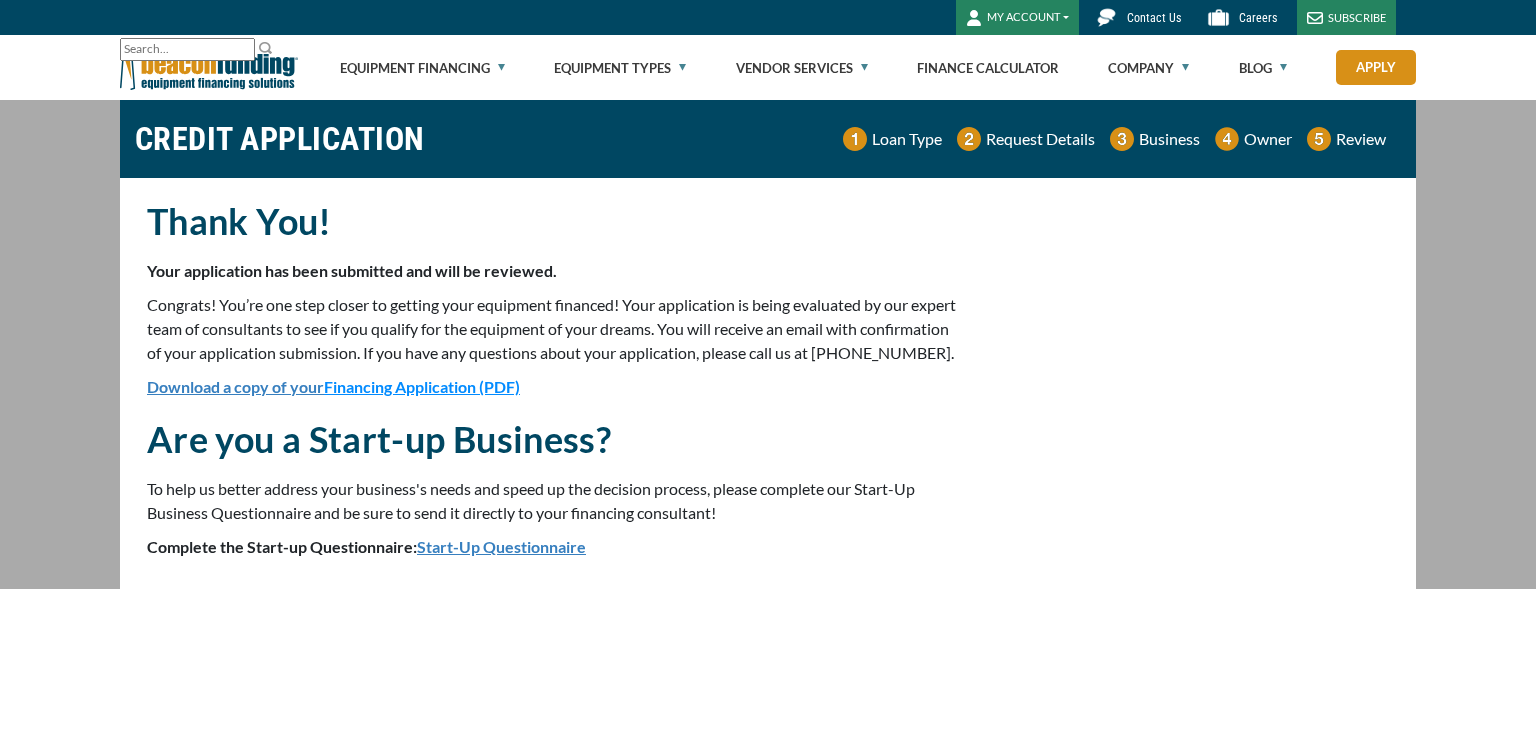 scroll, scrollTop: 0, scrollLeft: 0, axis: both 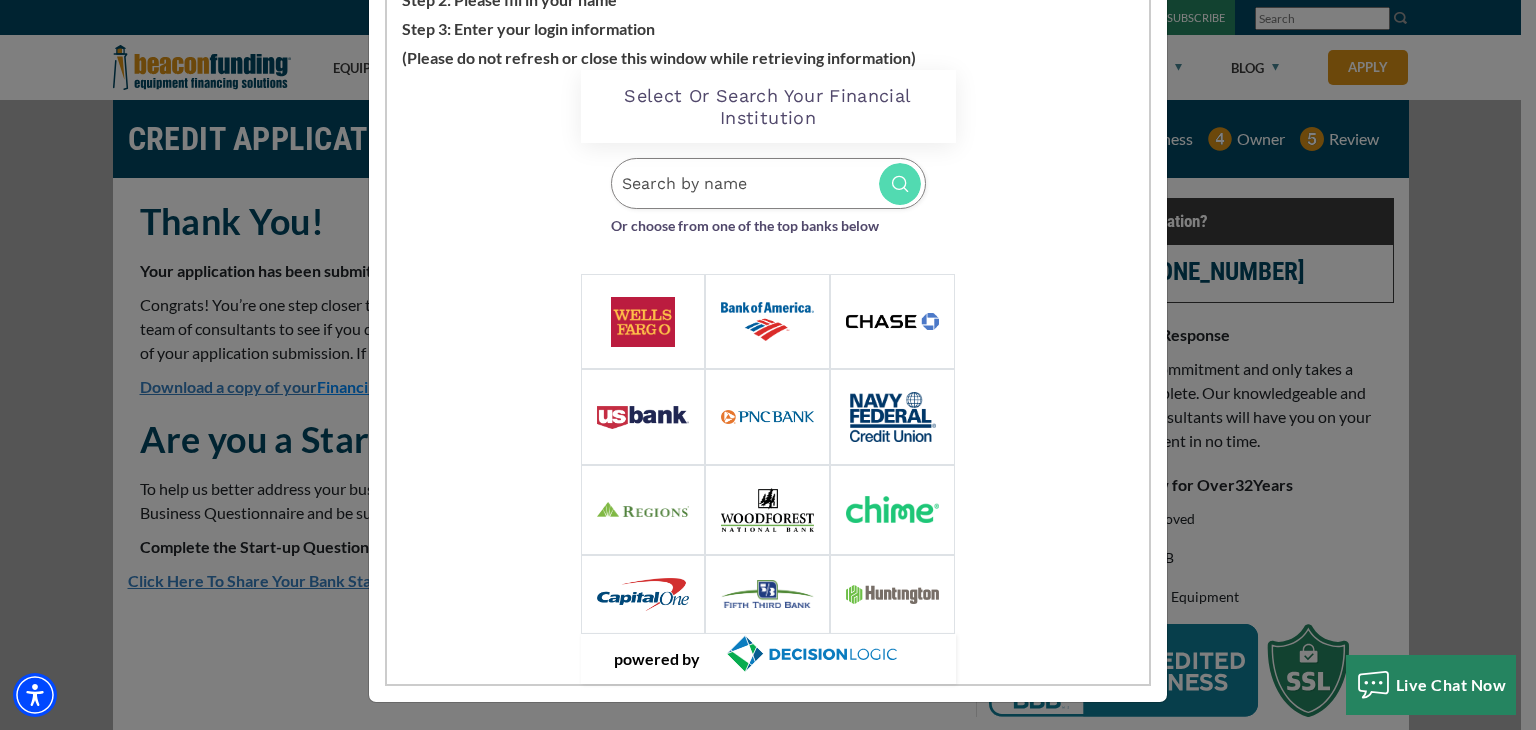 click at bounding box center [768, 183] 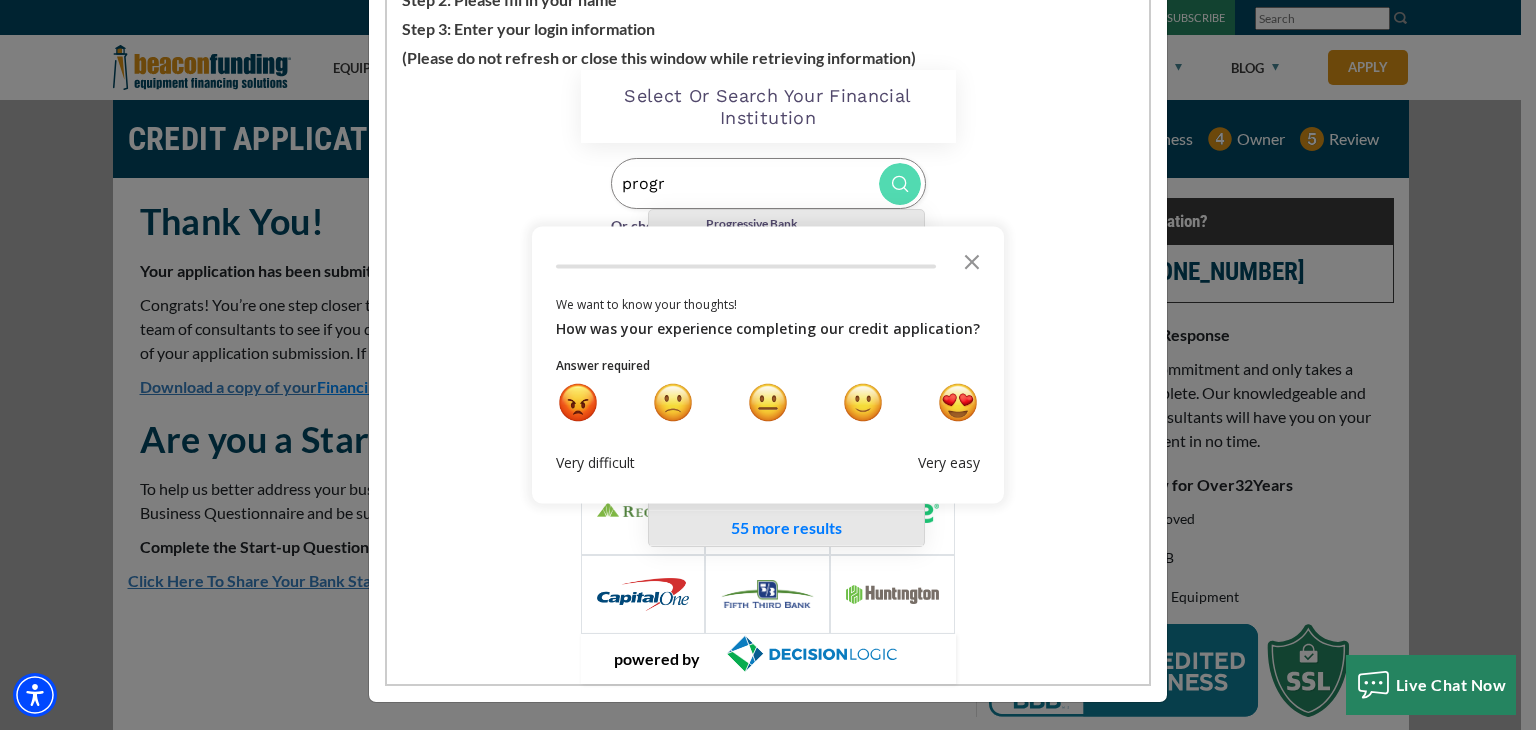 type on "progr" 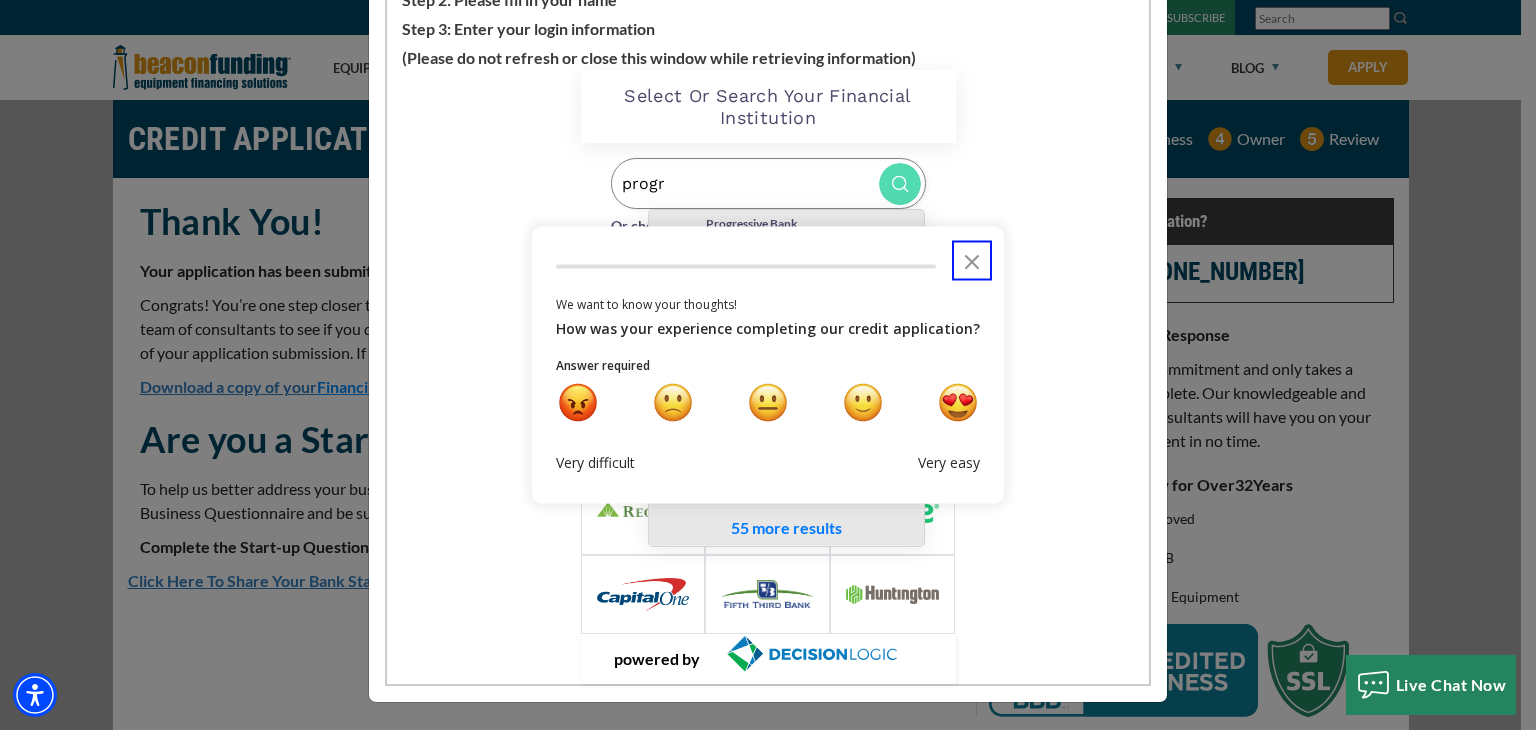 scroll, scrollTop: 0, scrollLeft: 0, axis: both 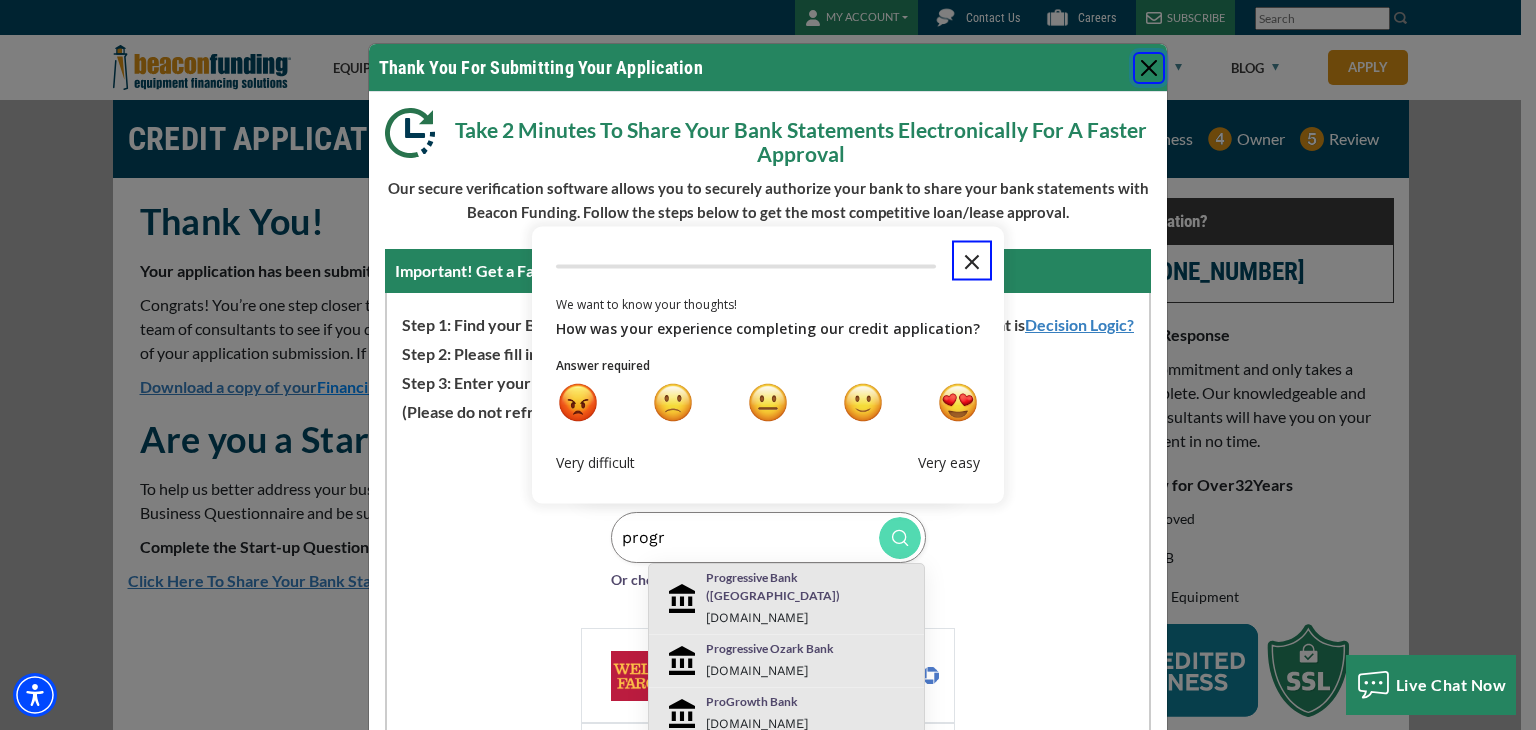 click 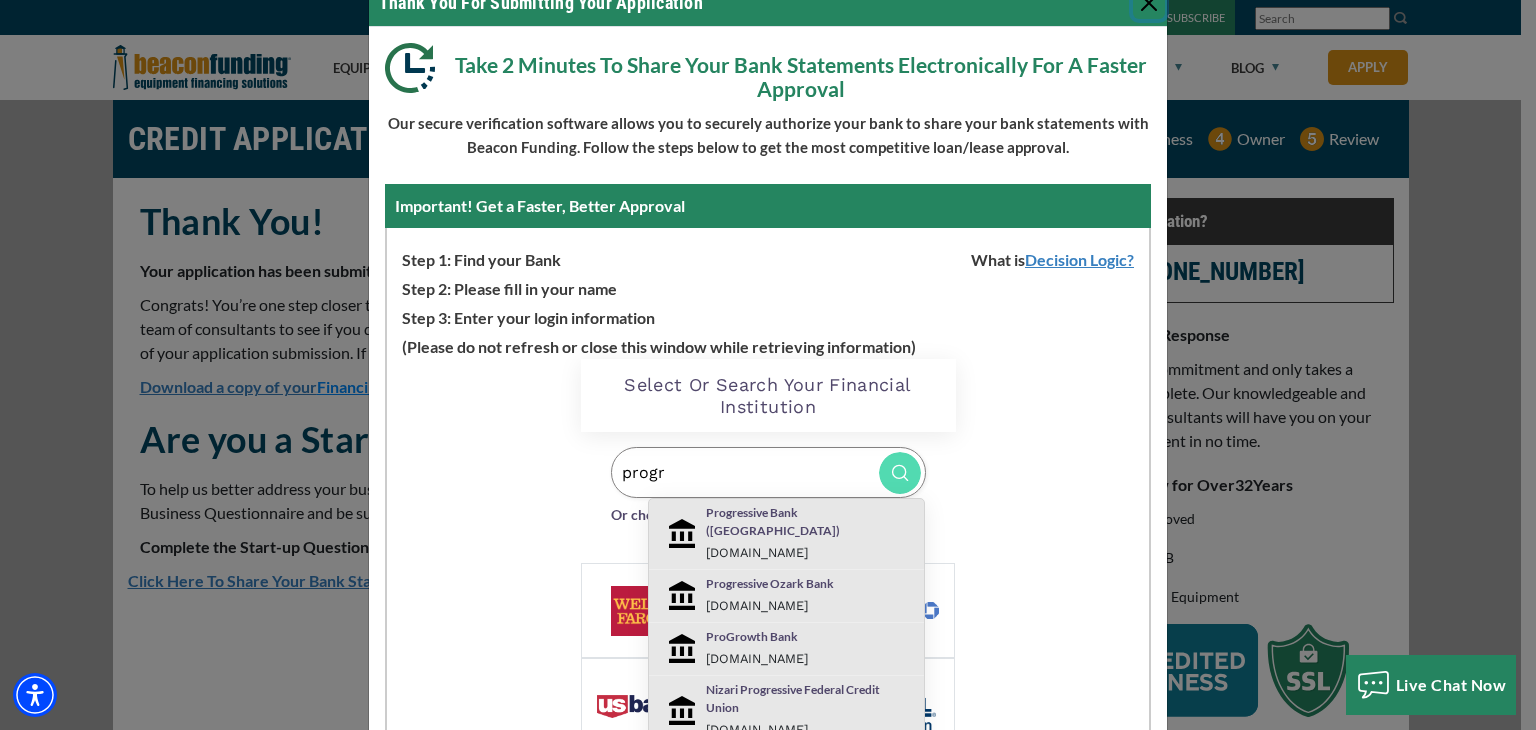 scroll, scrollTop: 100, scrollLeft: 0, axis: vertical 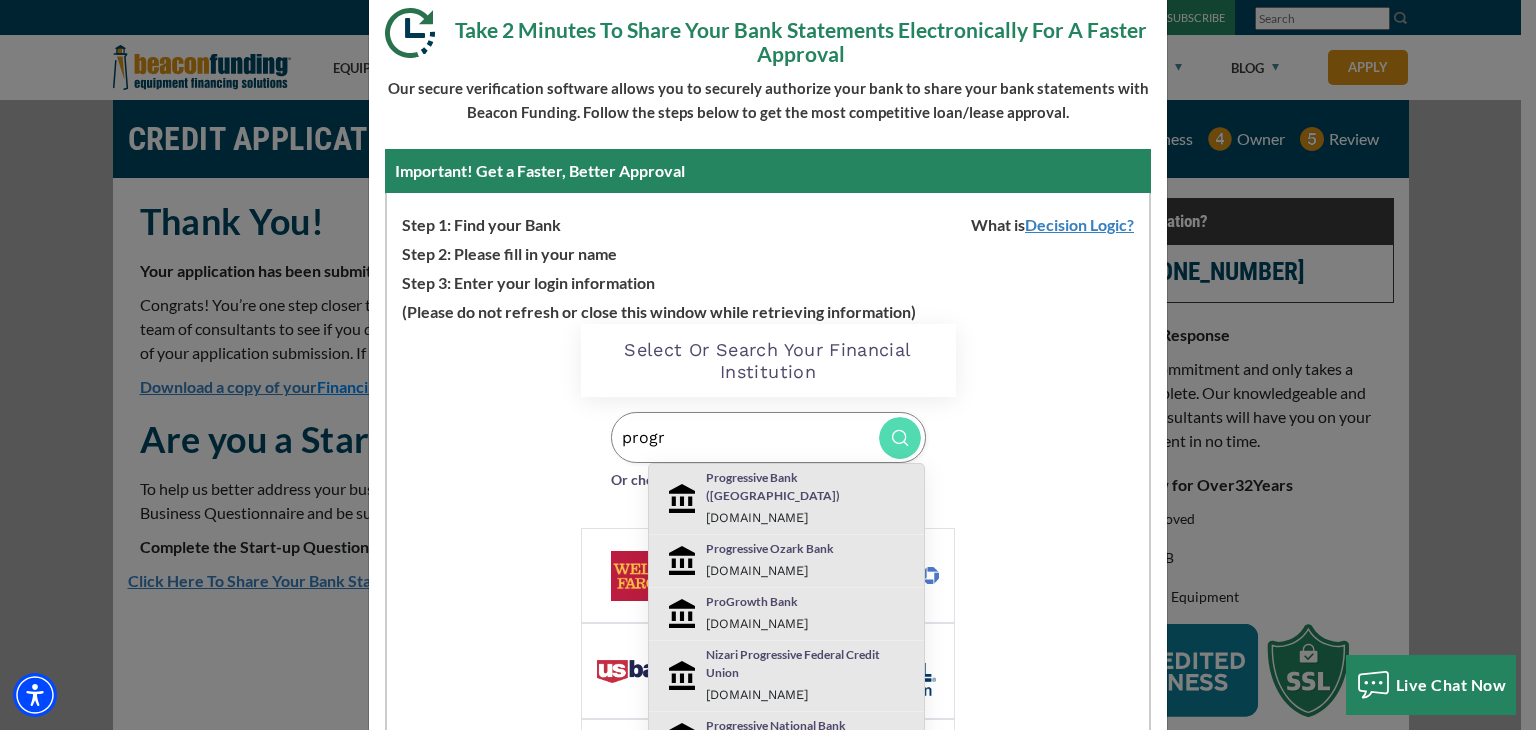 click on "Progressive Bank (LA) [DOMAIN_NAME]" at bounding box center (810, 499) 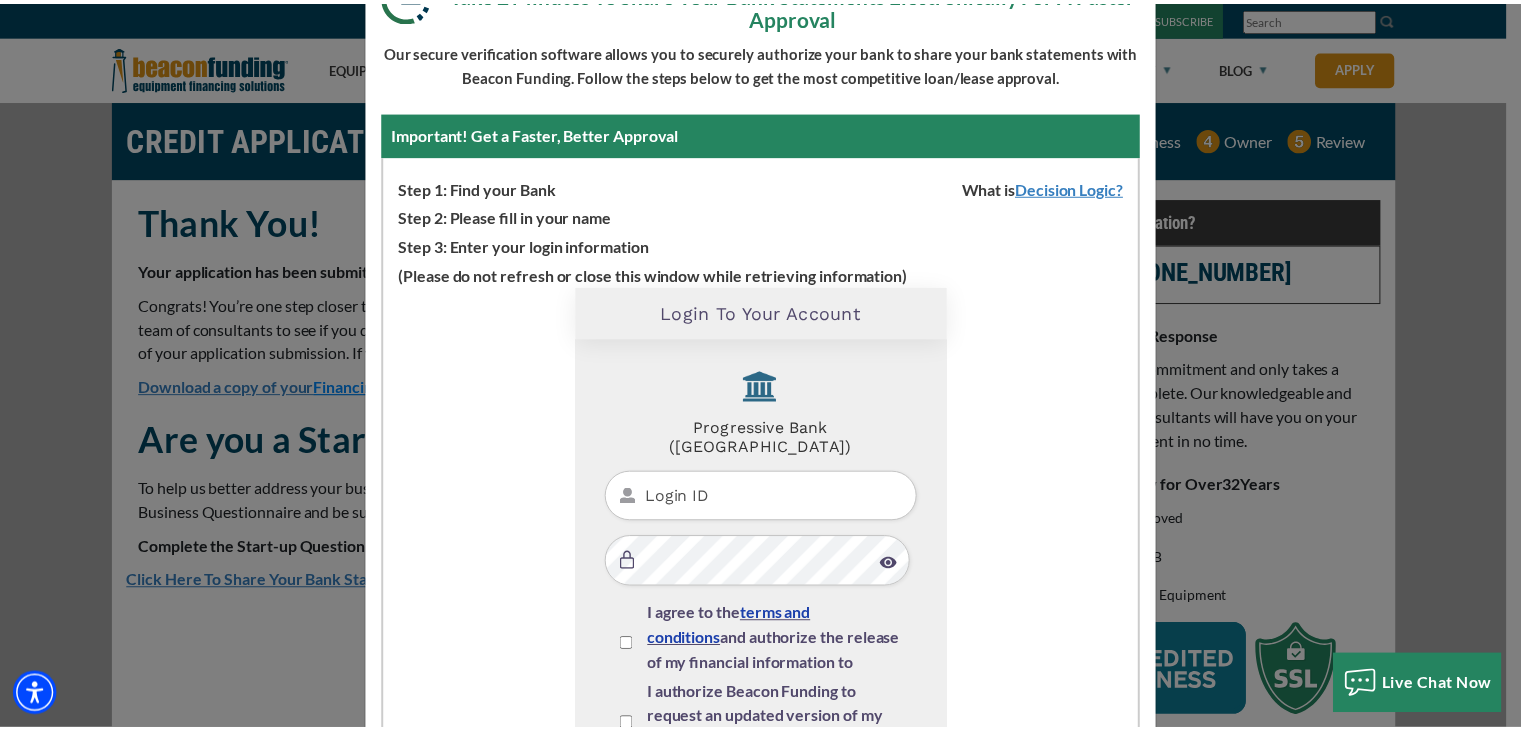 scroll, scrollTop: 0, scrollLeft: 0, axis: both 